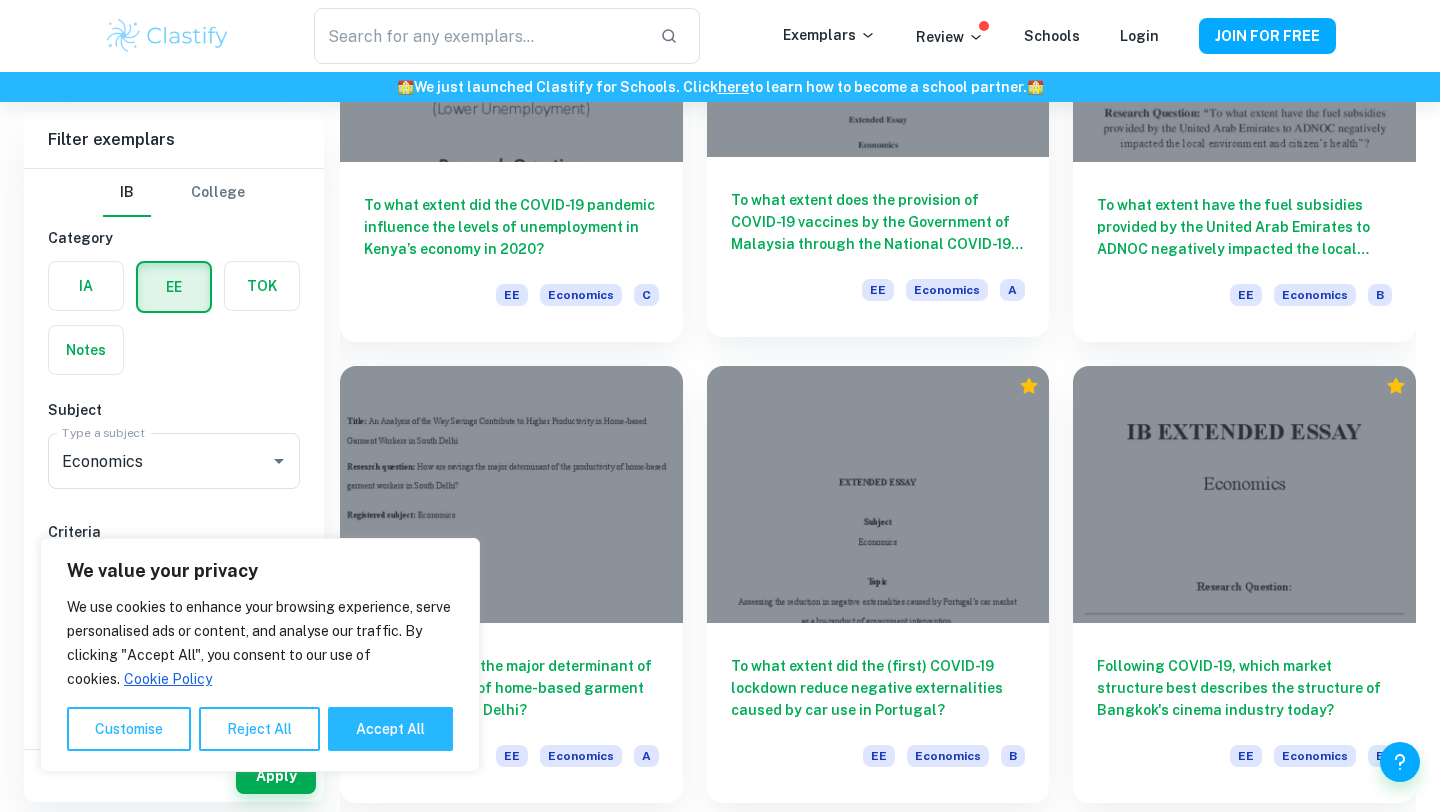 scroll, scrollTop: 4440, scrollLeft: 0, axis: vertical 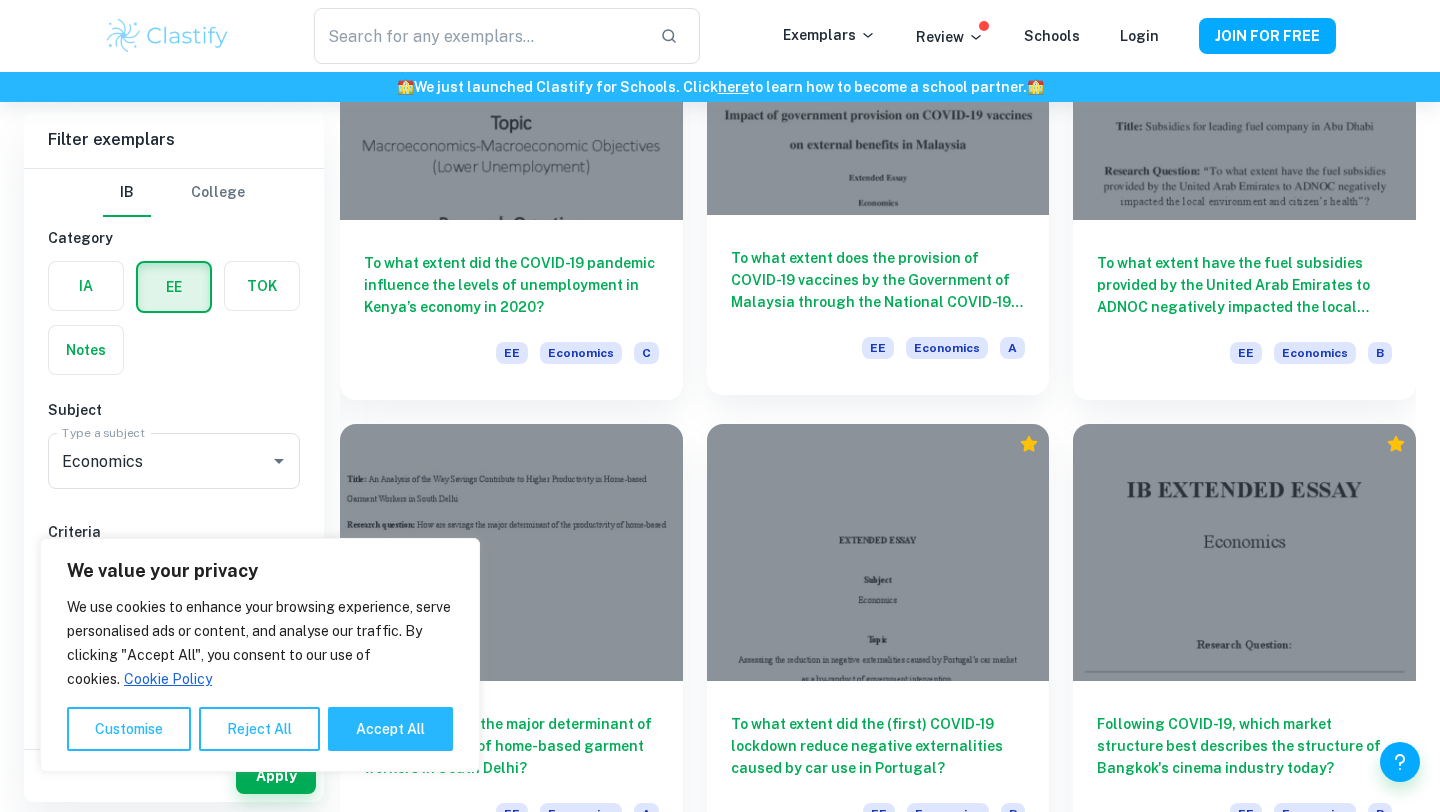click on "To what extent does the provision of COVID-19 vaccines by the Government of Malaysia through the National COVID-19 Immunisation Programme (NCIP) effective to recover the GDP and reduce the unemployment rate in Malaysia?" at bounding box center (878, 280) 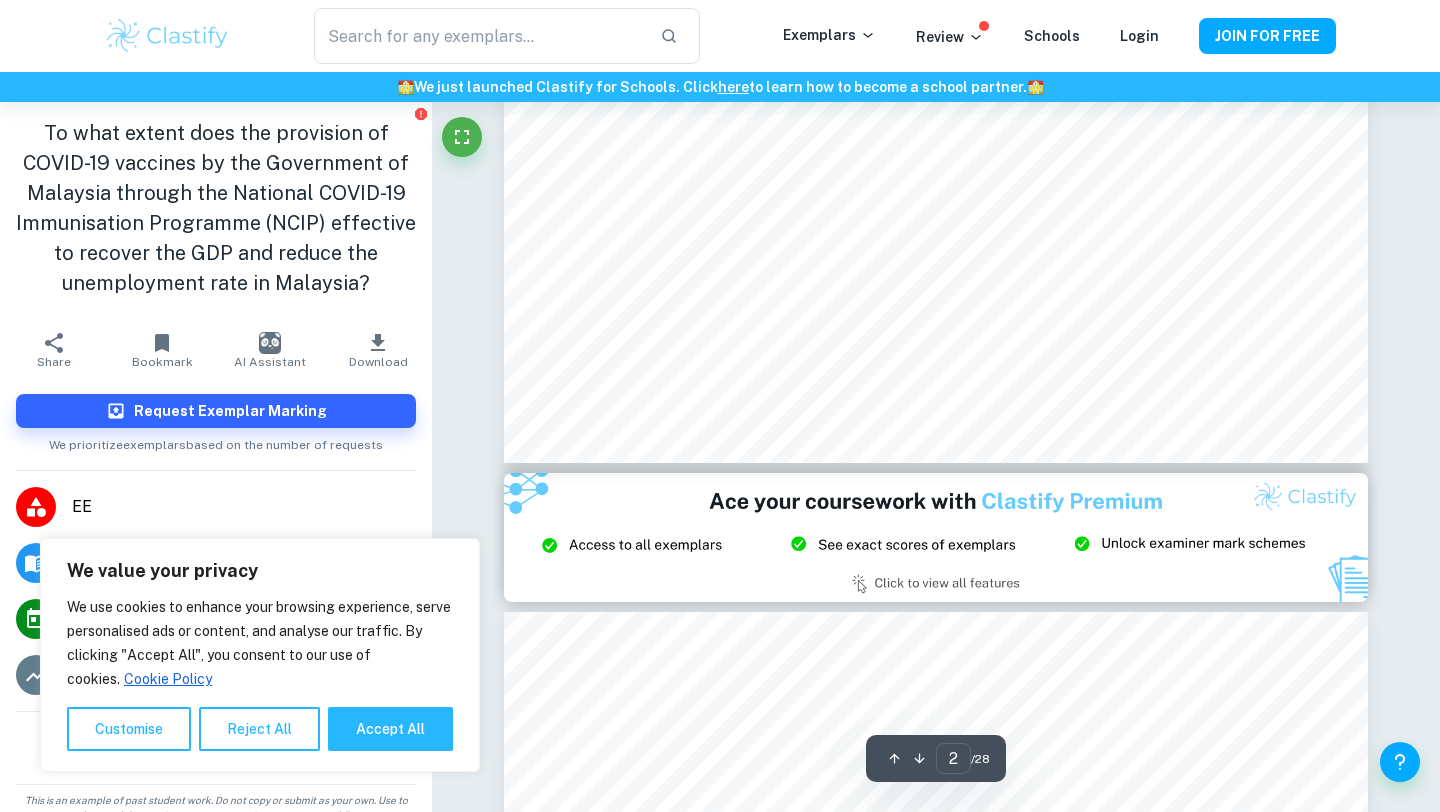 scroll, scrollTop: 641, scrollLeft: 0, axis: vertical 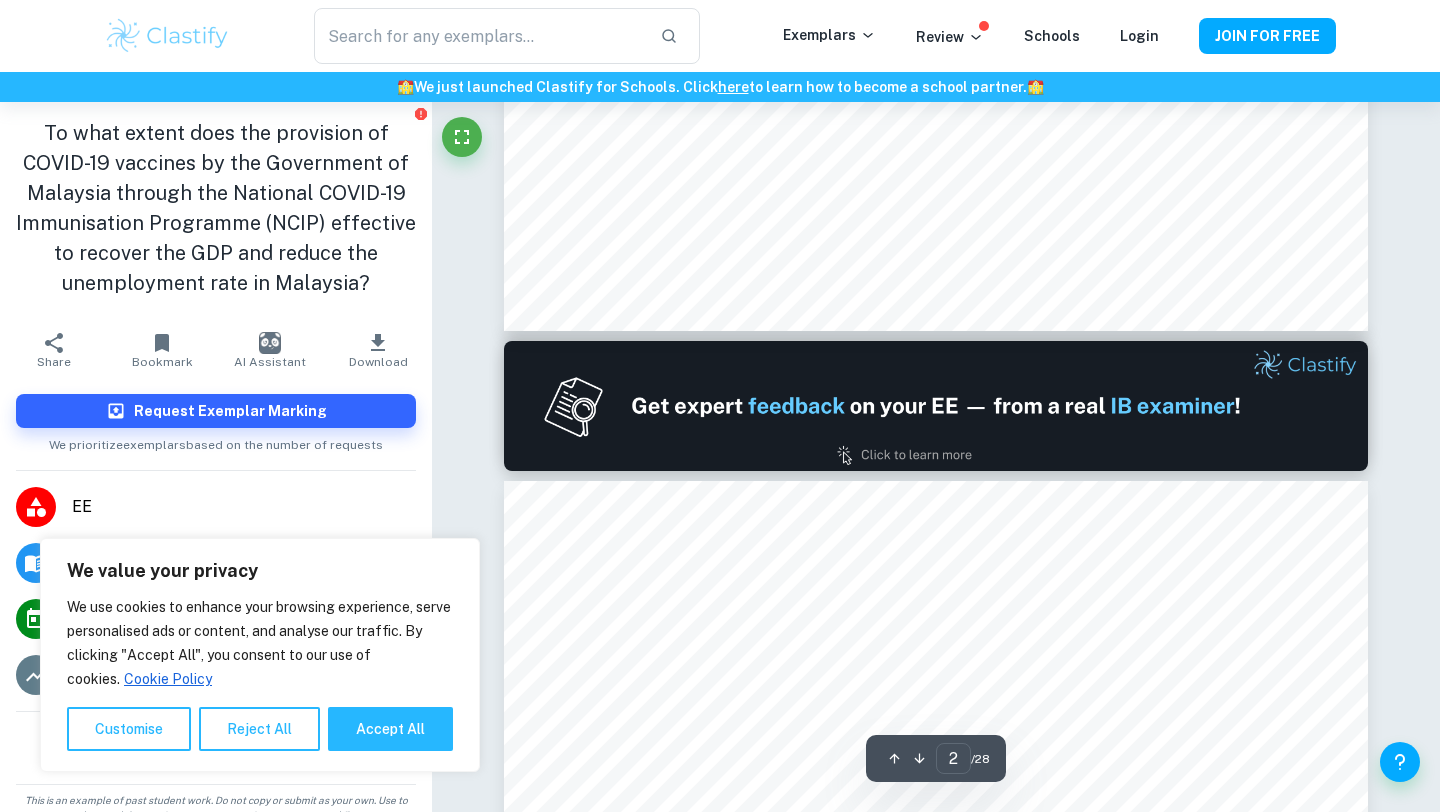 type on "1" 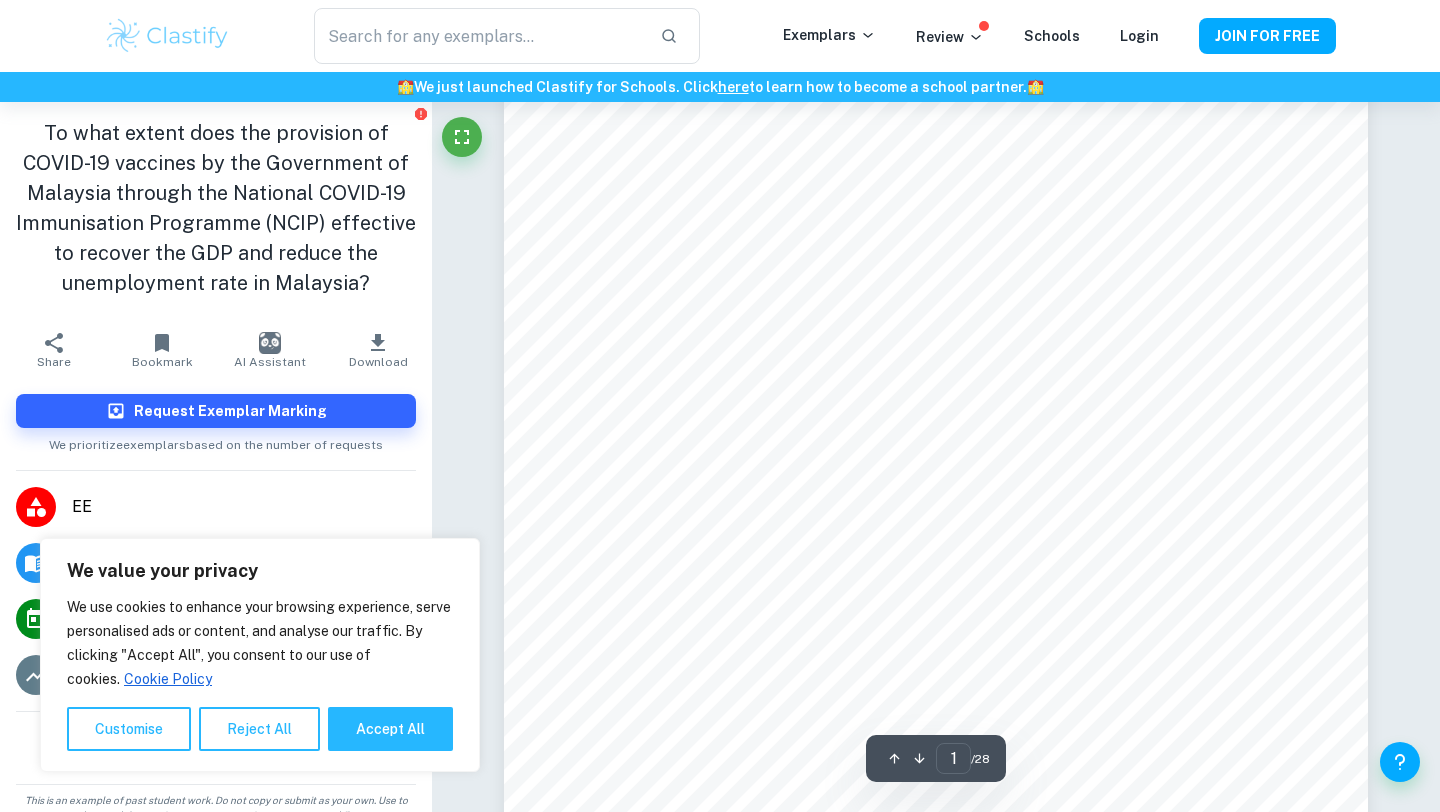 scroll, scrollTop: 256, scrollLeft: 0, axis: vertical 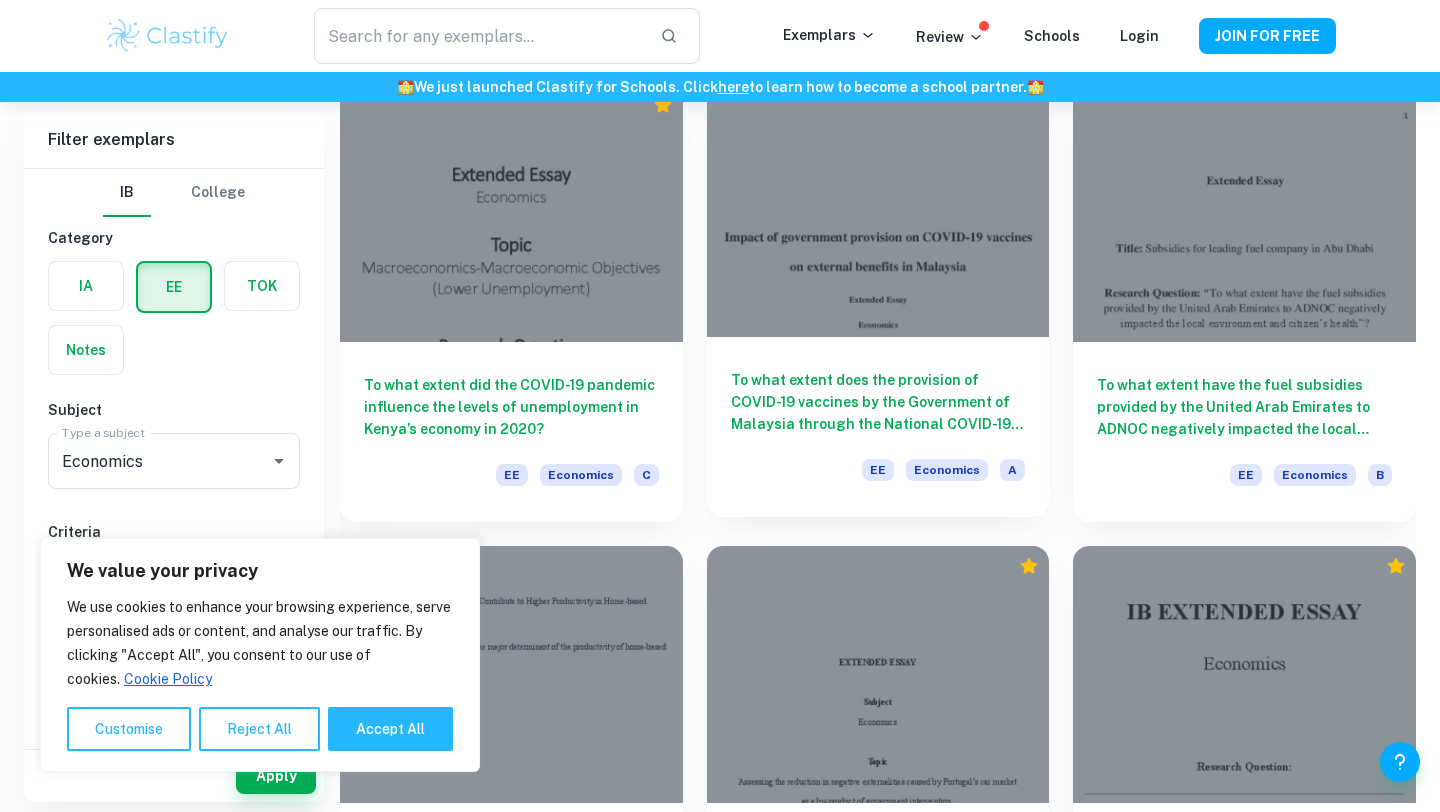 click on "To what extent does the provision of COVID-19 vaccines by the Government of Malaysia through the National COVID-19 Immunisation Programme (NCIP) effective to recover the GDP and reduce the unemployment rate in Malaysia?" at bounding box center [878, 402] 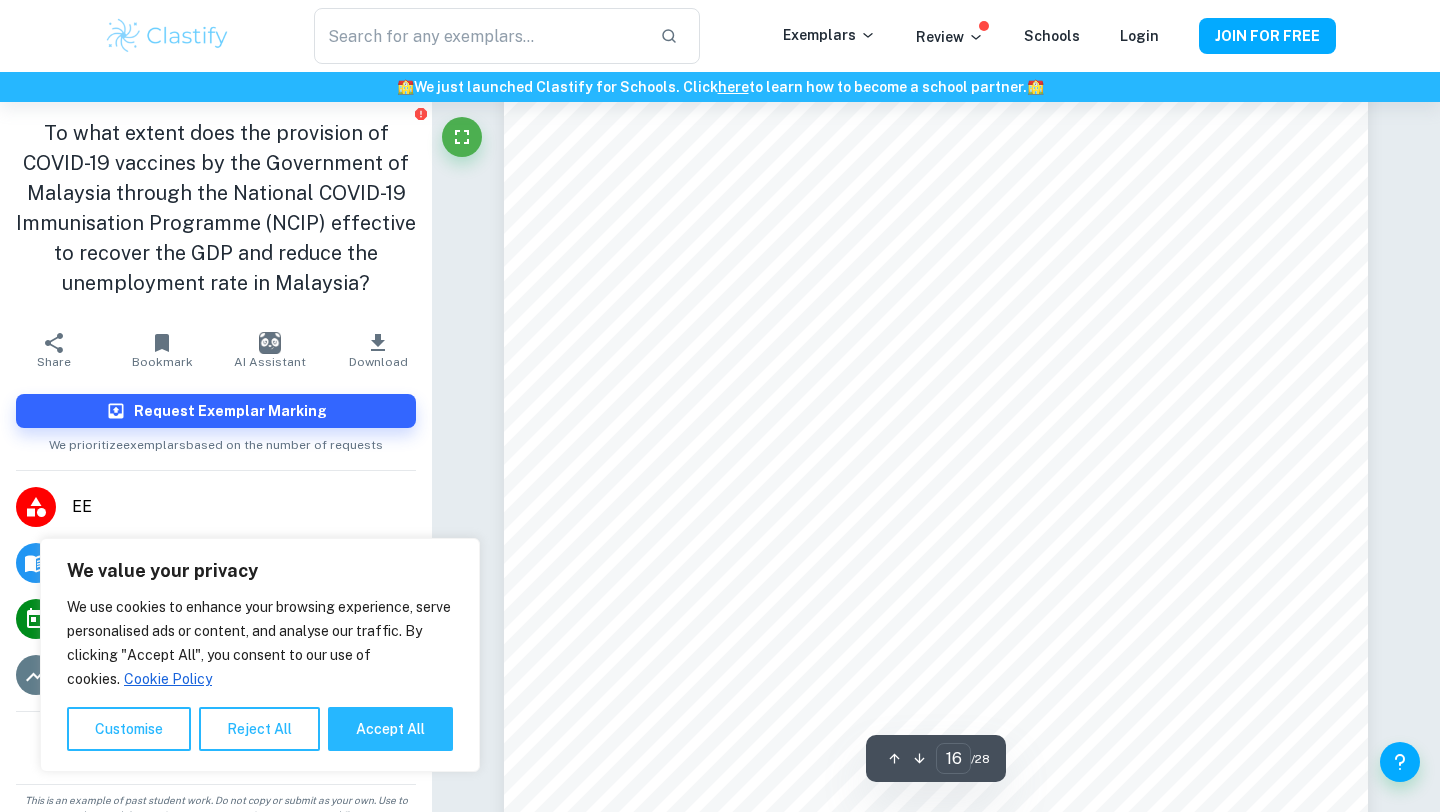scroll, scrollTop: 19127, scrollLeft: 0, axis: vertical 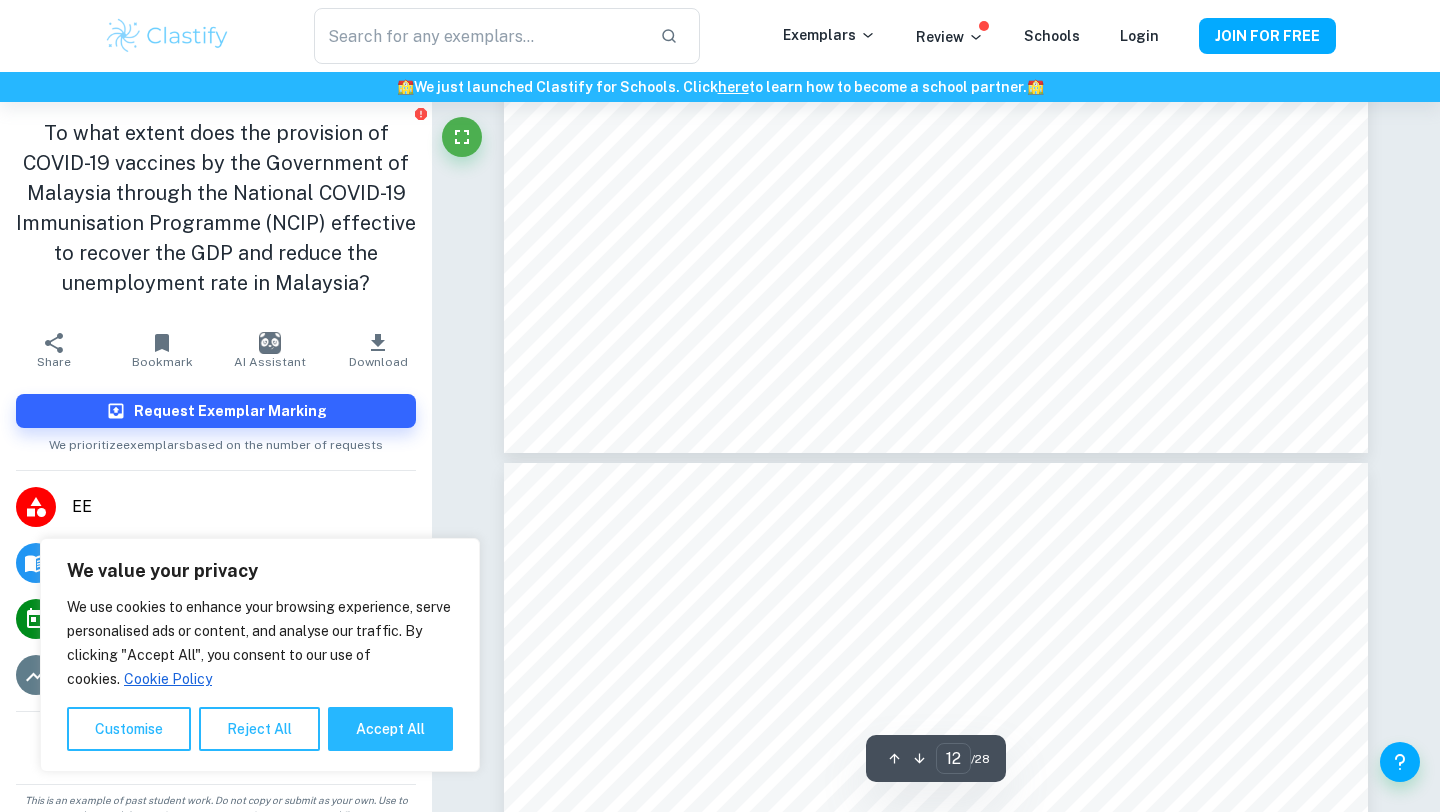 type on "11" 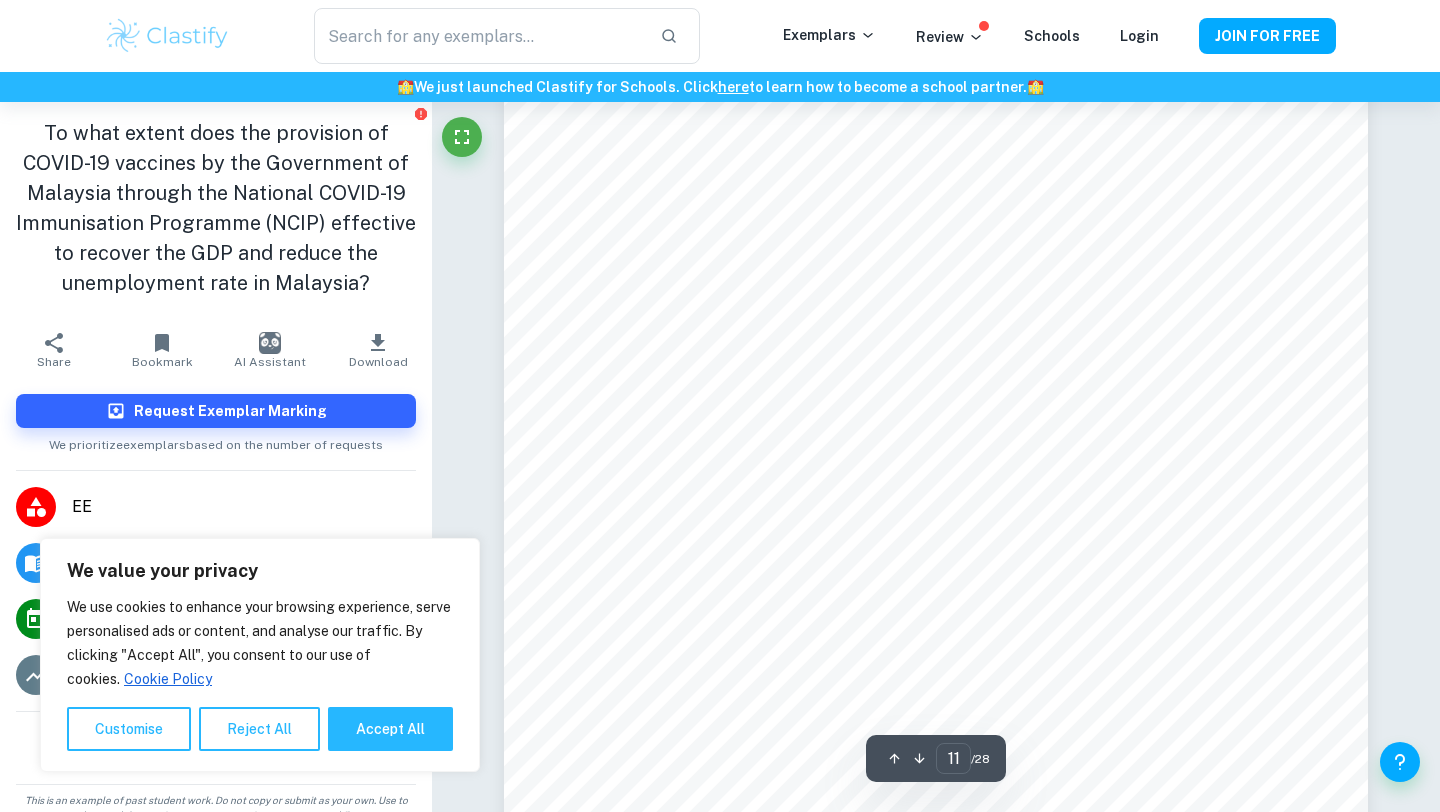 scroll, scrollTop: 13151, scrollLeft: 0, axis: vertical 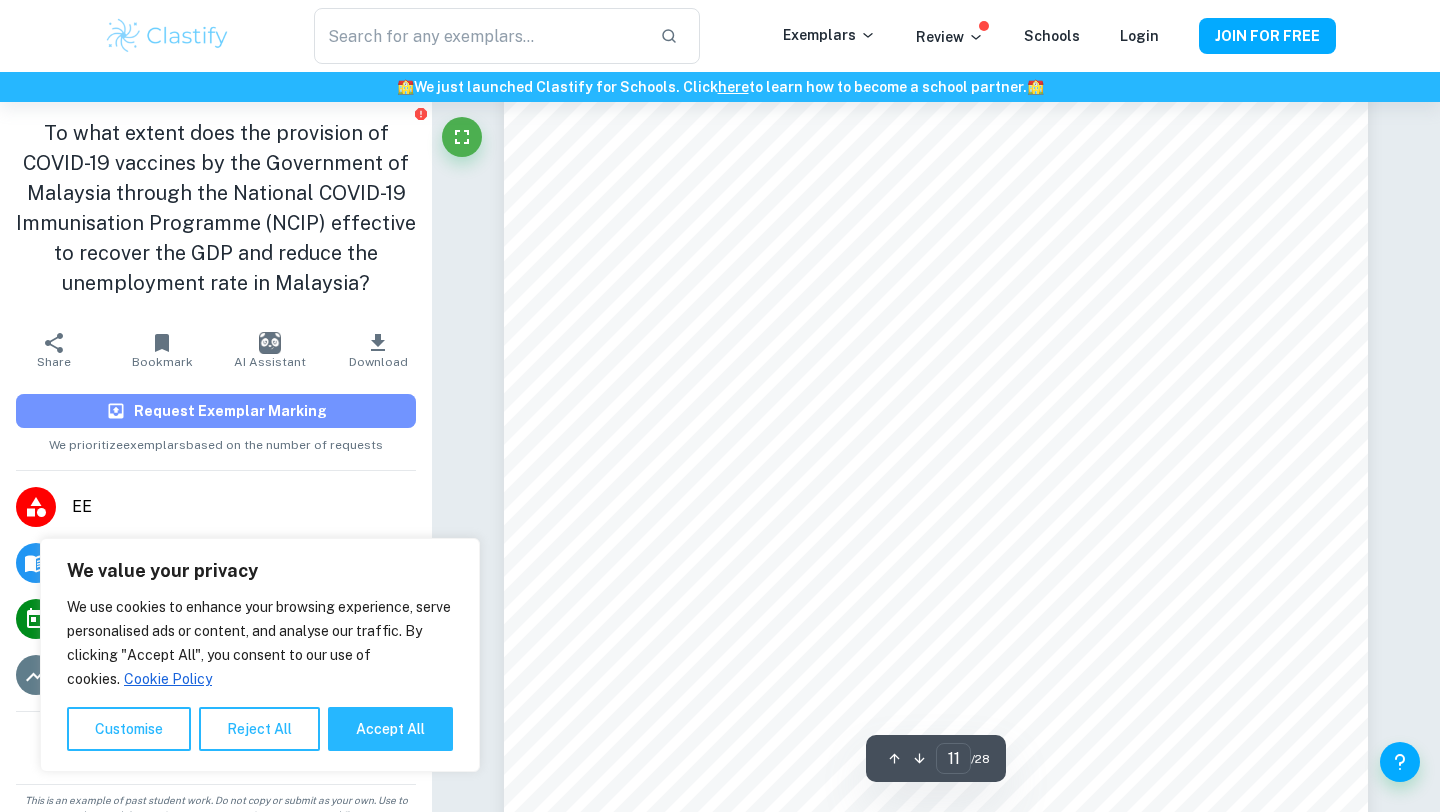 click on "Request Exemplar Marking" at bounding box center [230, 411] 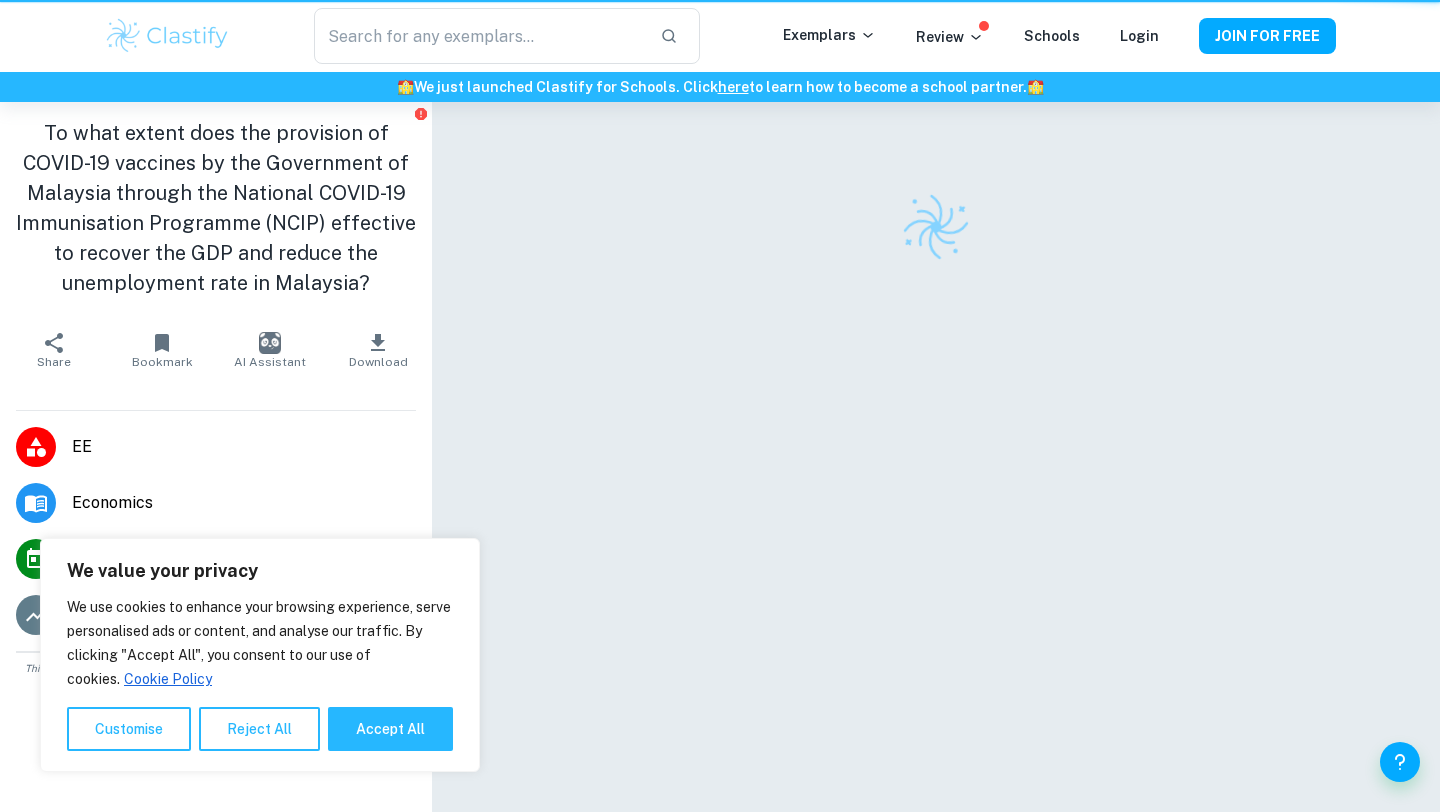 scroll, scrollTop: 102, scrollLeft: 0, axis: vertical 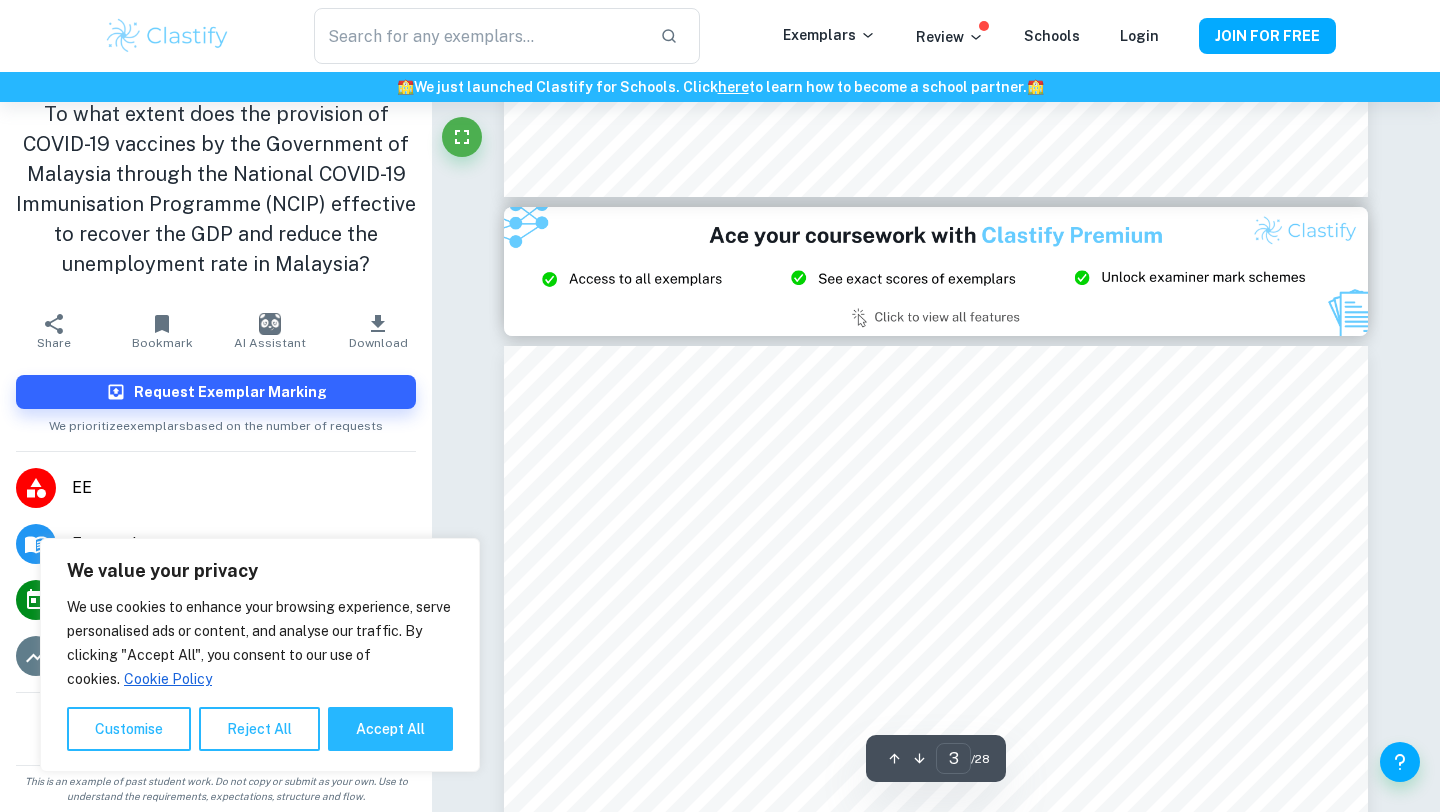 type on "2" 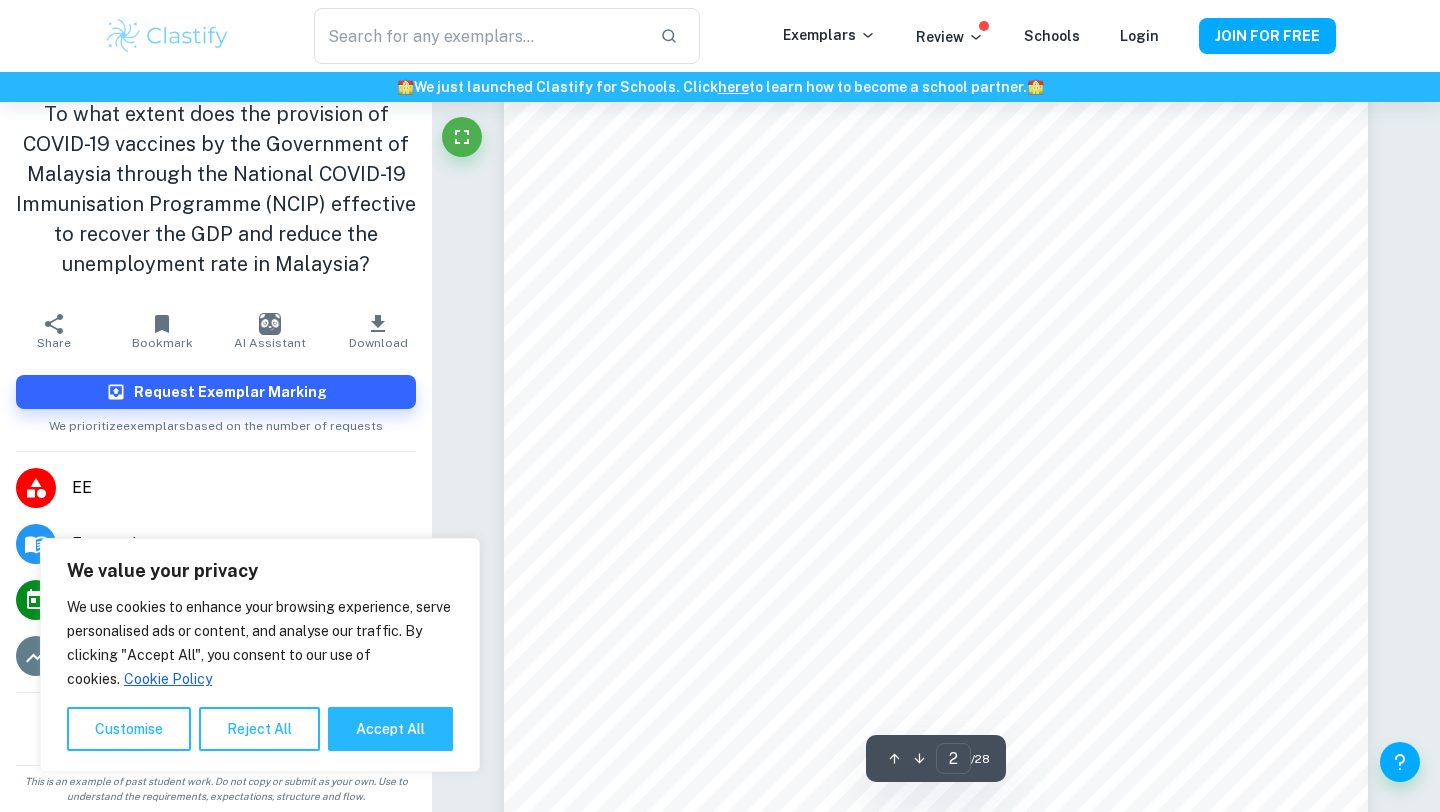 scroll, scrollTop: 1437, scrollLeft: 0, axis: vertical 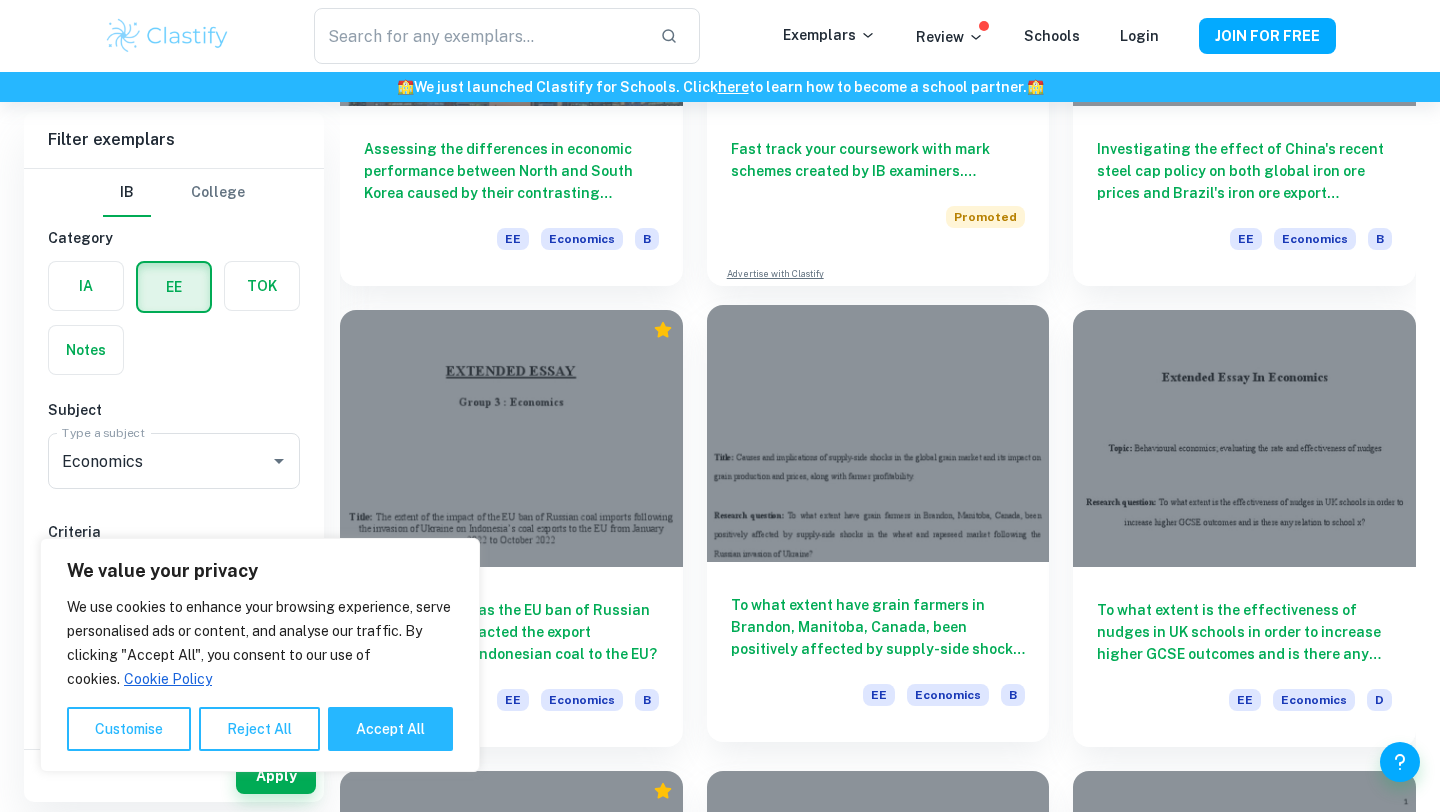 click at bounding box center [878, 433] 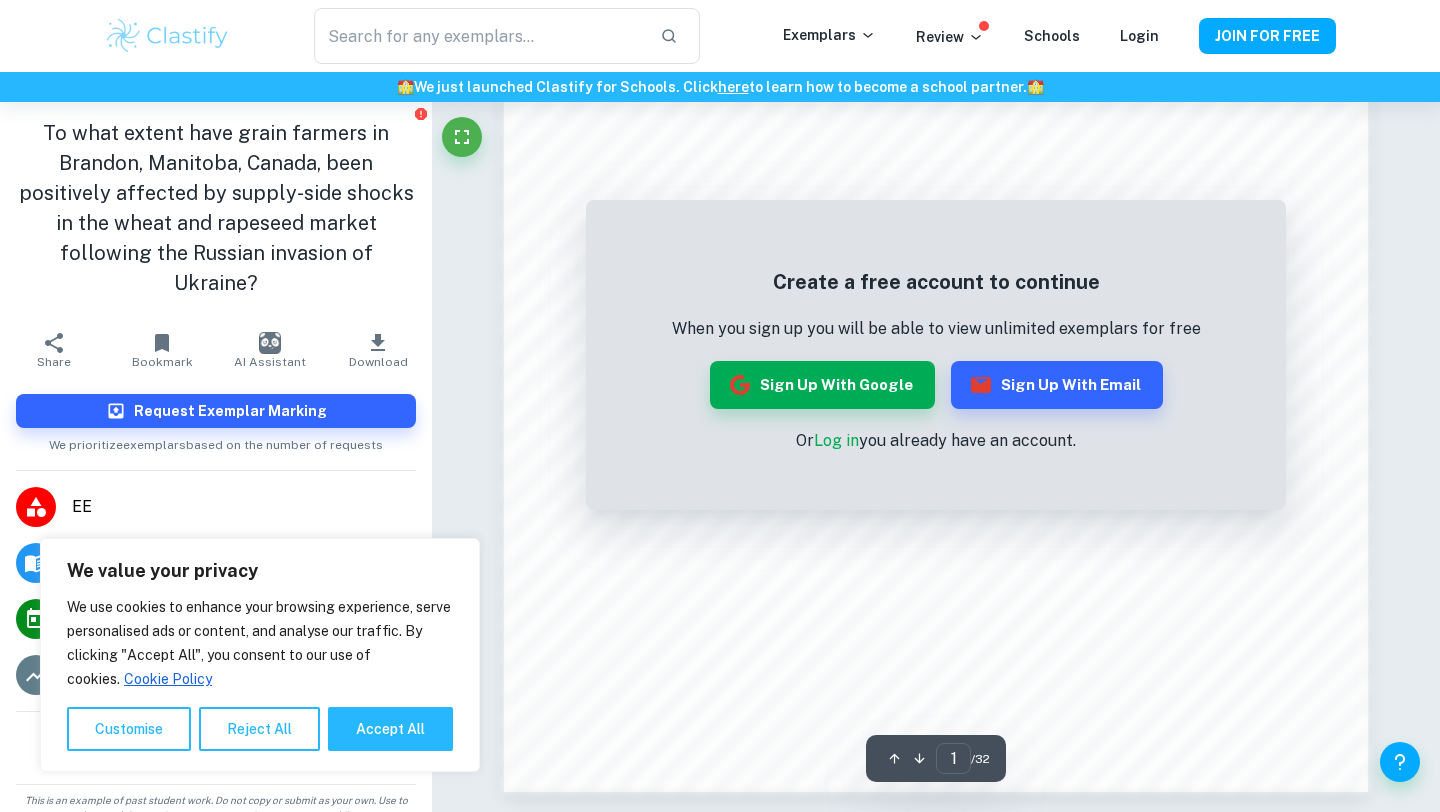 scroll, scrollTop: 1591, scrollLeft: 0, axis: vertical 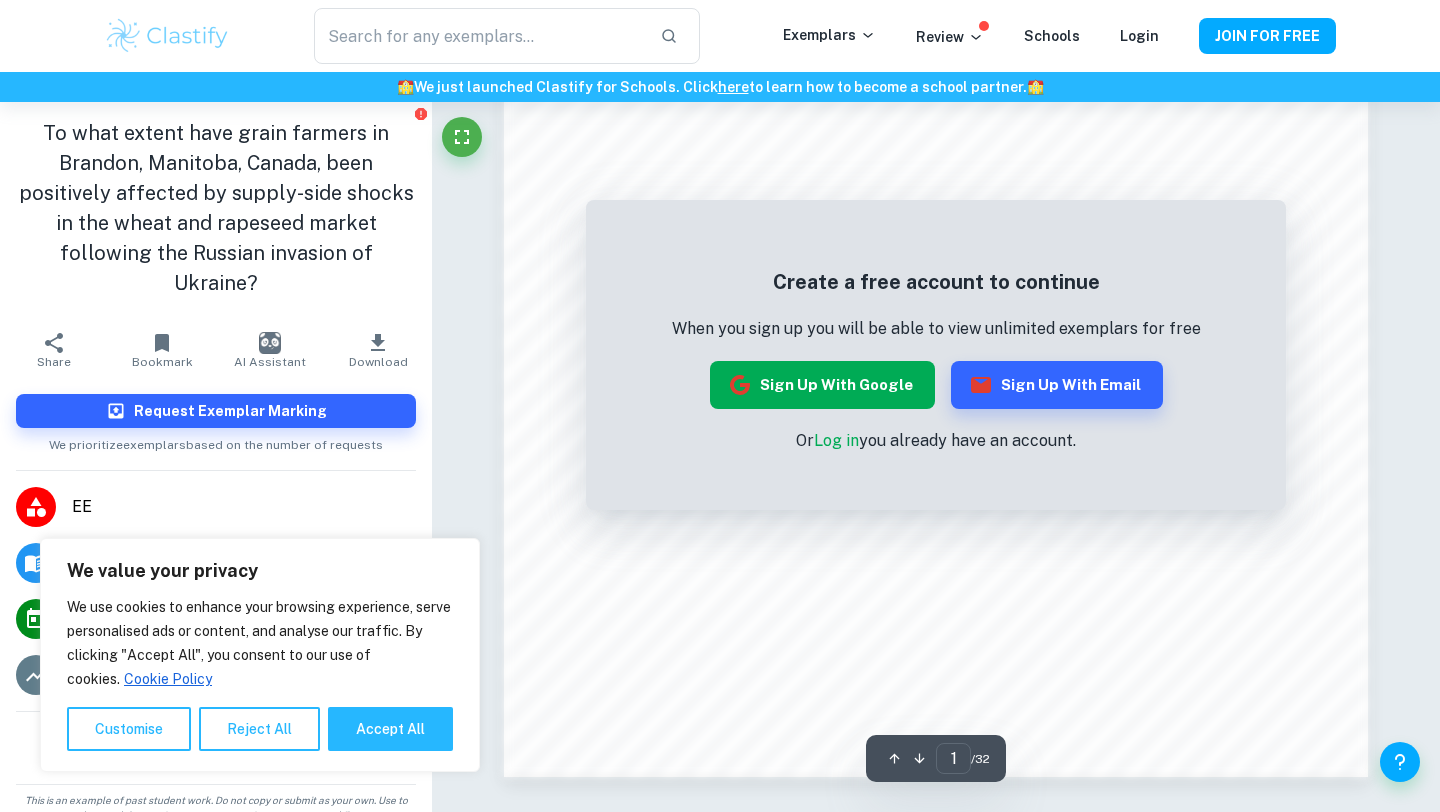 click on "Sign up with Google" at bounding box center [822, 385] 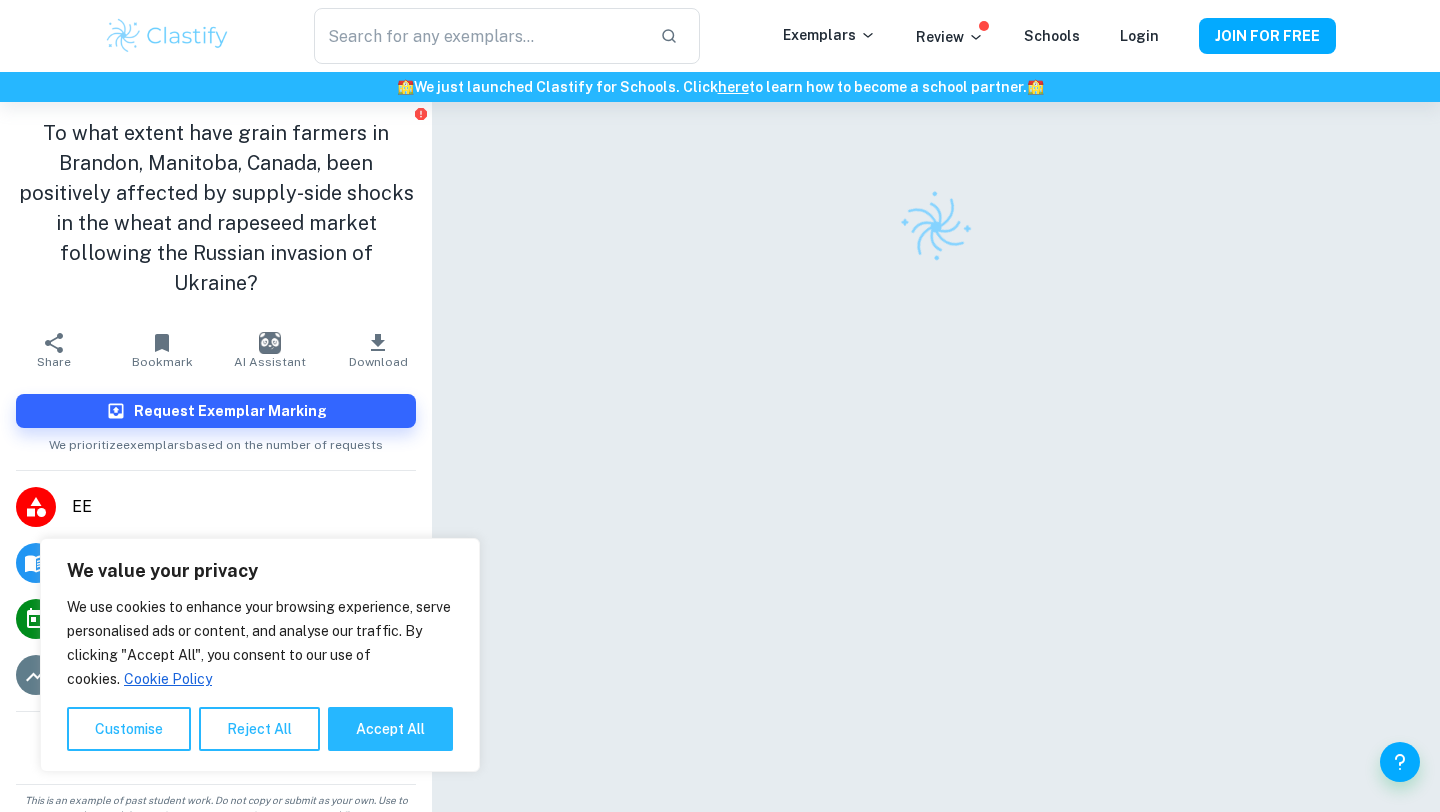 scroll, scrollTop: 0, scrollLeft: 0, axis: both 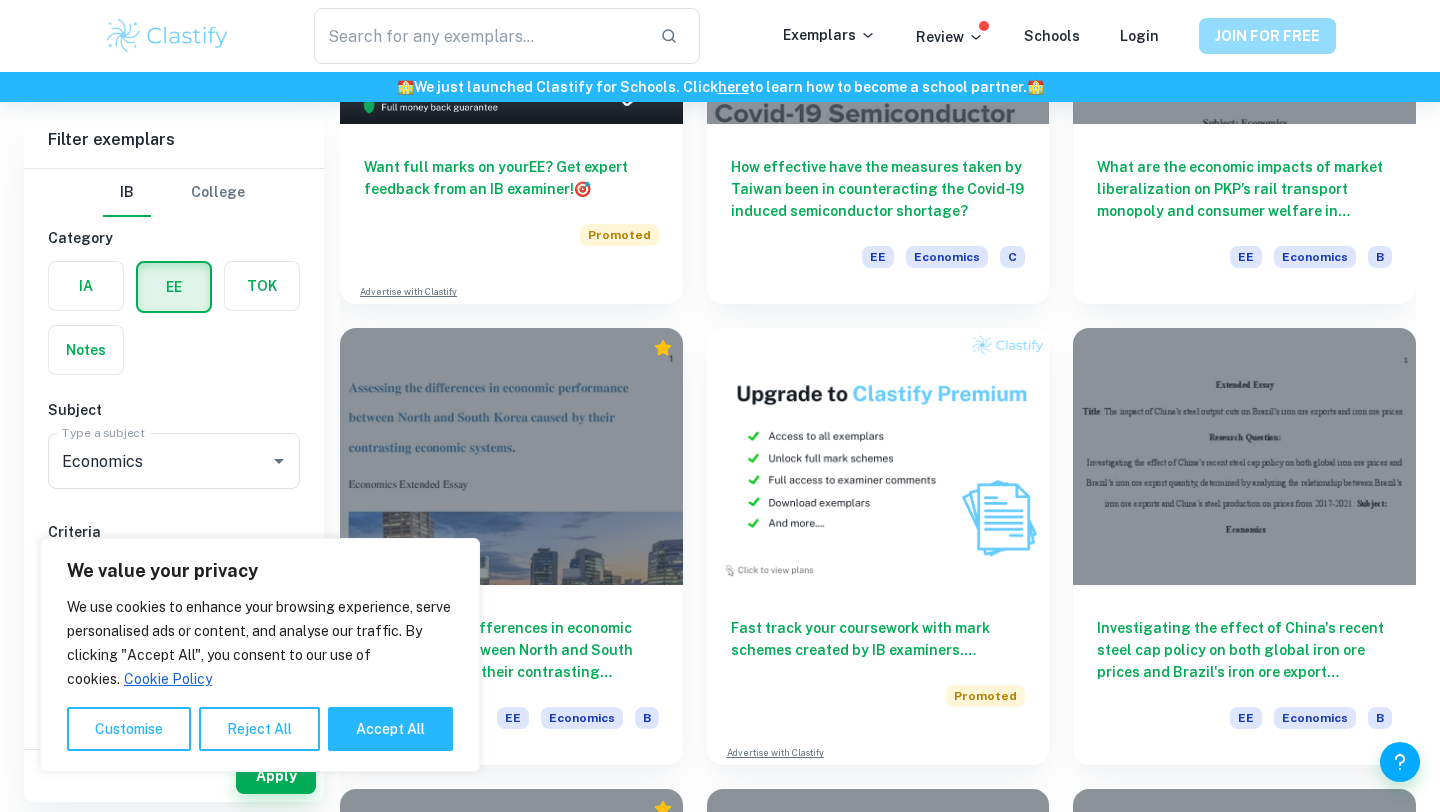 click on "JOIN FOR FREE" at bounding box center [1267, 36] 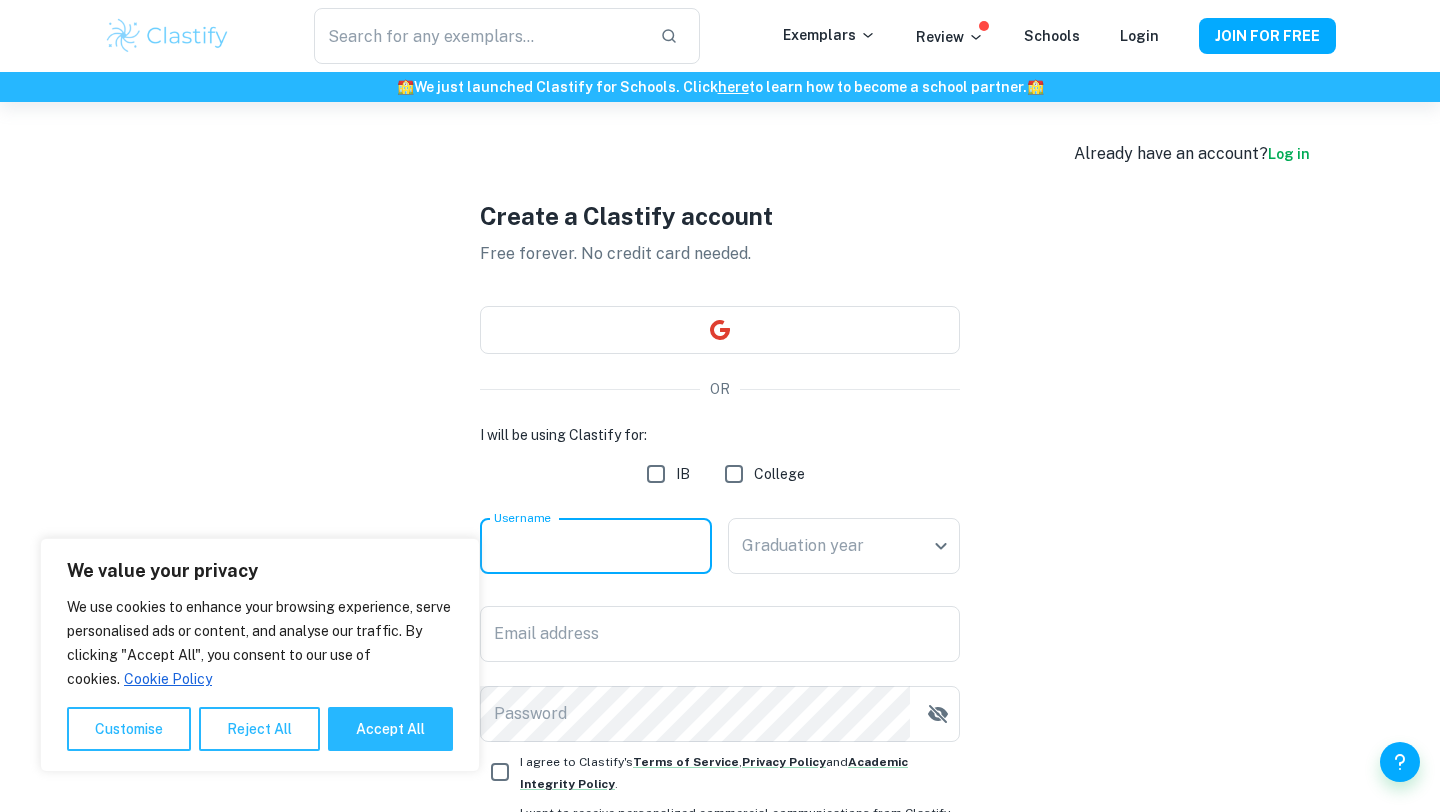 click on "Username" at bounding box center (596, 546) 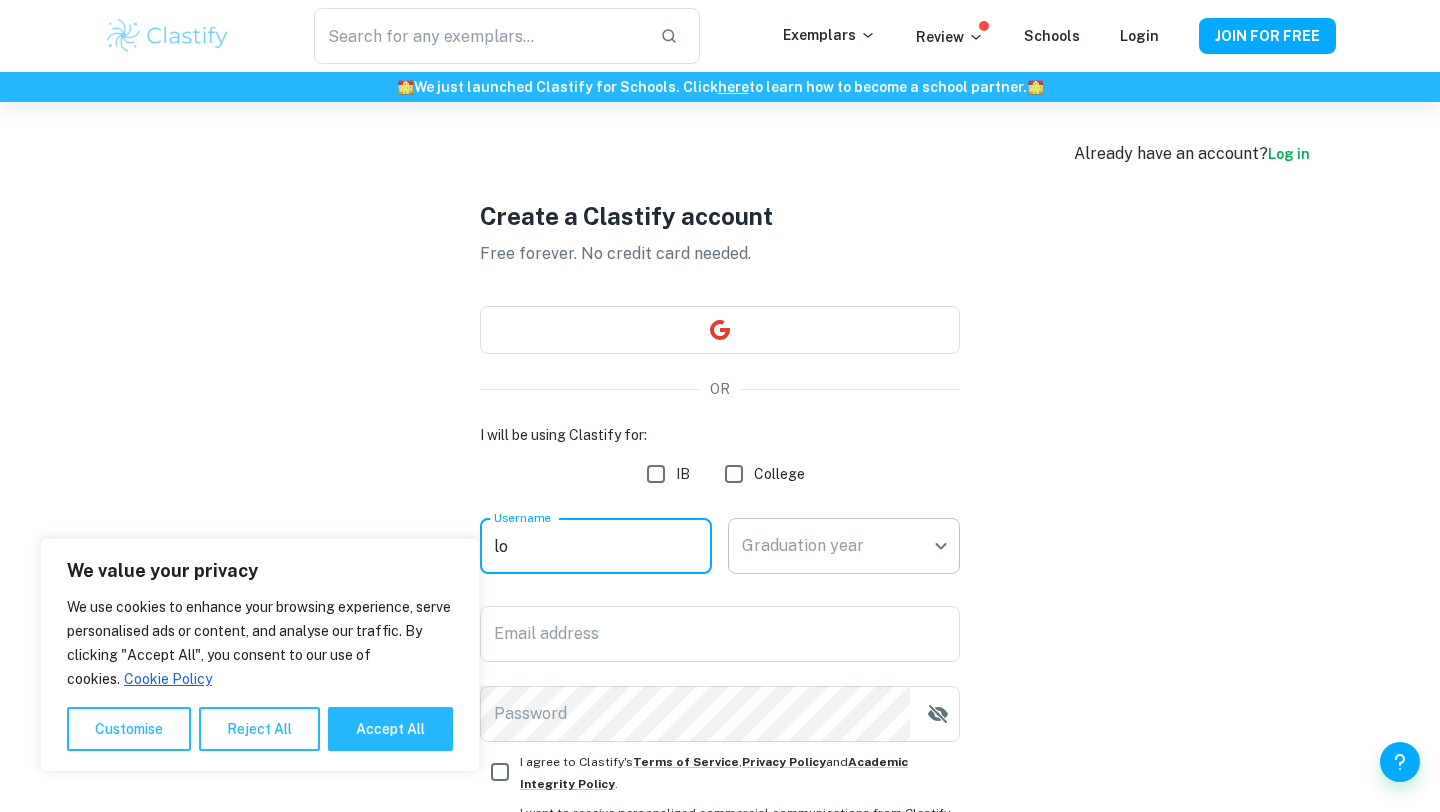 type on "l" 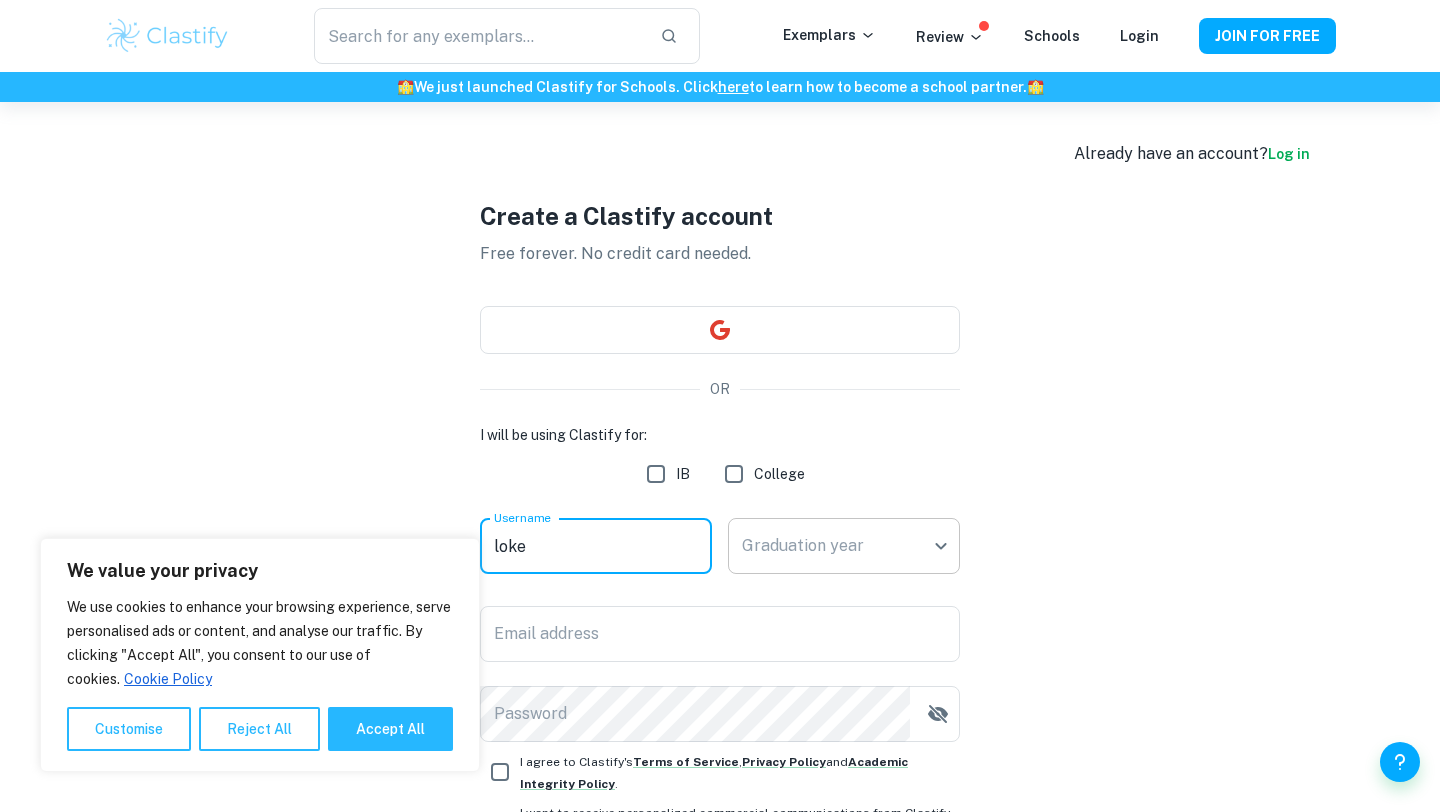 type on "loke" 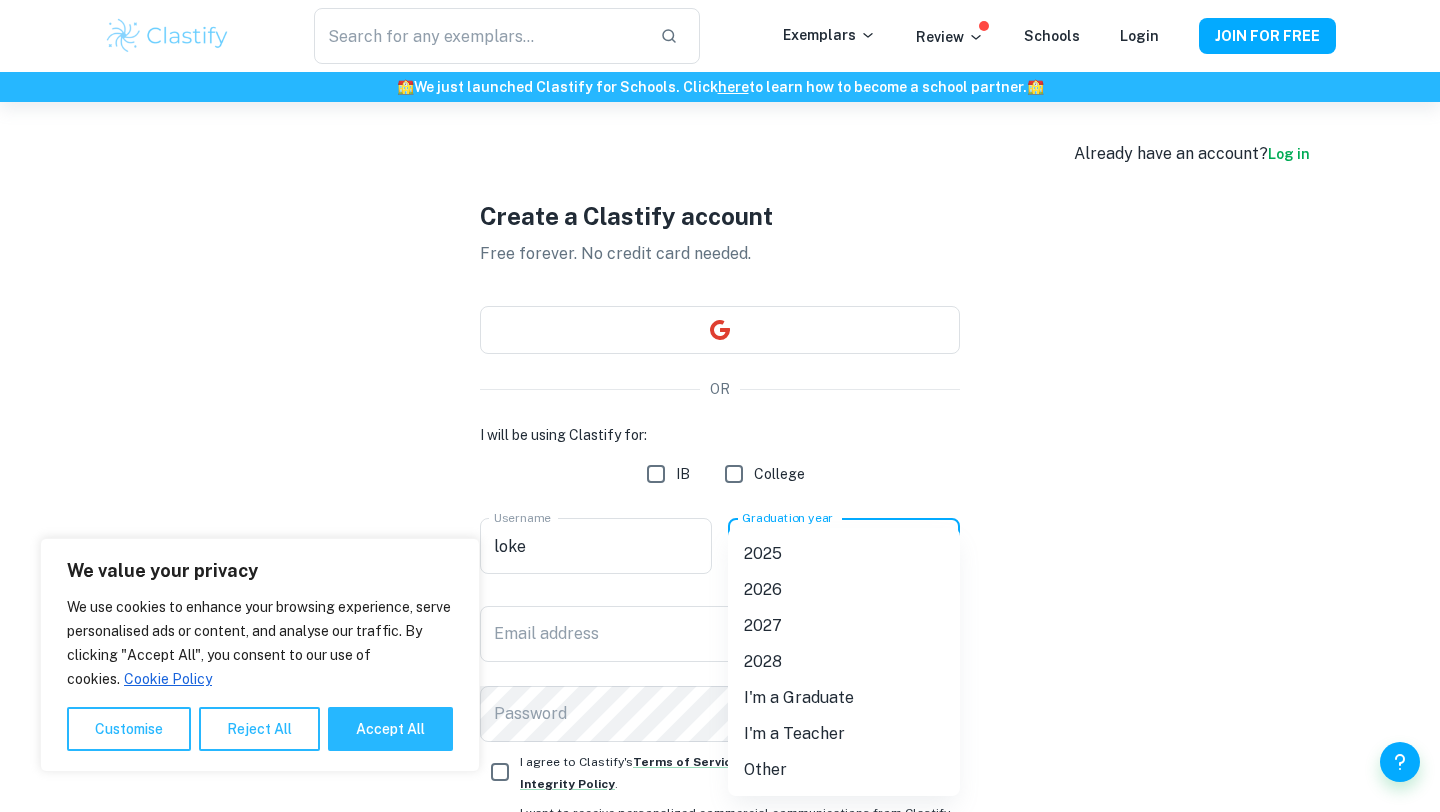 drag, startPoint x: 848, startPoint y: 612, endPoint x: 847, endPoint y: 572, distance: 40.012497 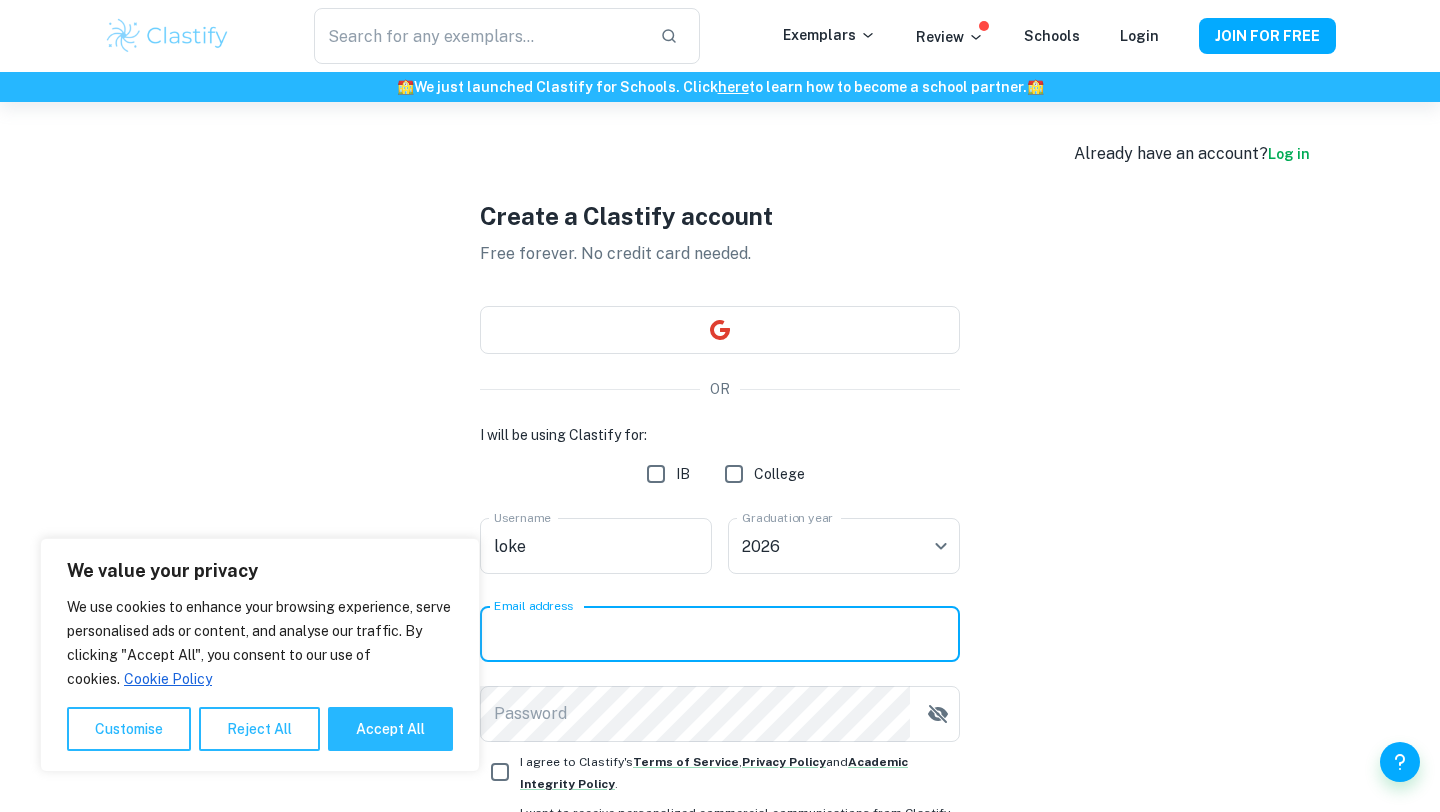 click on "Email address" at bounding box center [720, 634] 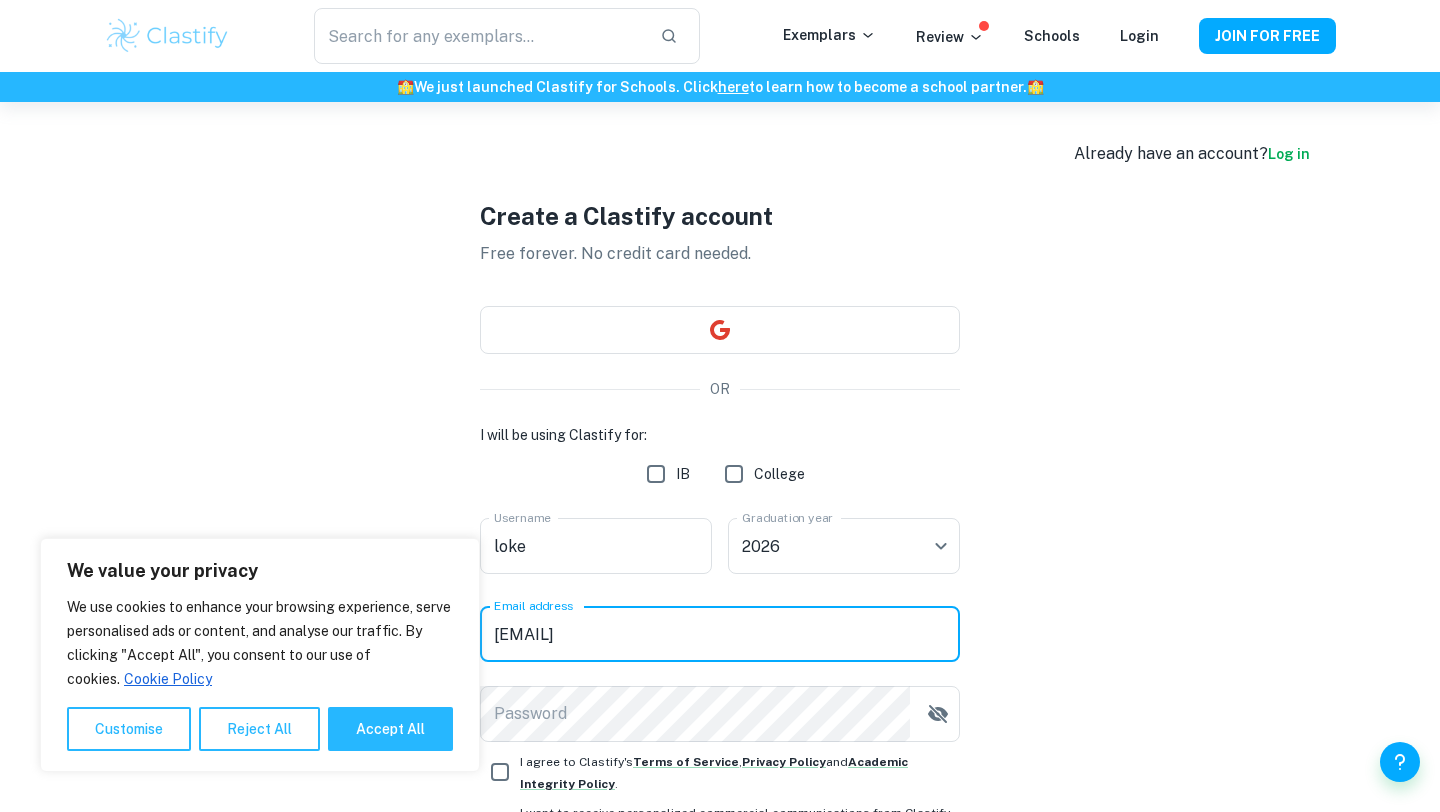 type on "[EMAIL]" 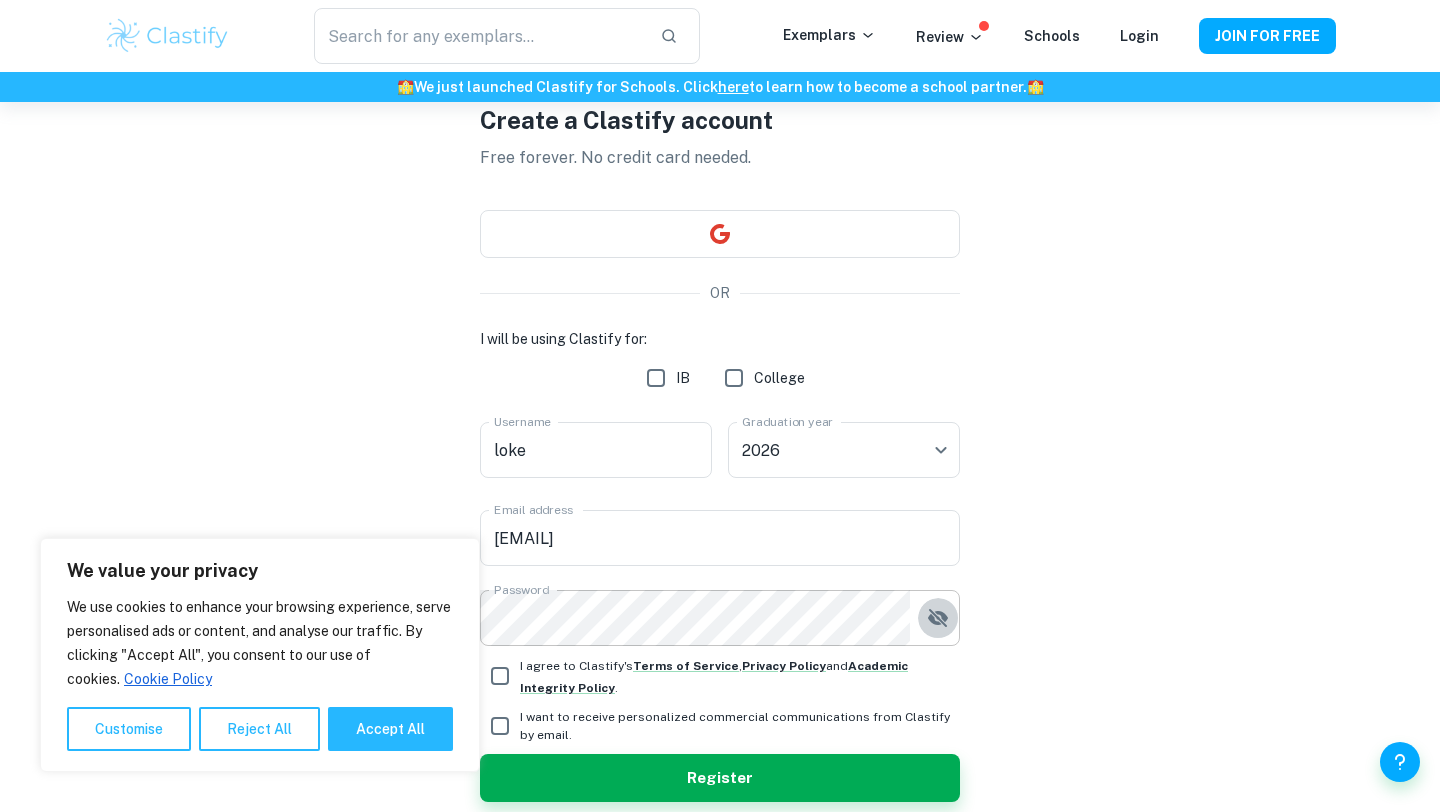 scroll, scrollTop: 182, scrollLeft: 0, axis: vertical 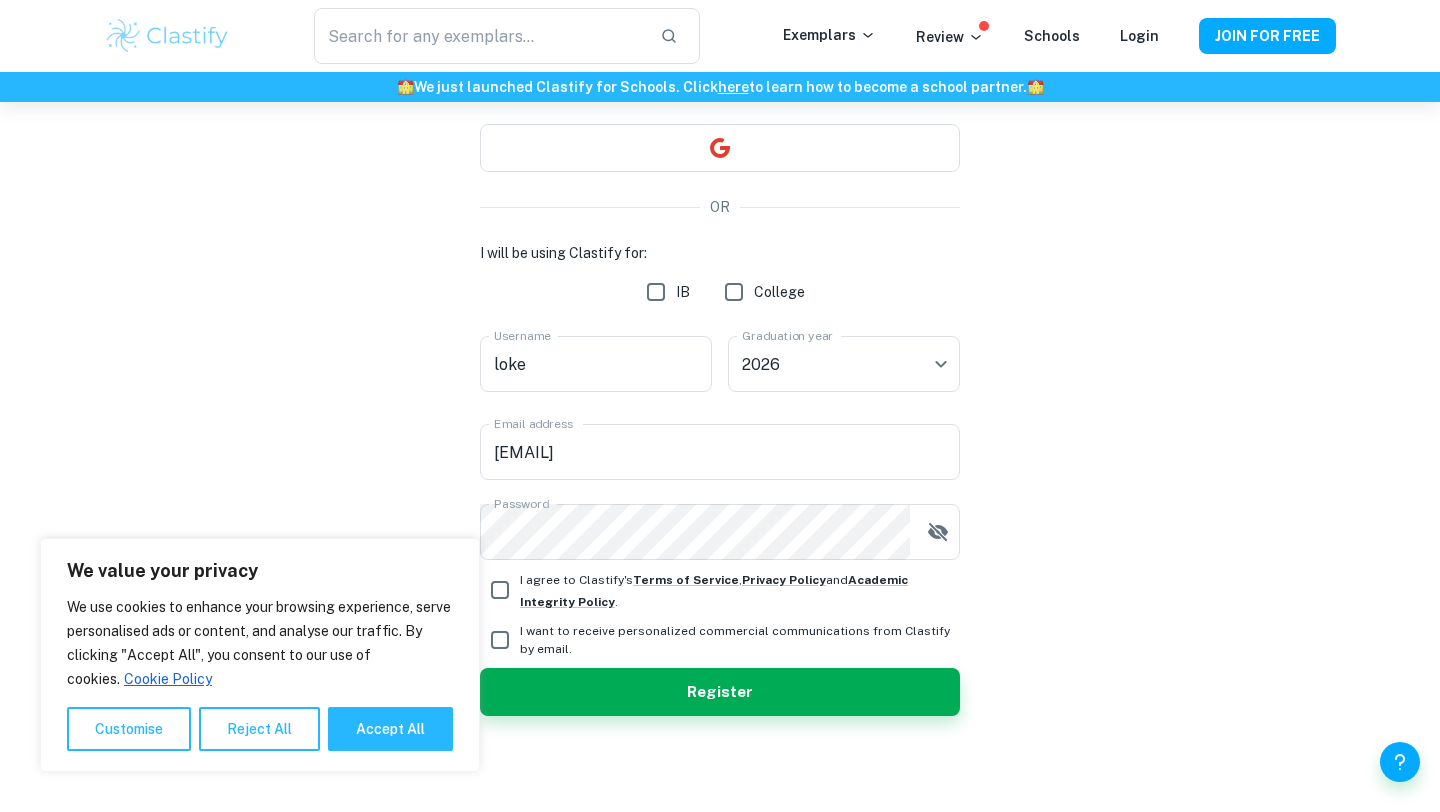 click on "I agree to Clastify's  Terms of Service ,  Privacy Policy  and  Academic Integrity Policy ." at bounding box center [500, 590] 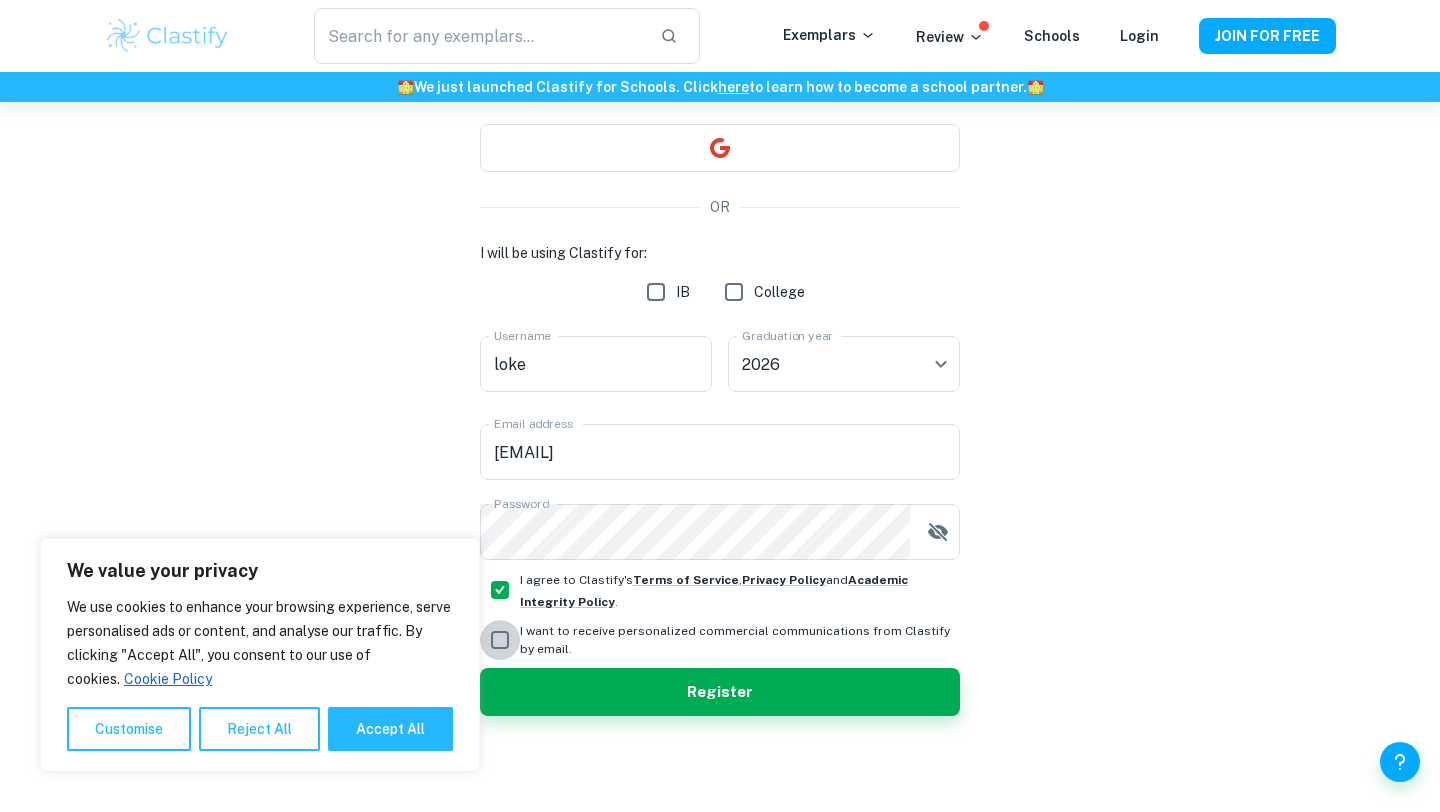 click on "I want to receive personalized commercial communications from Clastify by email." at bounding box center (500, 640) 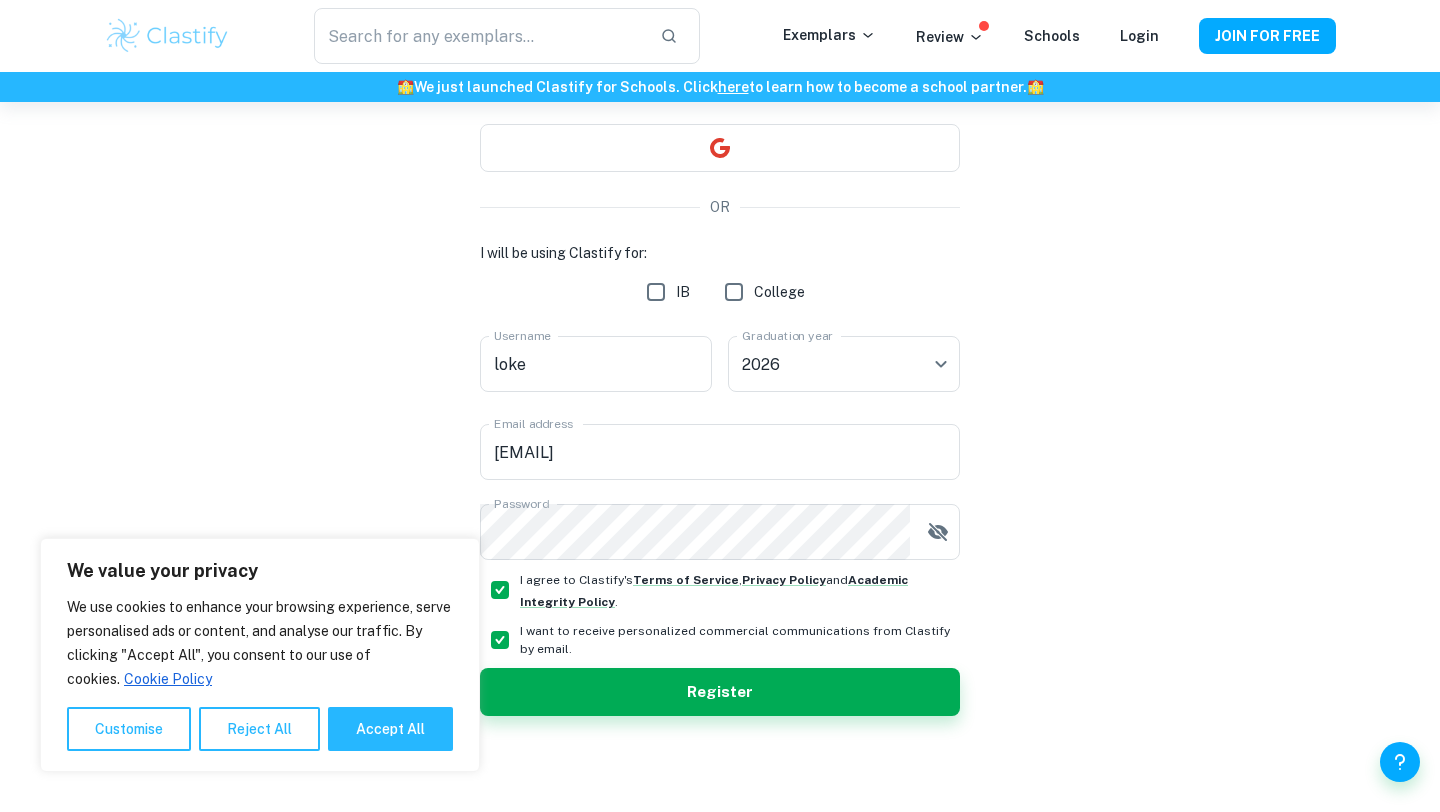 click on "I want to receive personalized commercial communications from Clastify by email." at bounding box center (500, 640) 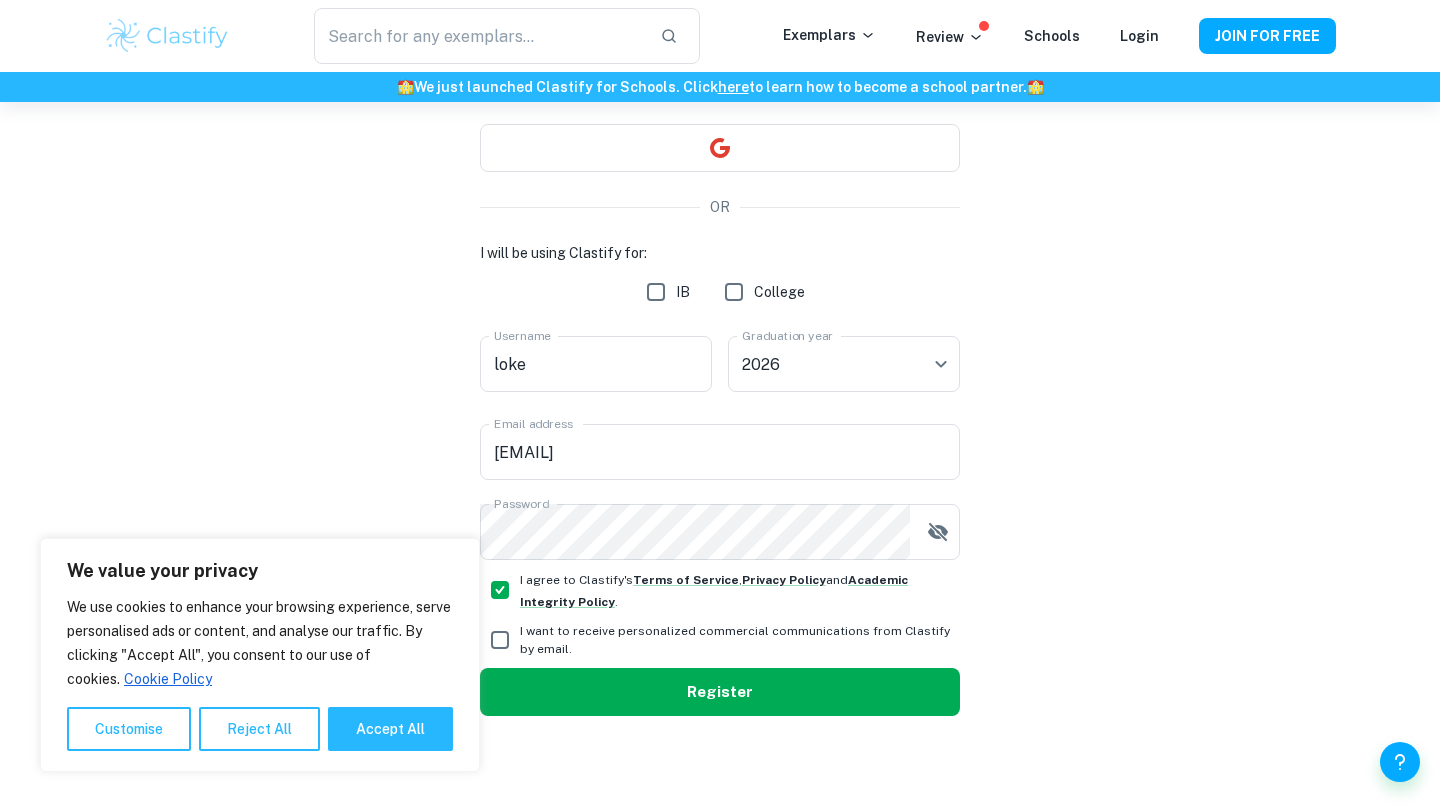click on "Register" at bounding box center [720, 692] 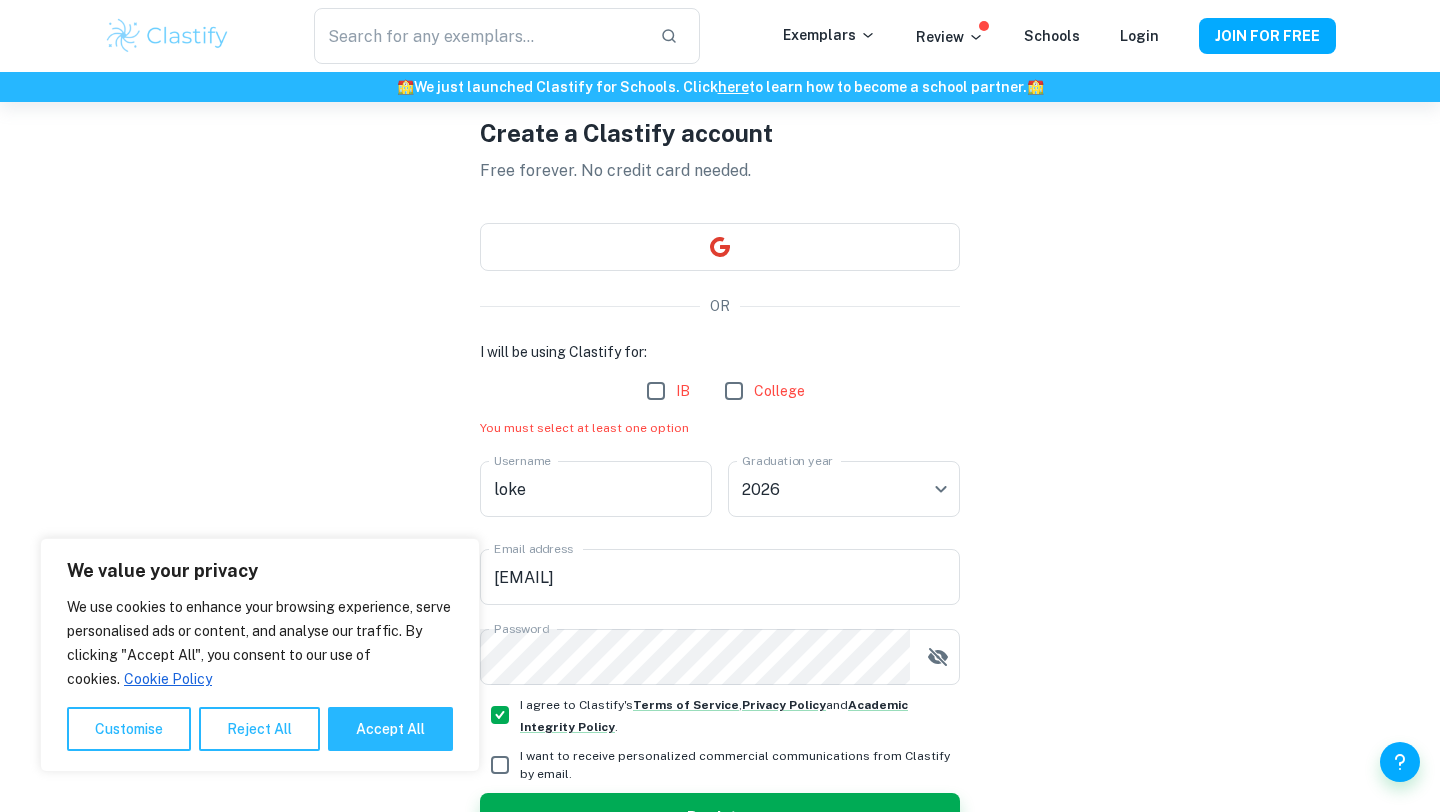 scroll, scrollTop: 24, scrollLeft: 0, axis: vertical 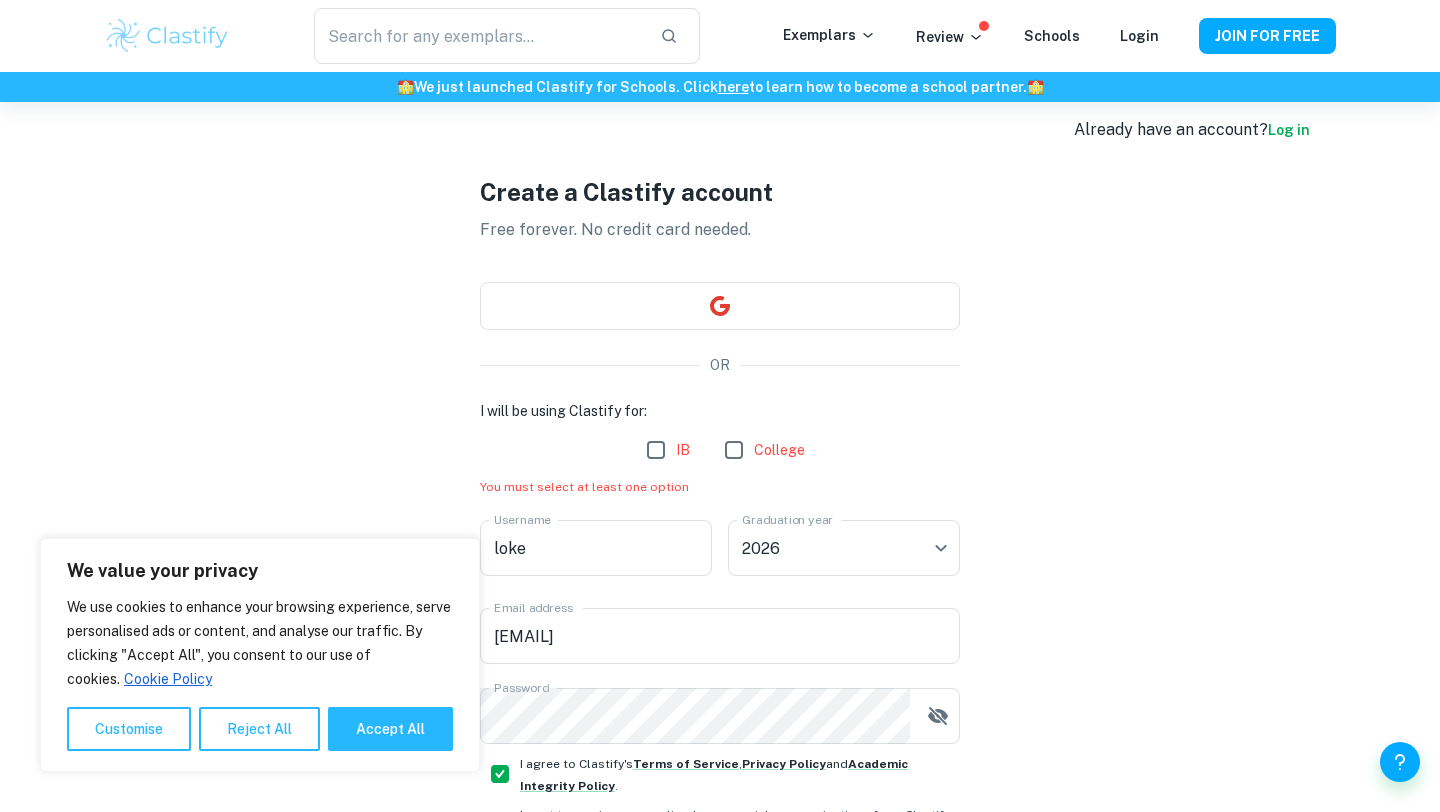 click on "IB" at bounding box center [656, 450] 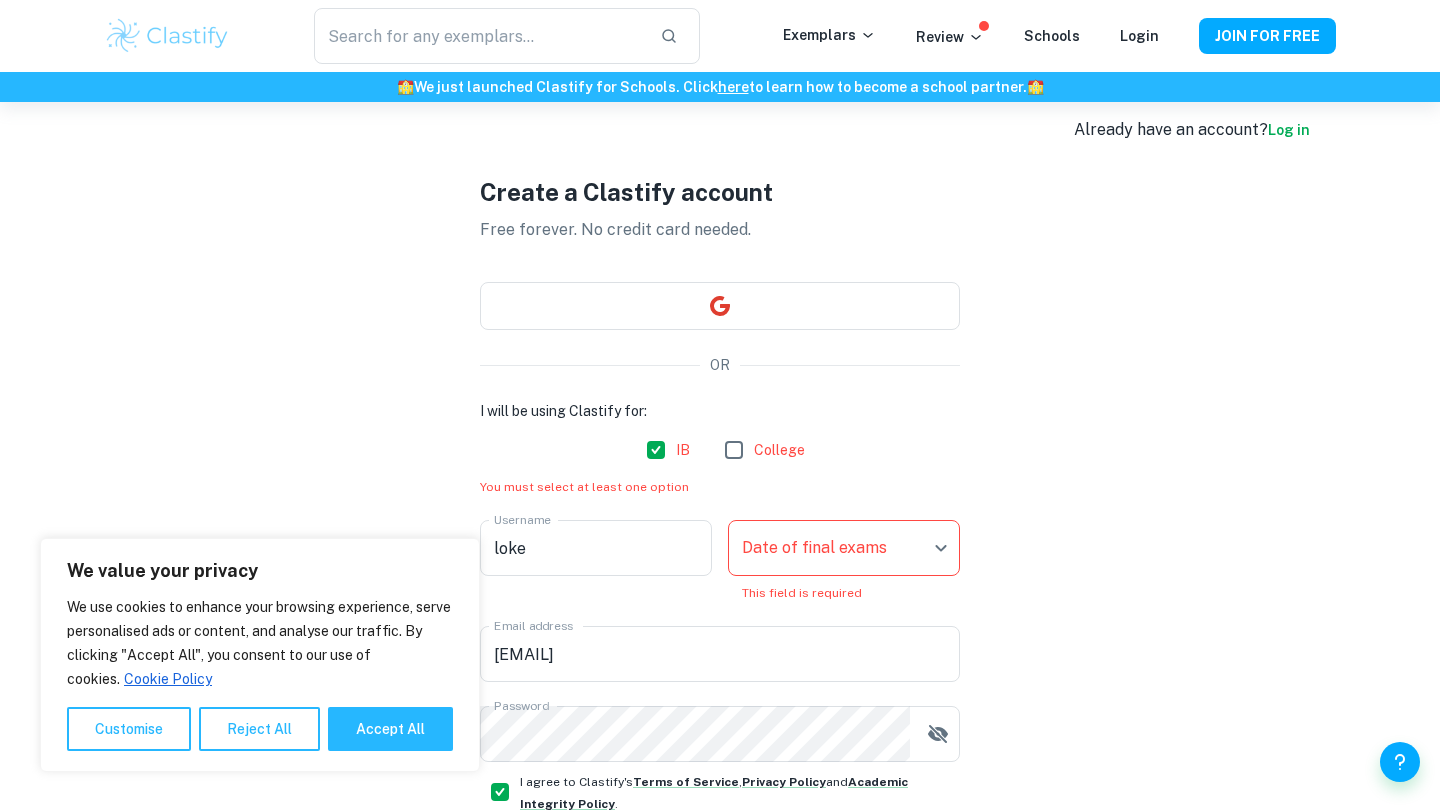 scroll, scrollTop: 226, scrollLeft: 0, axis: vertical 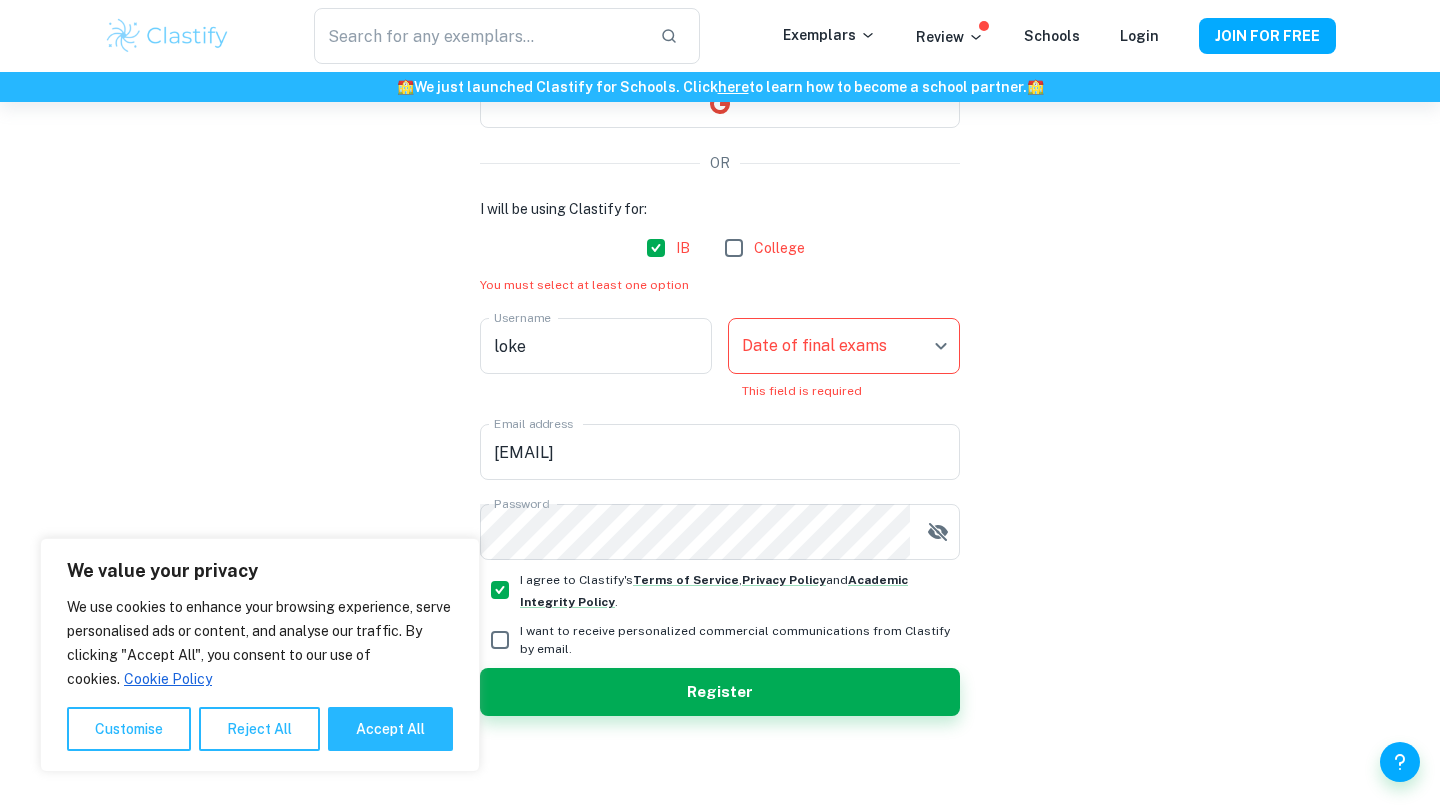 click on "We value your privacy We use cookies to enhance your browsing experience, serve personalised ads or content, and analyse our traffic. By clicking "Accept All", you consent to our use of cookies.   Cookie Policy Customise   Reject All   Accept All   Customise Consent Preferences   We use cookies to help you navigate efficiently and perform certain functions. You will find detailed information about all cookies under each consent category below. The cookies that are categorised as "Necessary" are stored on your browser as they are essential for enabling the basic functionalities of the site. ...  Show more For more information on how Google's third-party cookies operate and handle your data, see:   Google Privacy Policy Necessary Always Active Necessary cookies are required to enable the basic features of this site, such as providing secure log-in or adjusting your consent preferences. These cookies do not store any personally identifiable data. Functional Analytics Performance Advertisement Uncategorised" at bounding box center [720, 282] 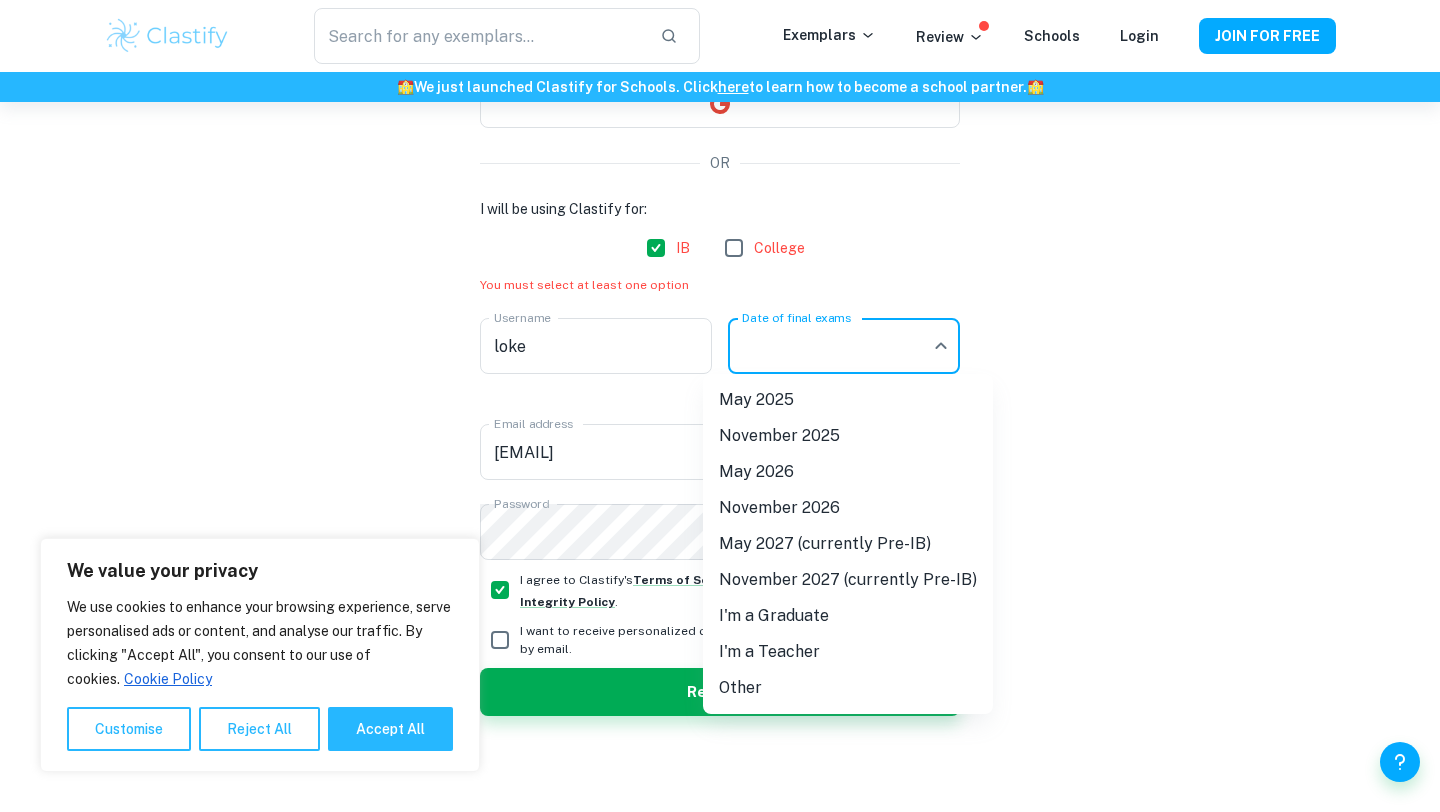 click on "November 2025" at bounding box center (848, 436) 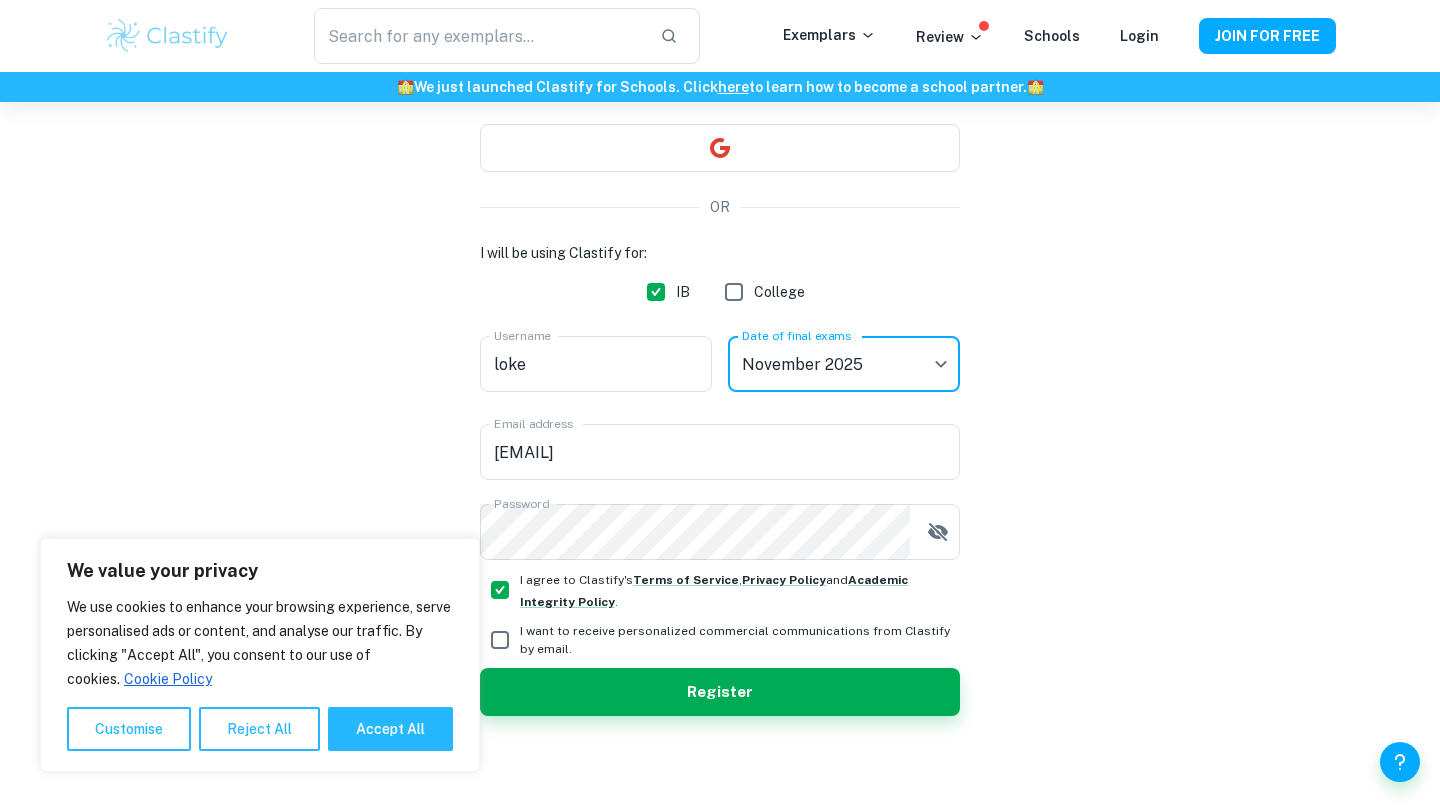 click on "We value your privacy We use cookies to enhance your browsing experience, serve personalised ads or content, and analyse our traffic. By clicking "Accept All", you consent to our use of cookies.   Cookie Policy Customise   Reject All   Accept All   Customise Consent Preferences   We use cookies to help you navigate efficiently and perform certain functions. You will find detailed information about all cookies under each consent category below. The cookies that are categorised as "Necessary" are stored on your browser as they are essential for enabling the basic functionalities of the site. ...  Show more For more information on how Google's third-party cookies operate and handle your data, see:   Google Privacy Policy Necessary Always Active Necessary cookies are required to enable the basic features of this site, such as providing secure log-in or adjusting your consent preferences. These cookies do not store any personally identifiable data. Functional Analytics Performance Advertisement Uncategorised" at bounding box center (720, 326) 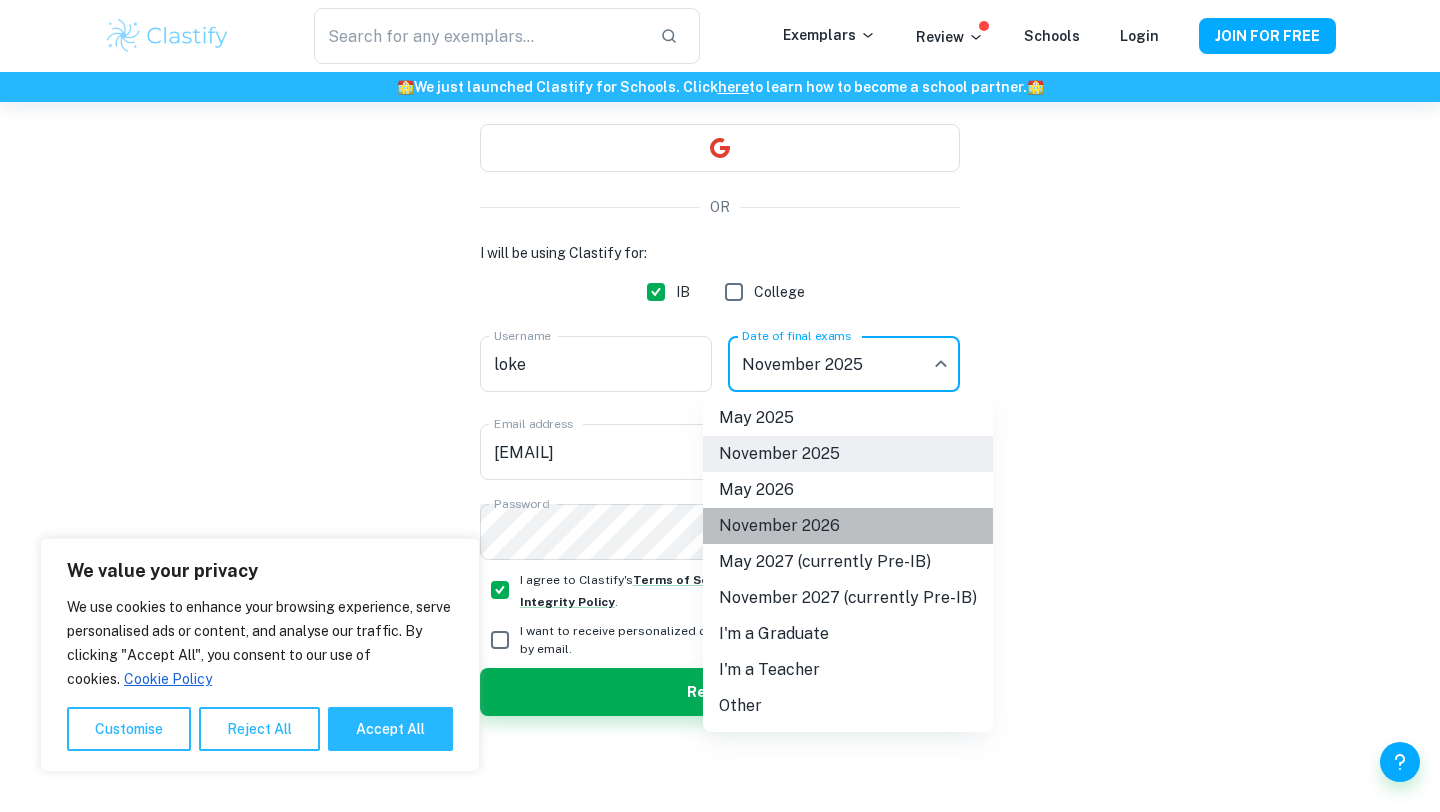 click on "November 2026" at bounding box center (848, 526) 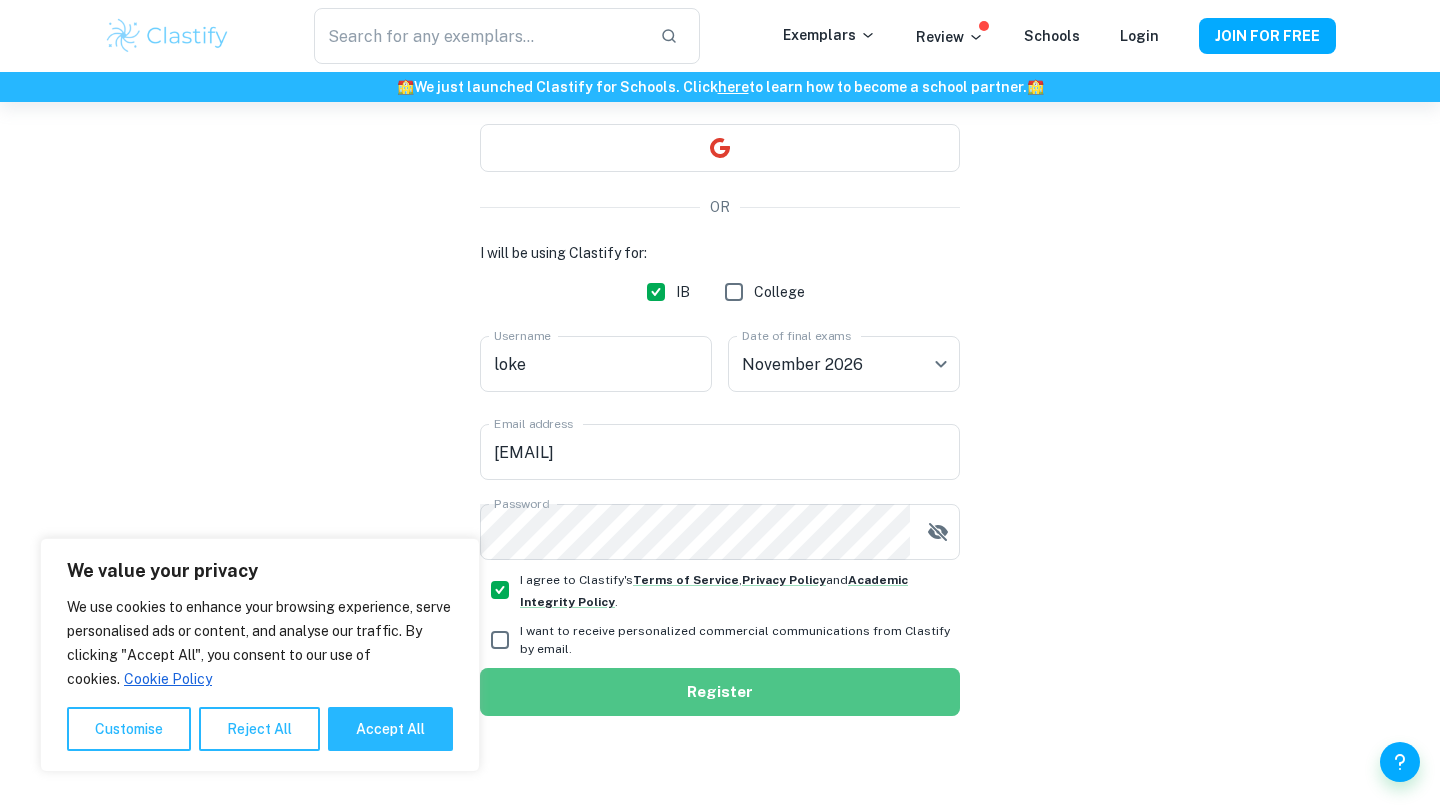 click on "Register" at bounding box center [720, 692] 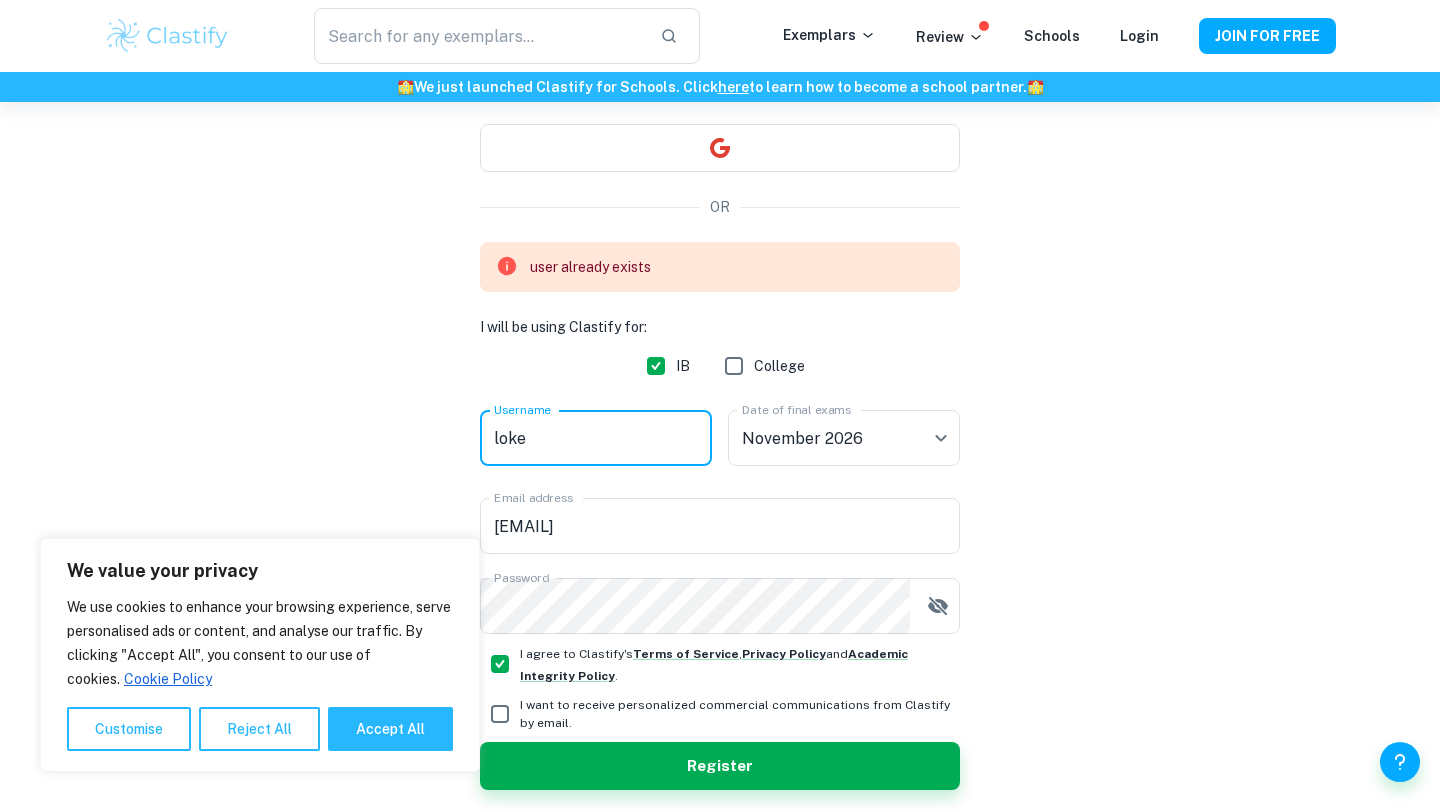 click on "loke" at bounding box center [596, 438] 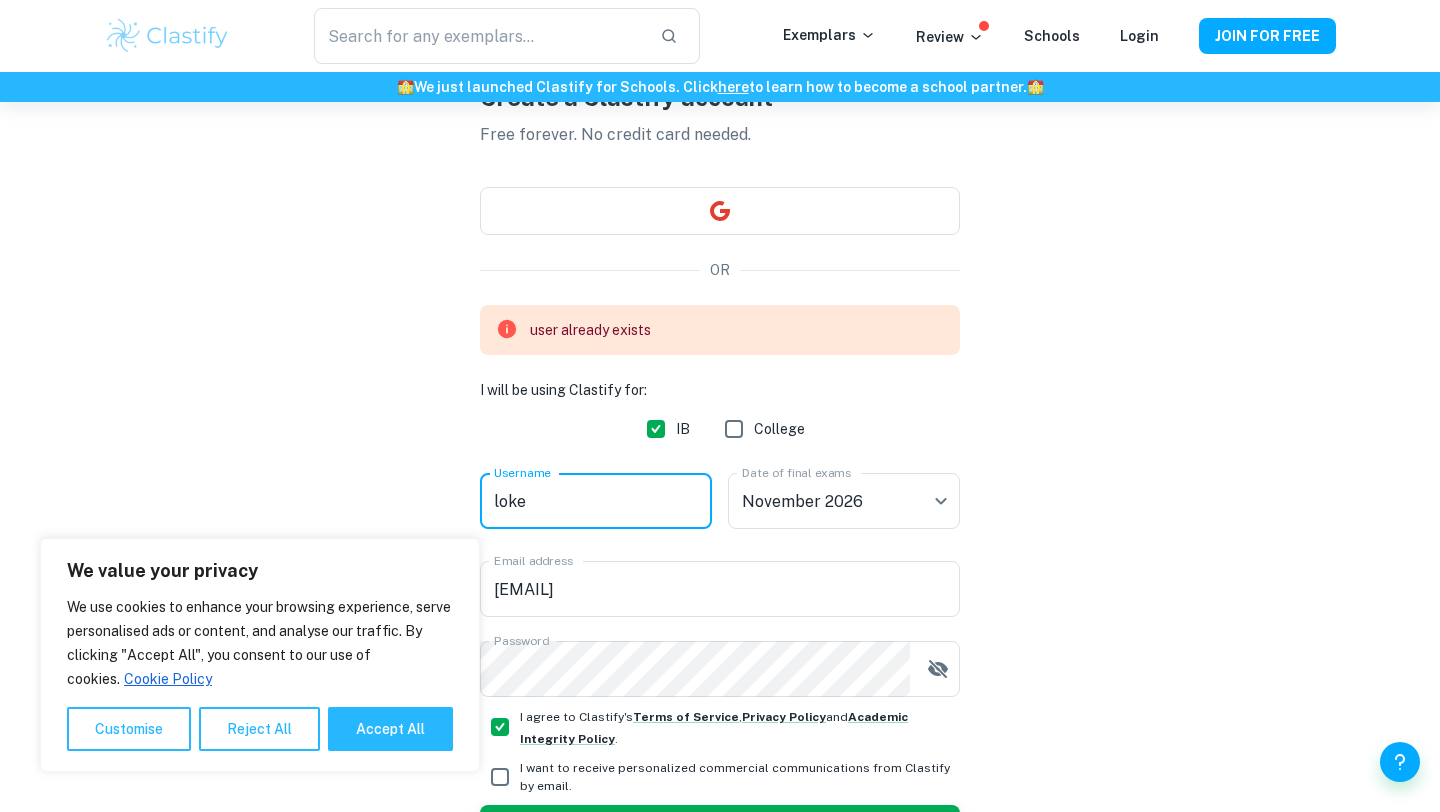scroll, scrollTop: 118, scrollLeft: 0, axis: vertical 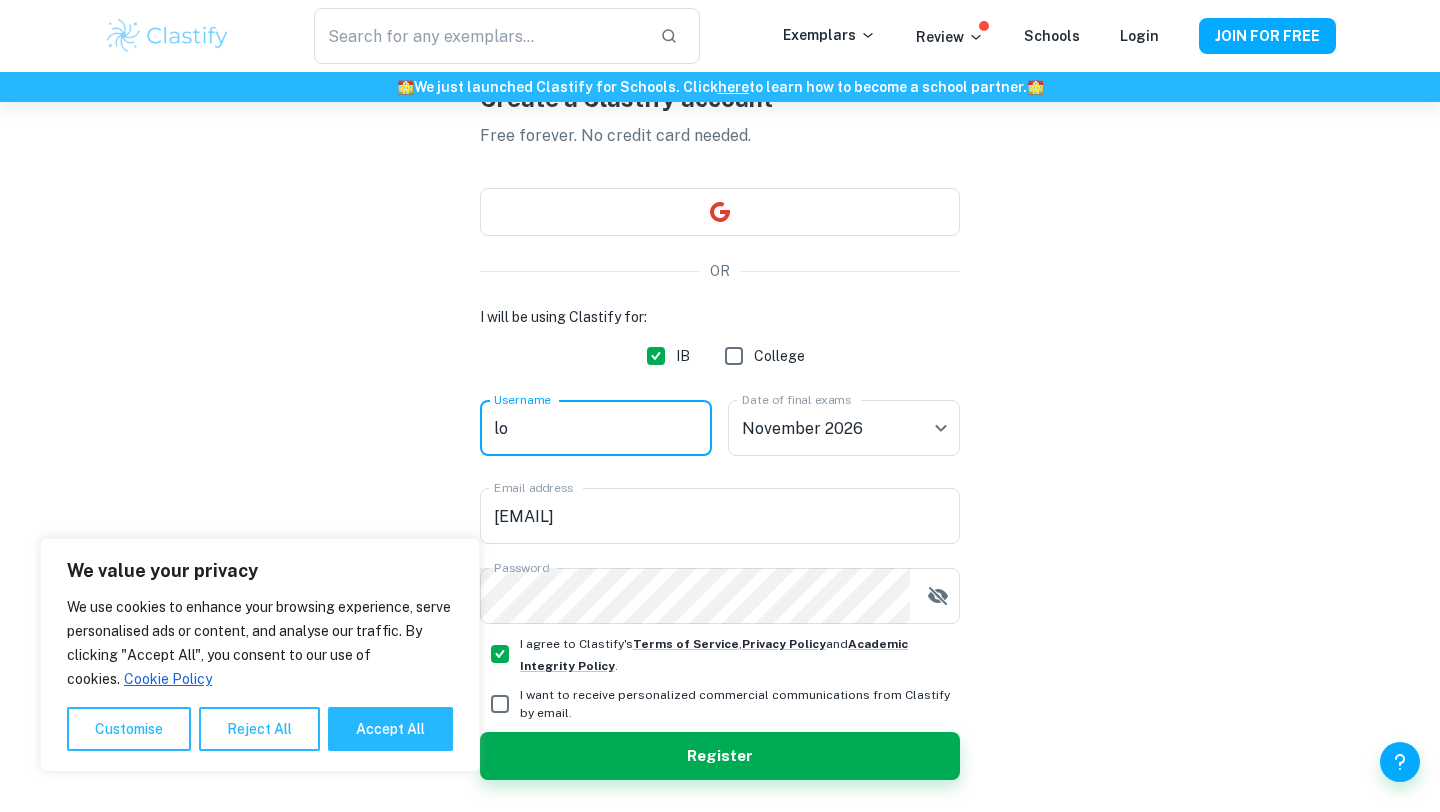 type on "l" 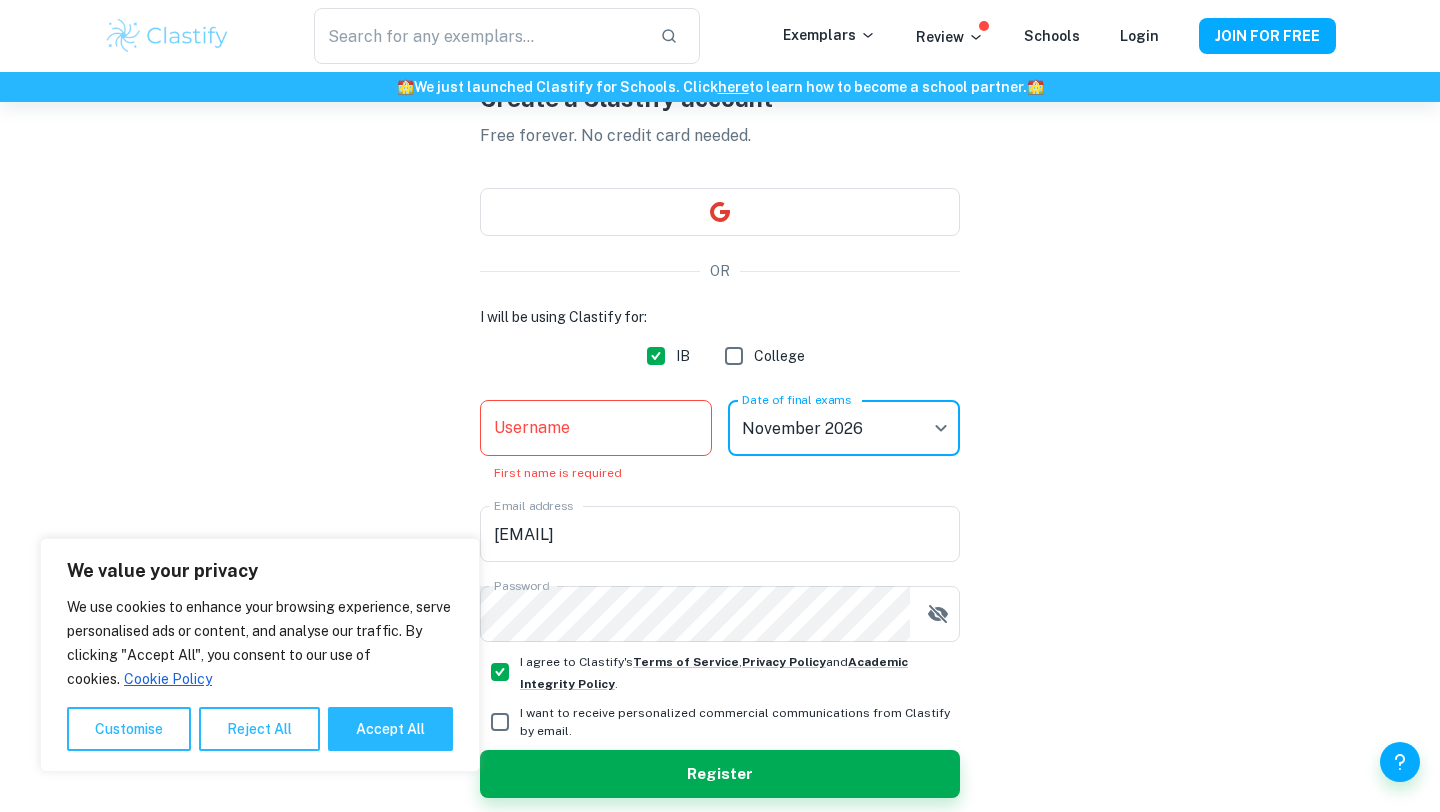 click on "Username" at bounding box center (596, 428) 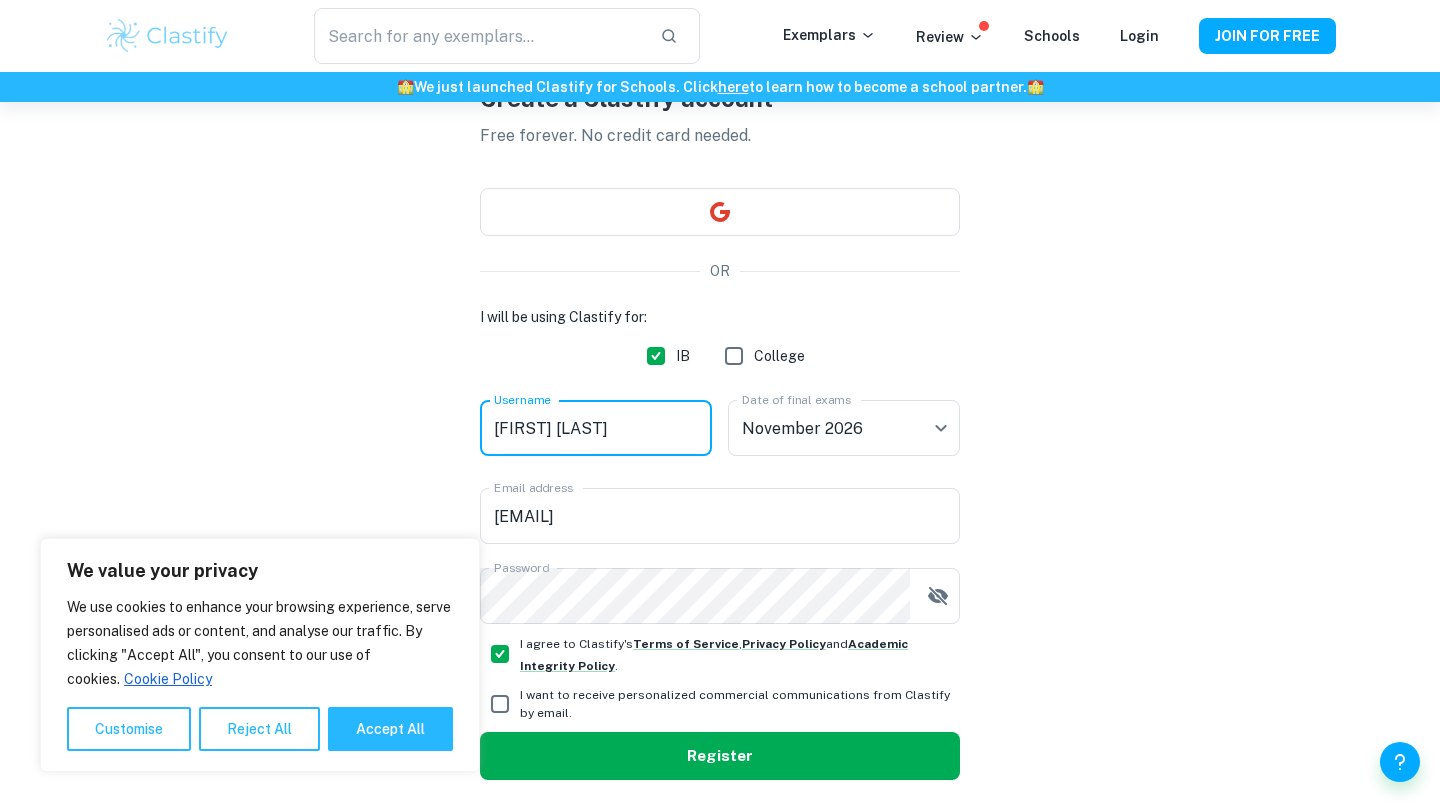type on "Barelyteddy" 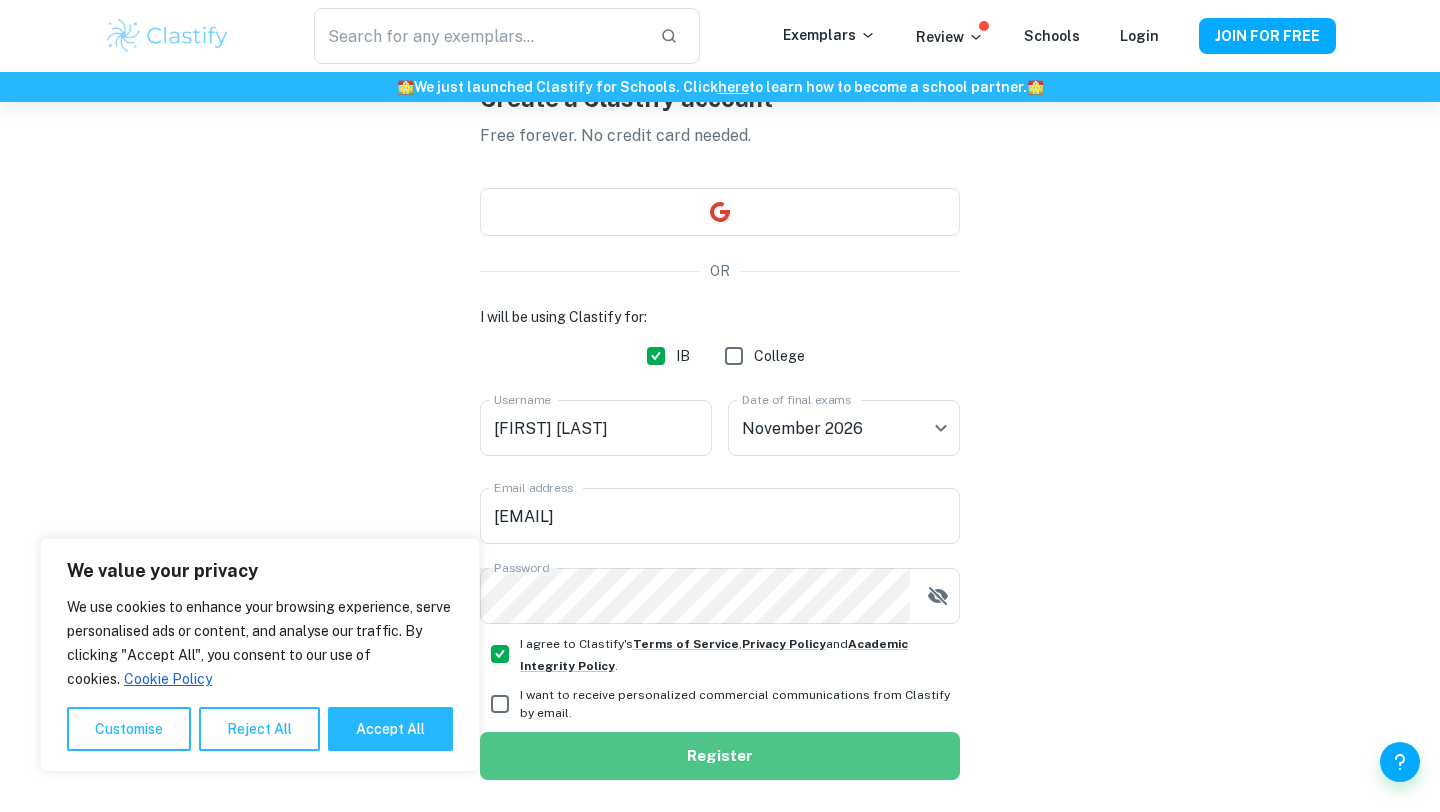 click on "Register" at bounding box center [720, 756] 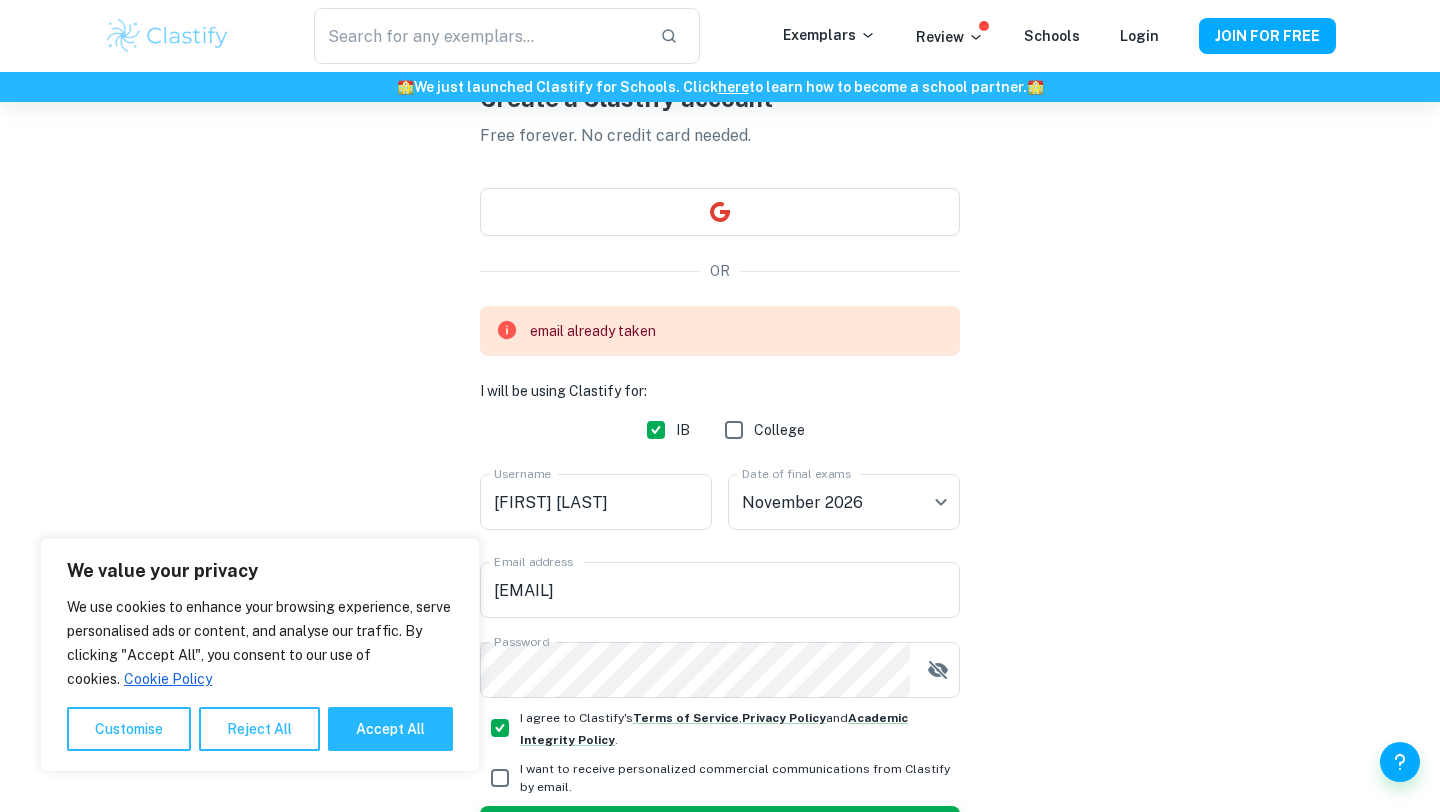 click on "Login" at bounding box center (1139, 36) 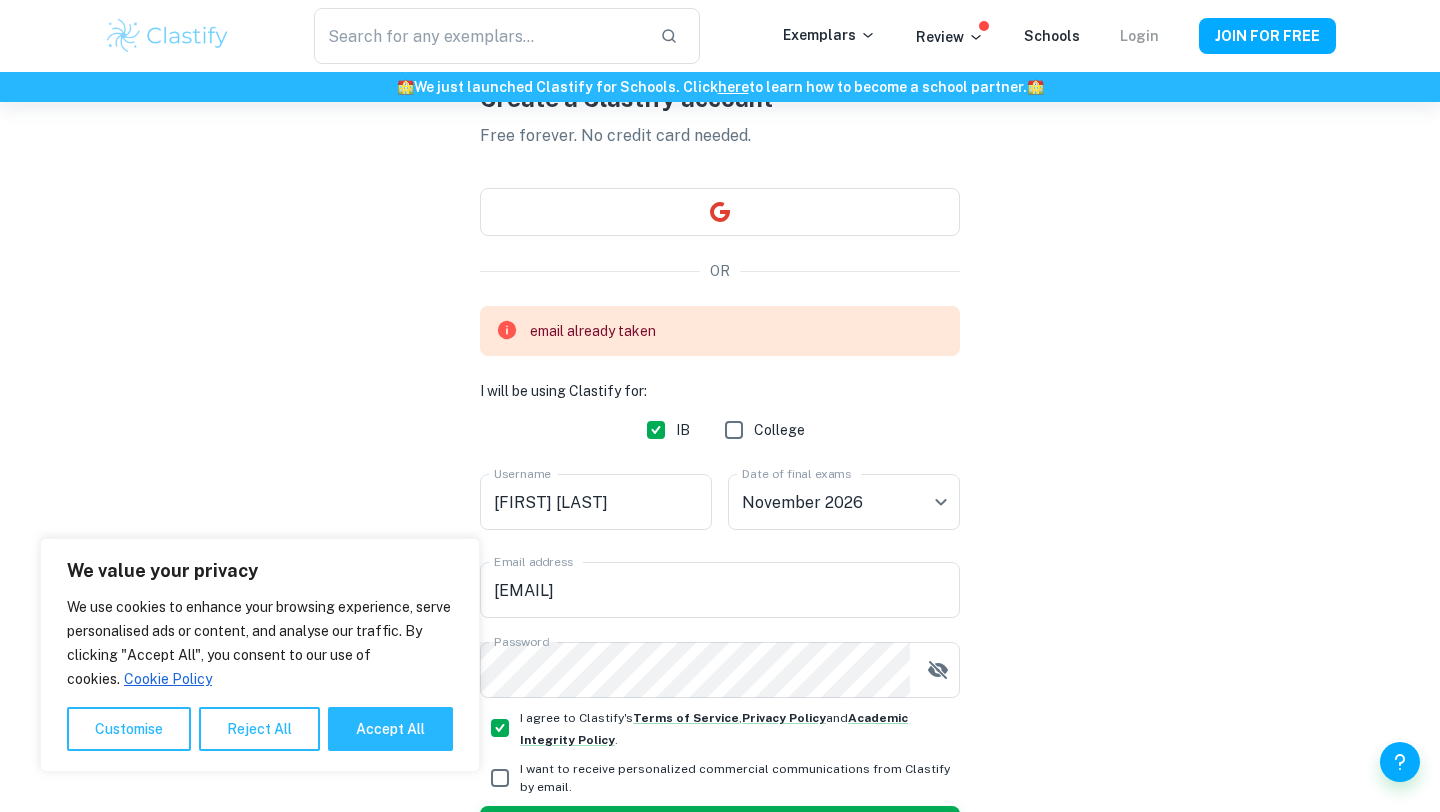 click on "Login" at bounding box center [1139, 36] 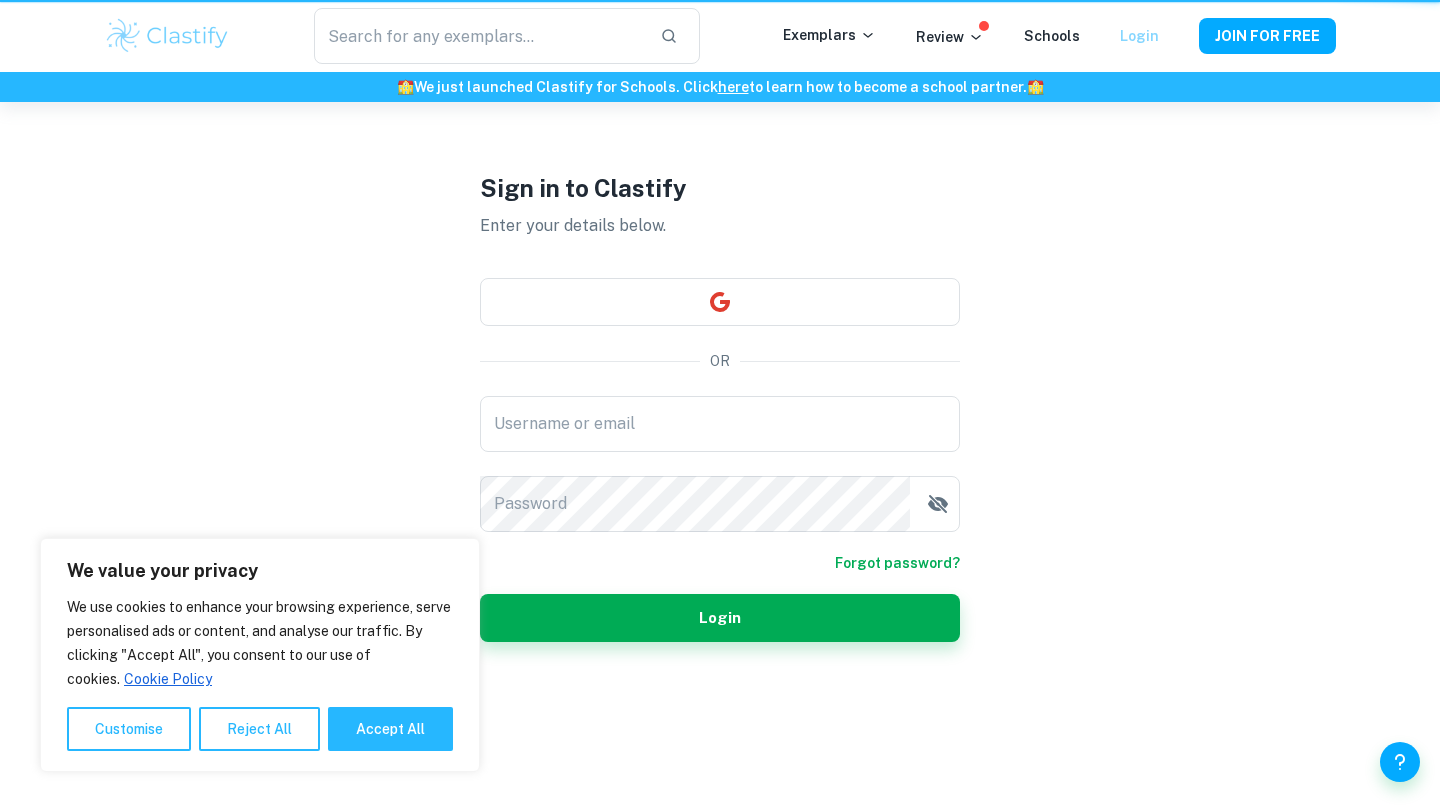 scroll, scrollTop: 0, scrollLeft: 0, axis: both 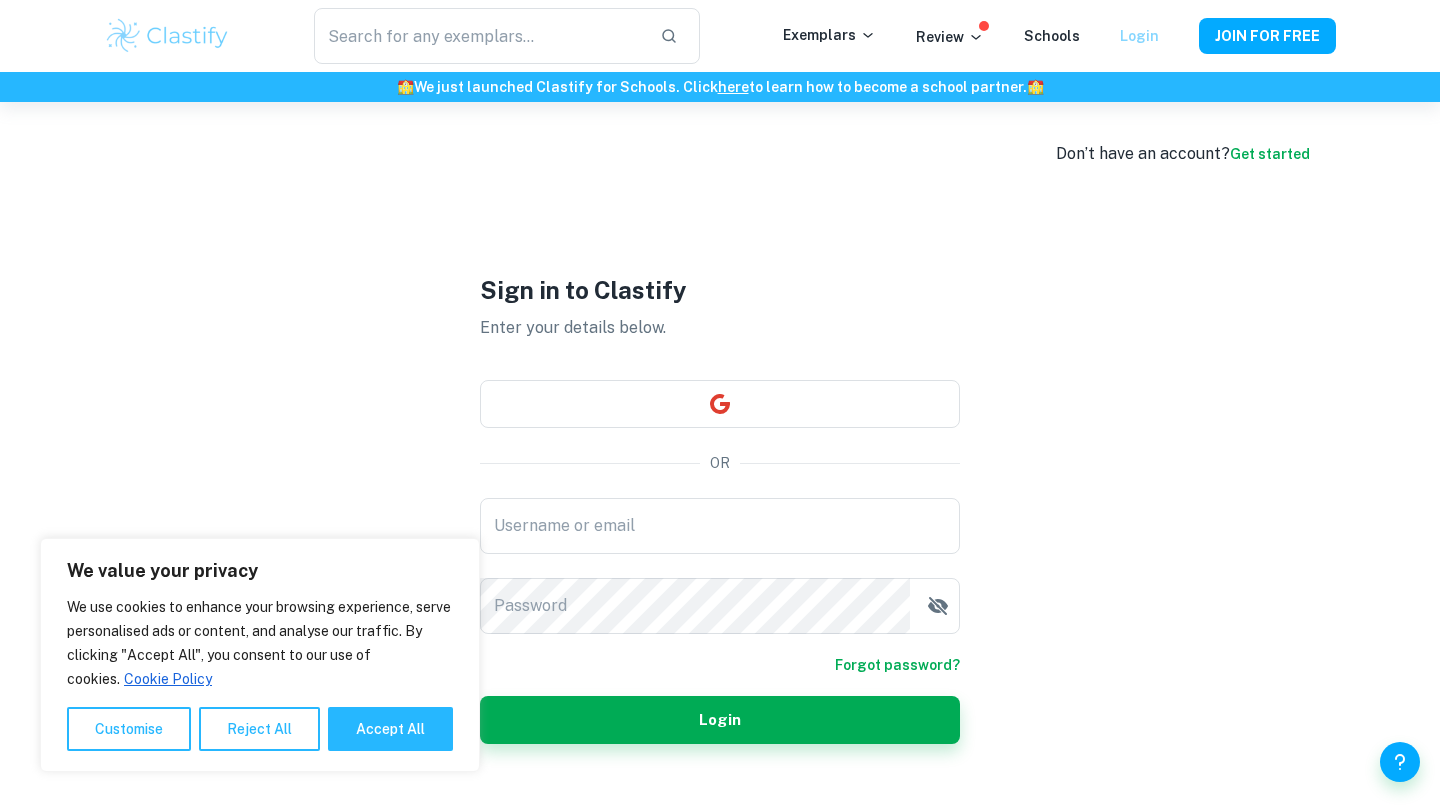 type on "[EMAIL]" 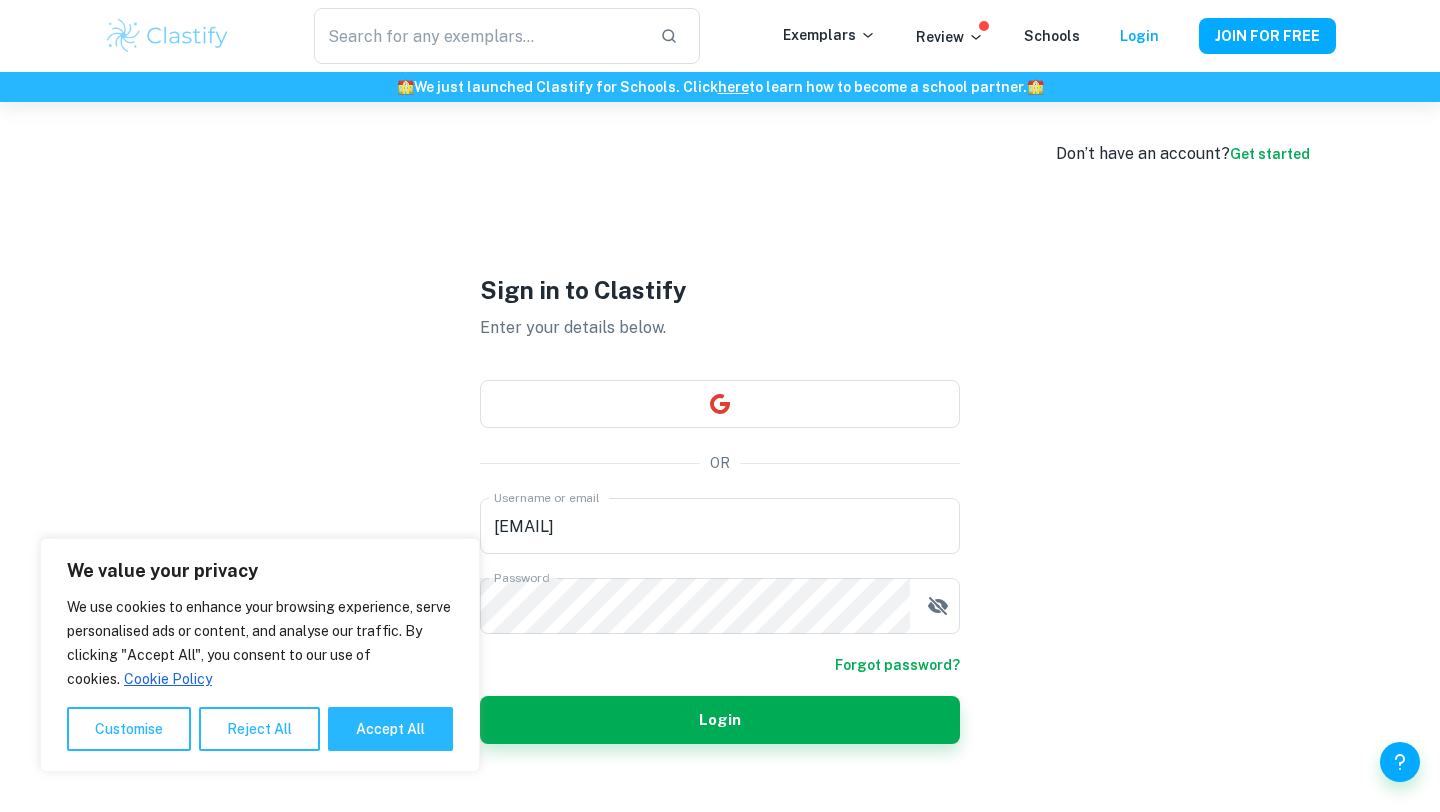 click on "Sign in to Clastify" at bounding box center [720, 290] 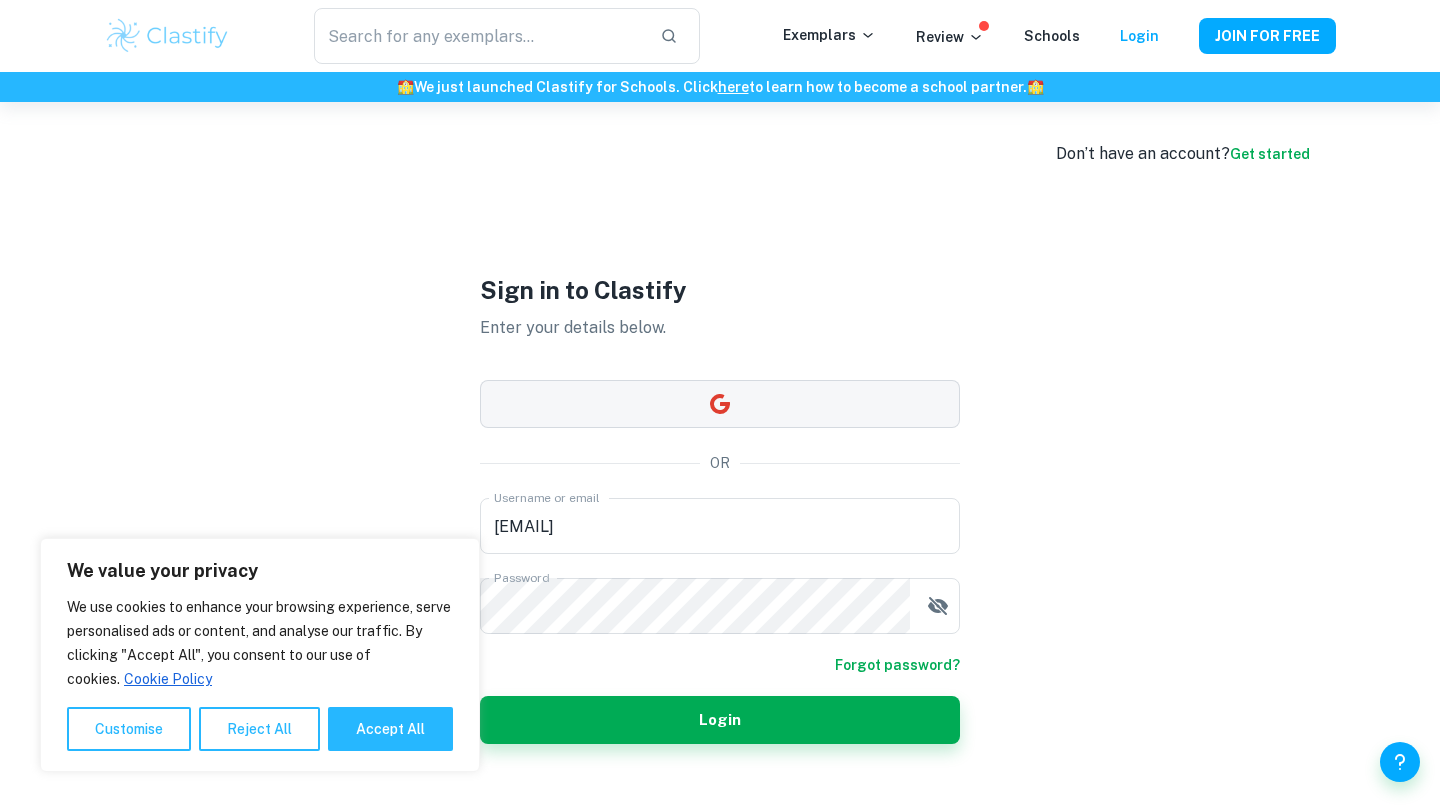 scroll, scrollTop: 102, scrollLeft: 0, axis: vertical 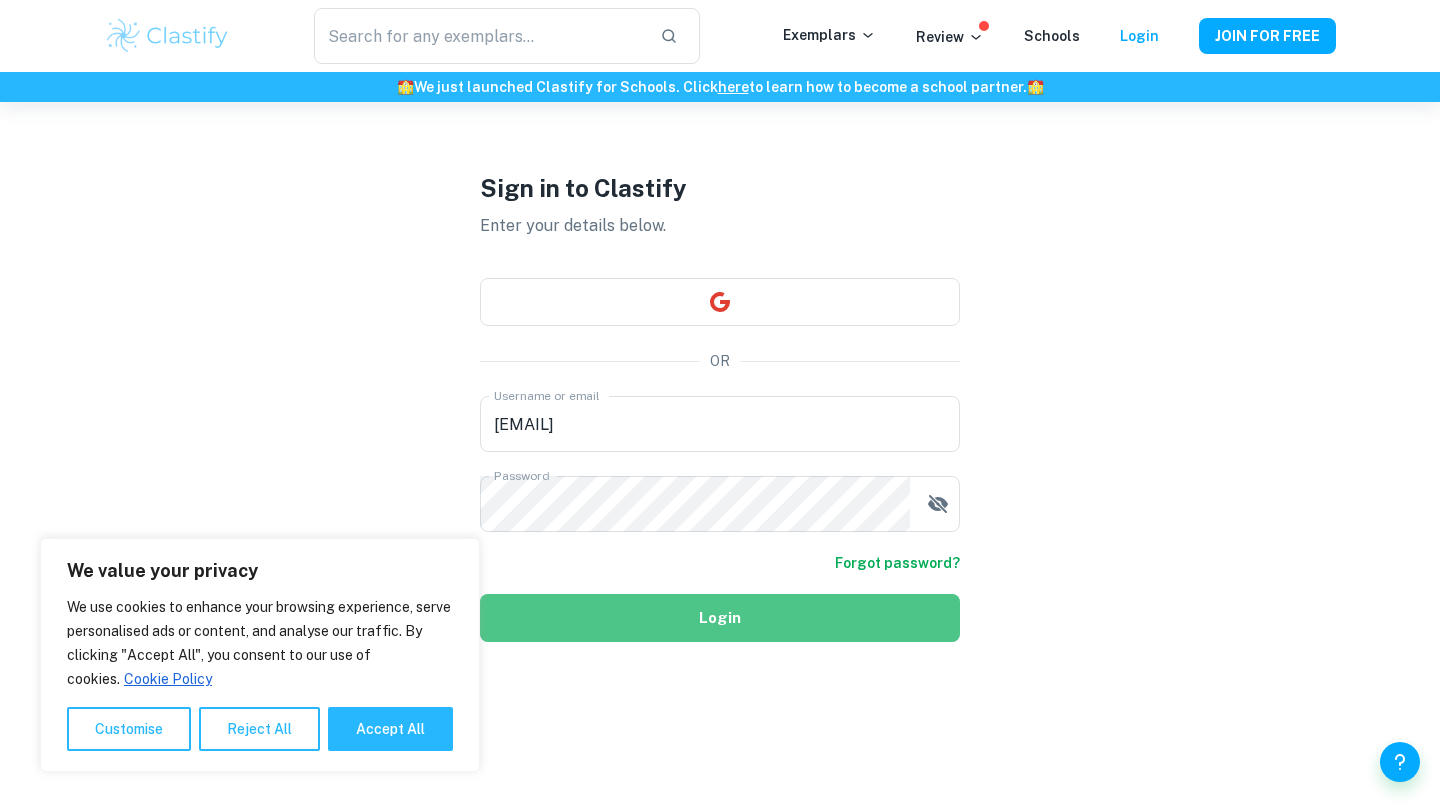 click on "Login" at bounding box center [720, 618] 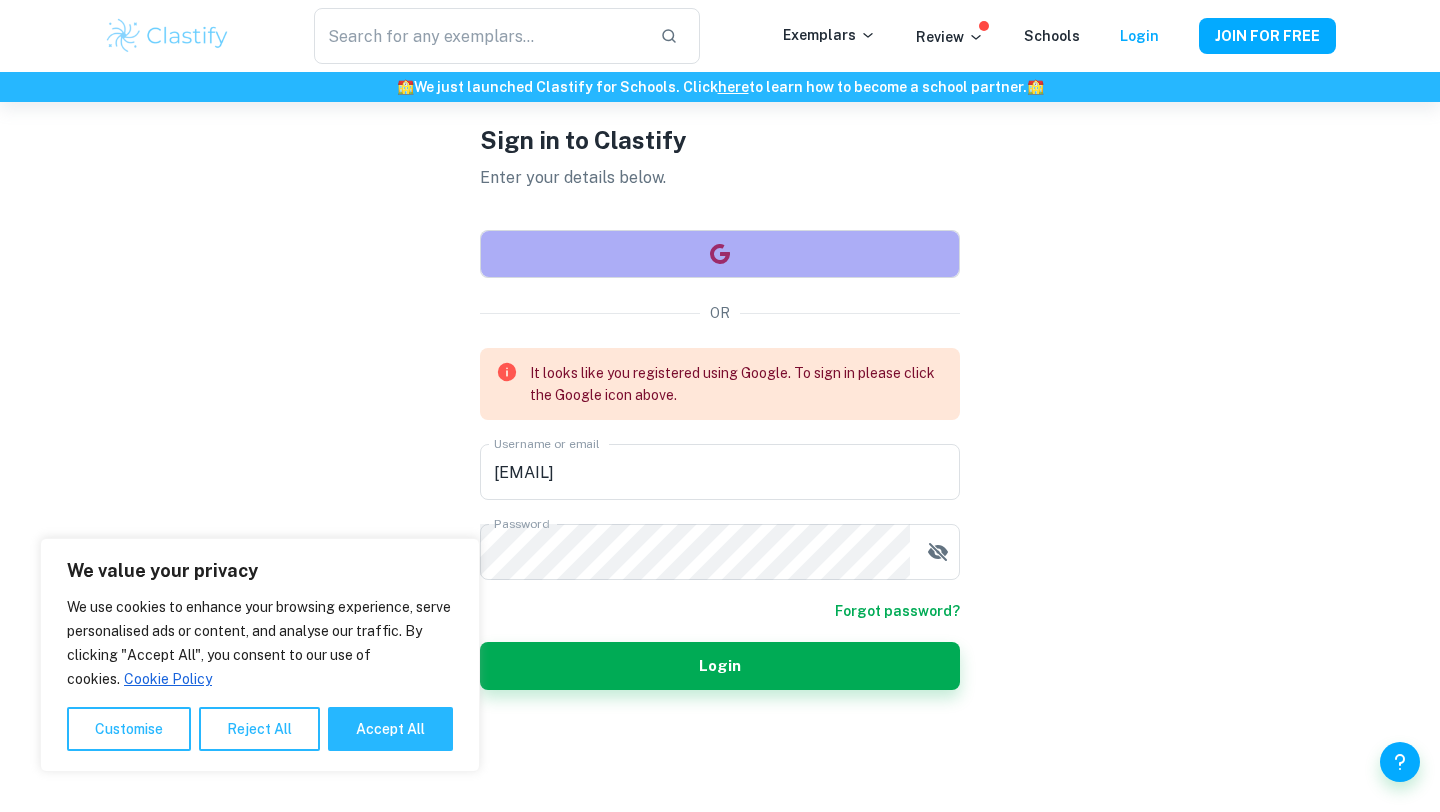click at bounding box center (720, 254) 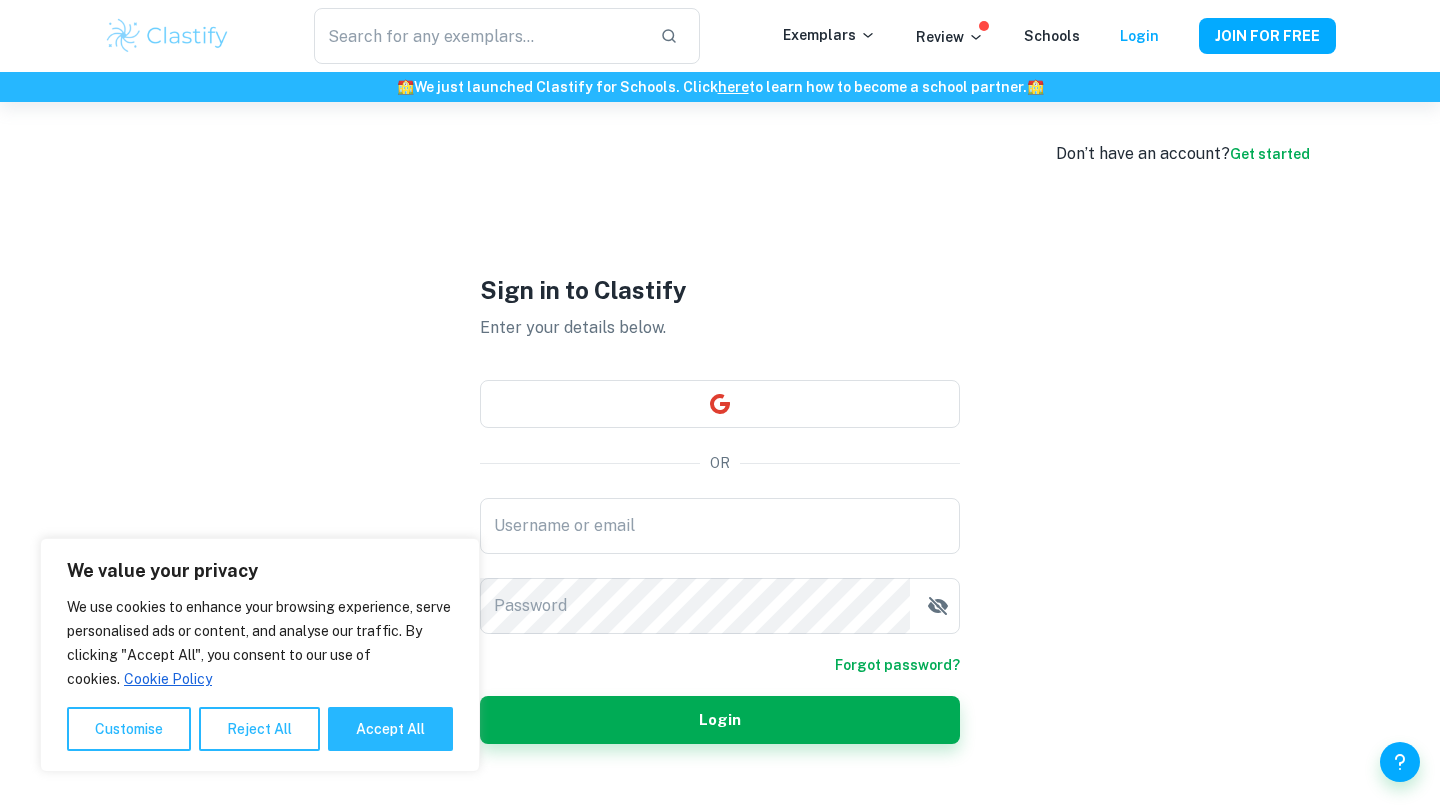 scroll, scrollTop: 102, scrollLeft: 0, axis: vertical 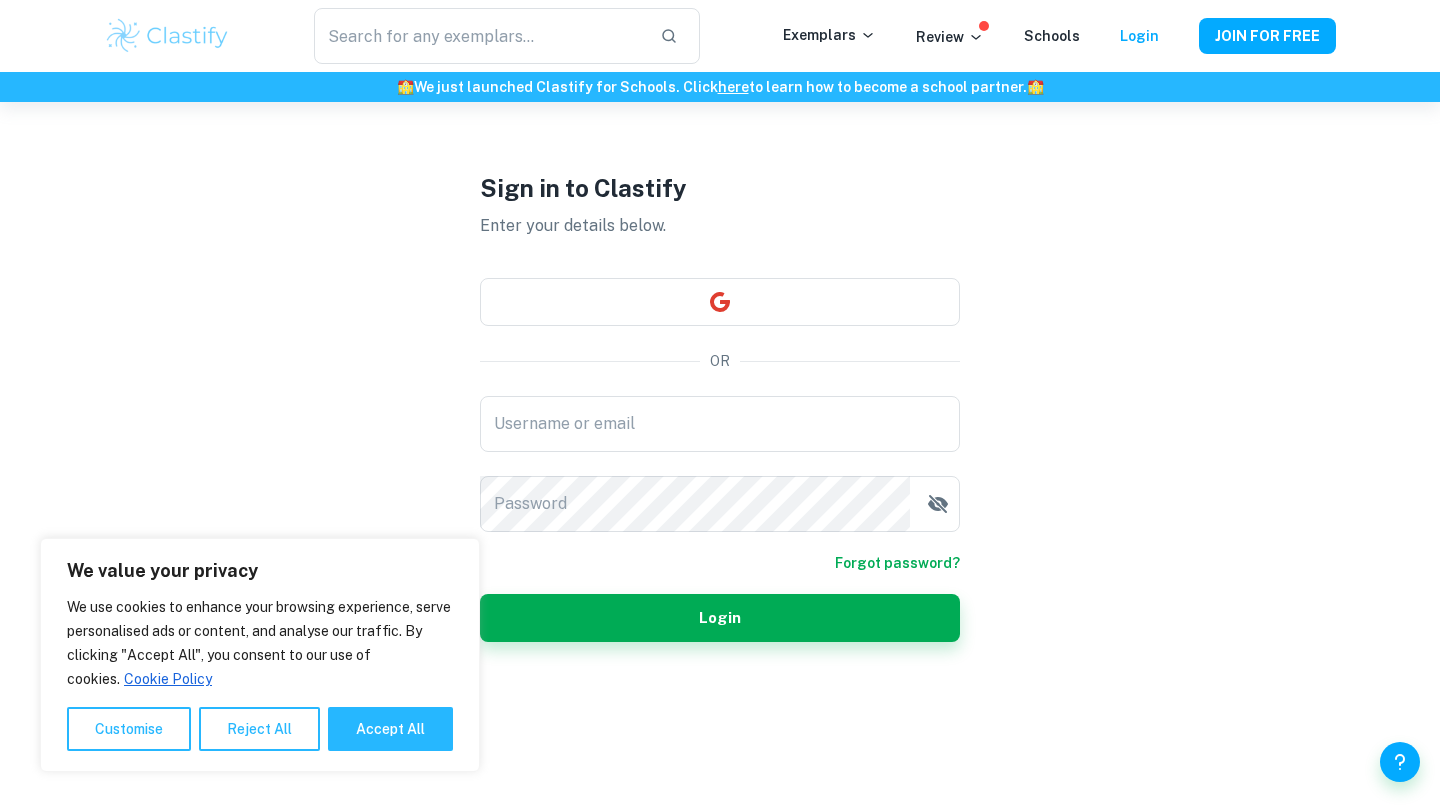 type on "[EMAIL]" 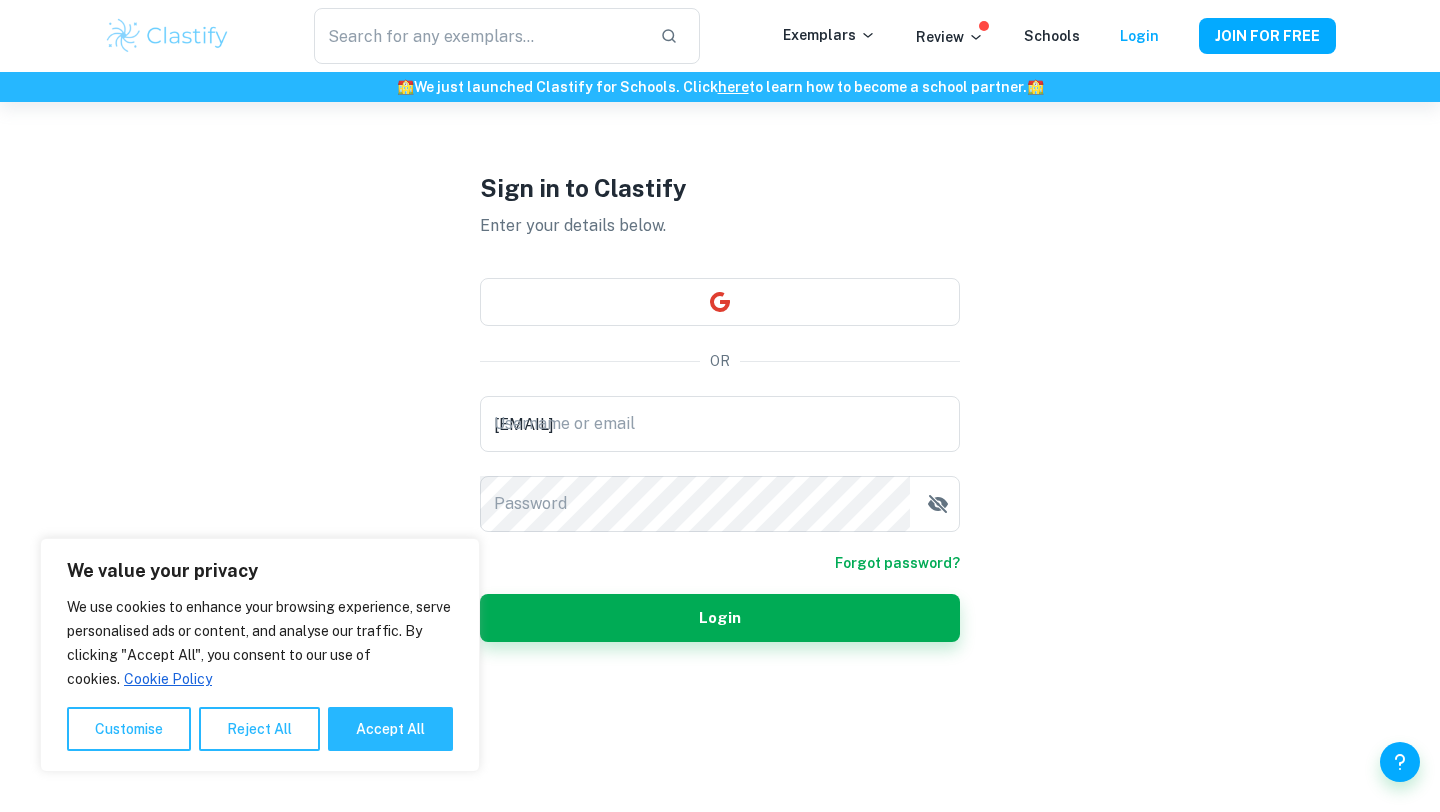 click on "Sign in to Clastify Enter your details below. OR Username or email [EMAIL] Username or email Password Password Forgot password? Login" at bounding box center [720, 406] 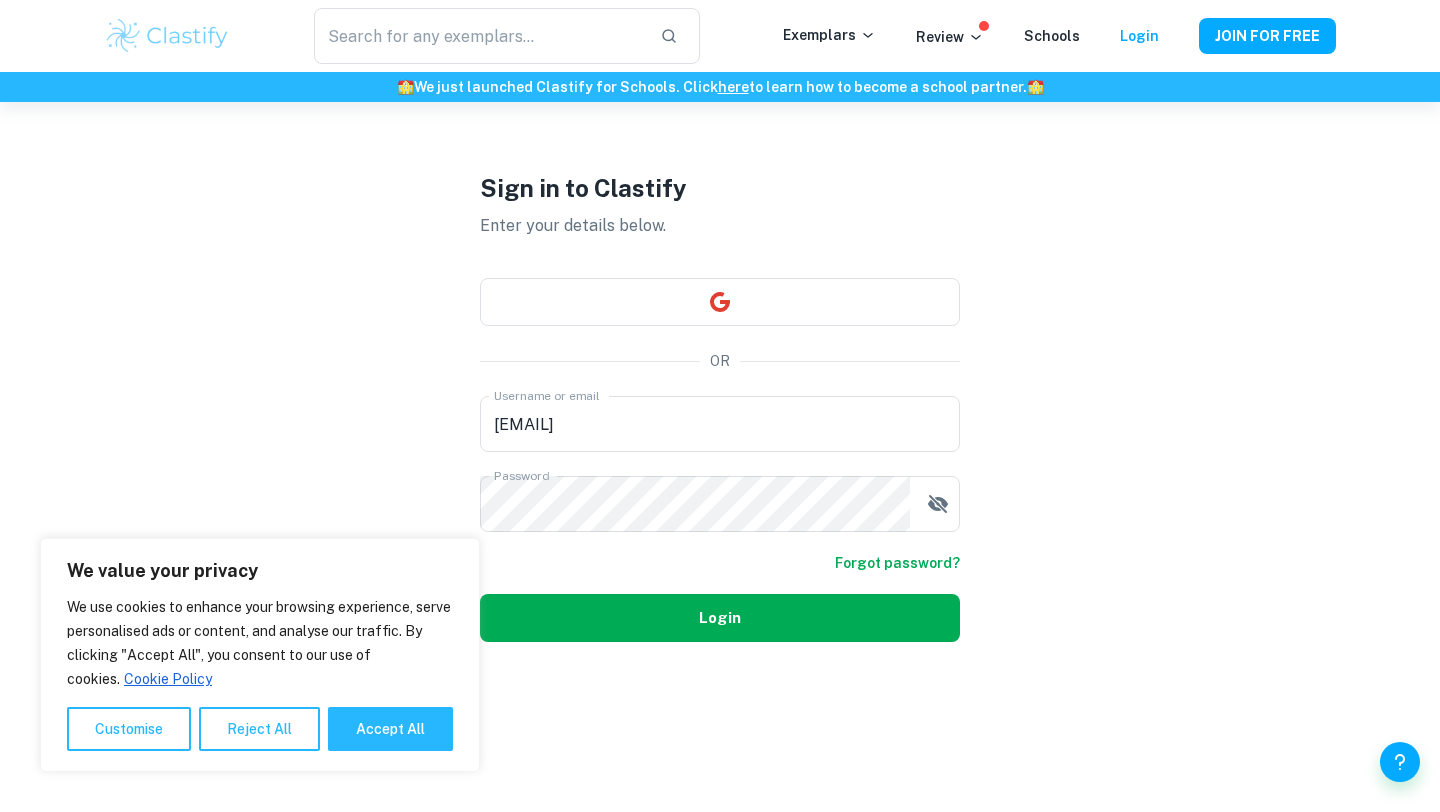 click on "Login" at bounding box center [720, 618] 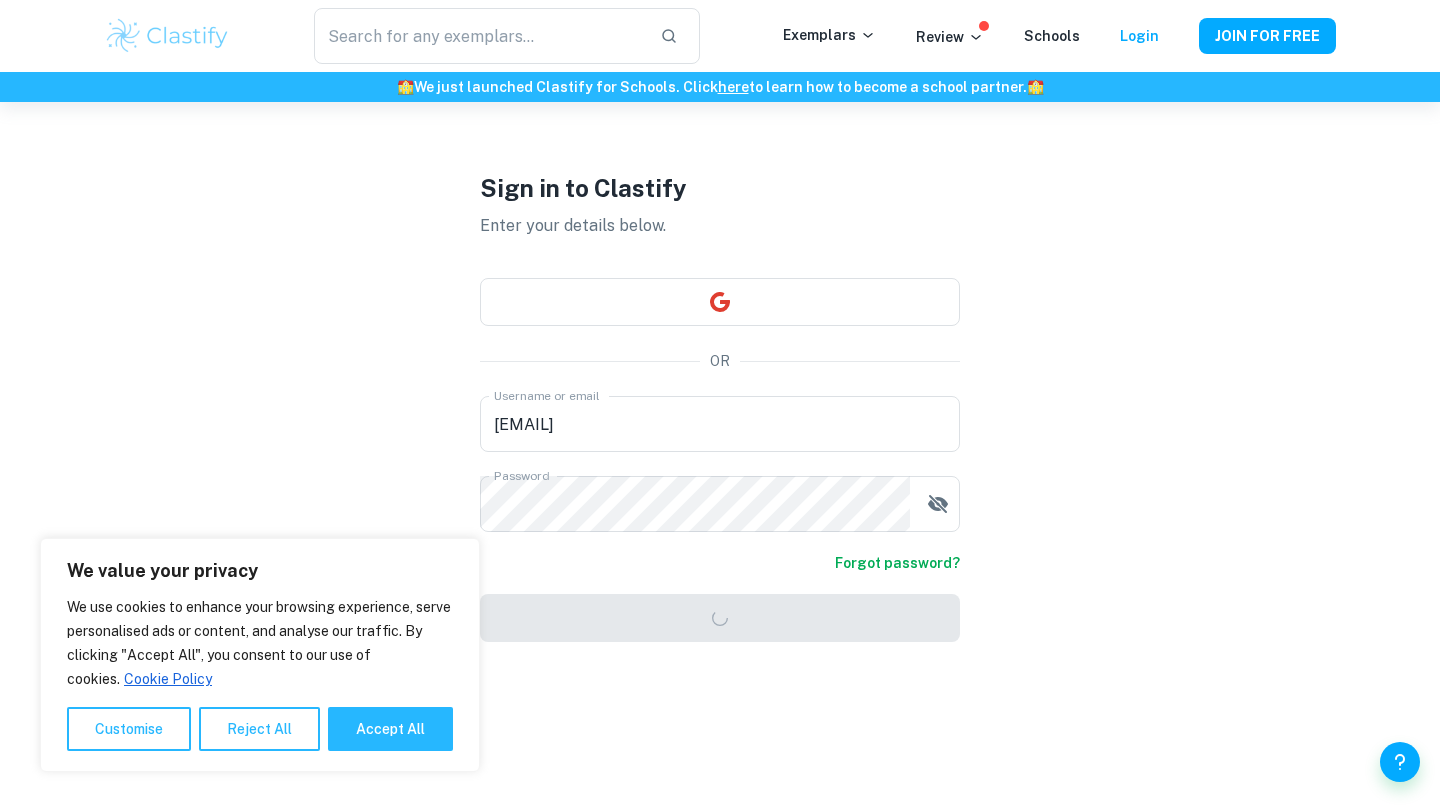 click on "Username or email [EMAIL] Username or email Password Password Forgot password? Login" at bounding box center [720, 519] 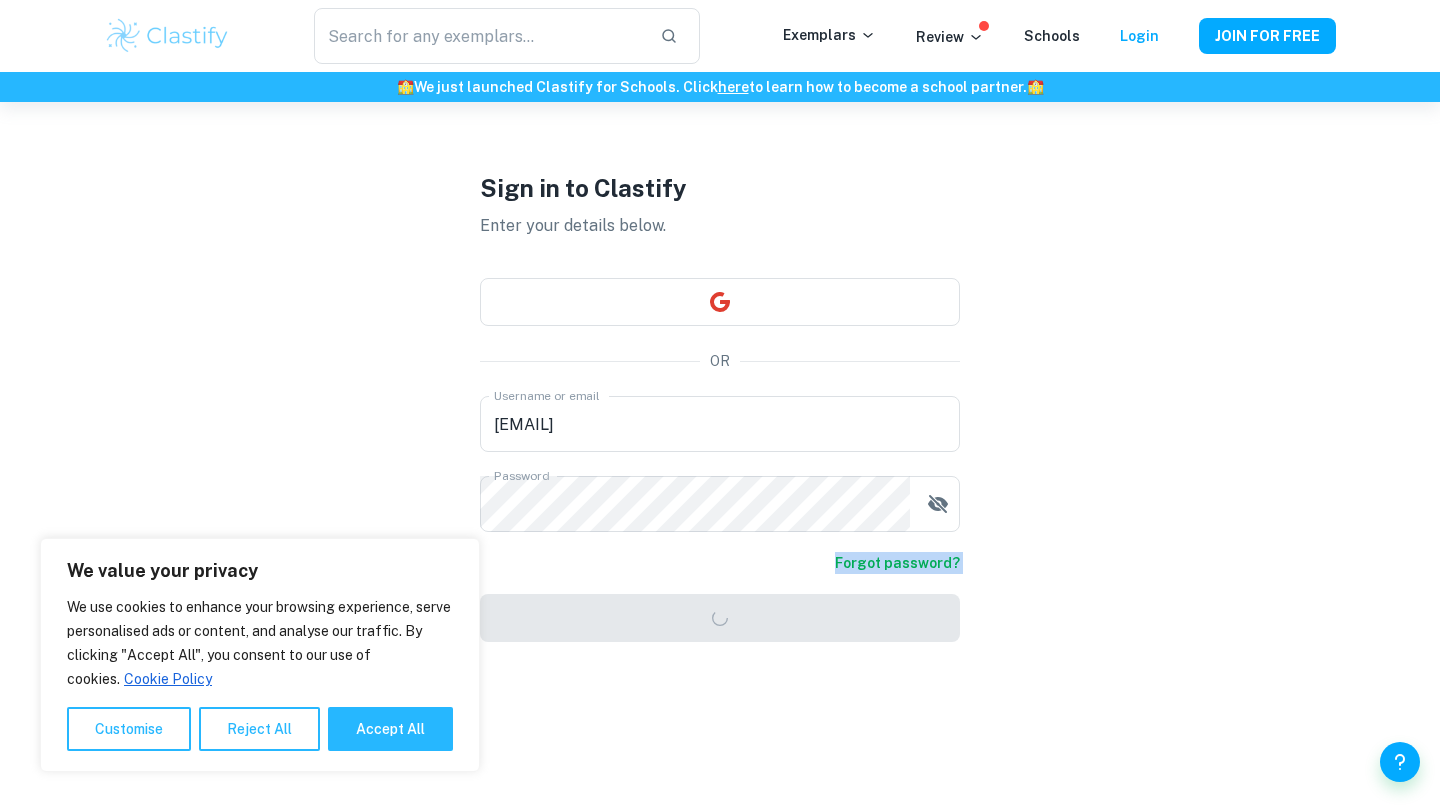 click on "Username or email [EMAIL] Username or email Password Password Forgot password? Login" at bounding box center [720, 519] 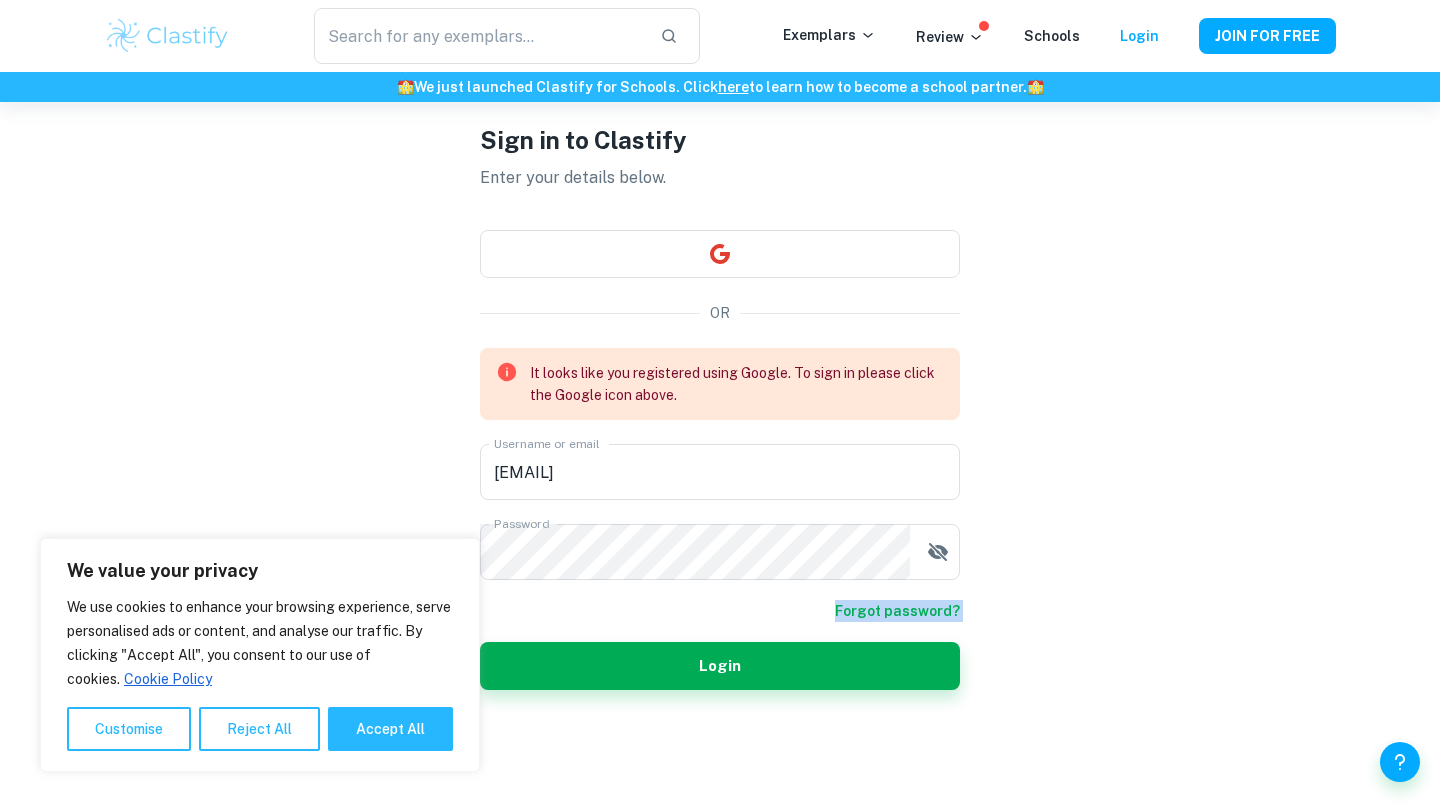 click on "It looks like you registered using Google. To sign in please click the Google icon above. Username or email [EMAIL] Username or email Password Password Forgot password? Login" at bounding box center (720, 519) 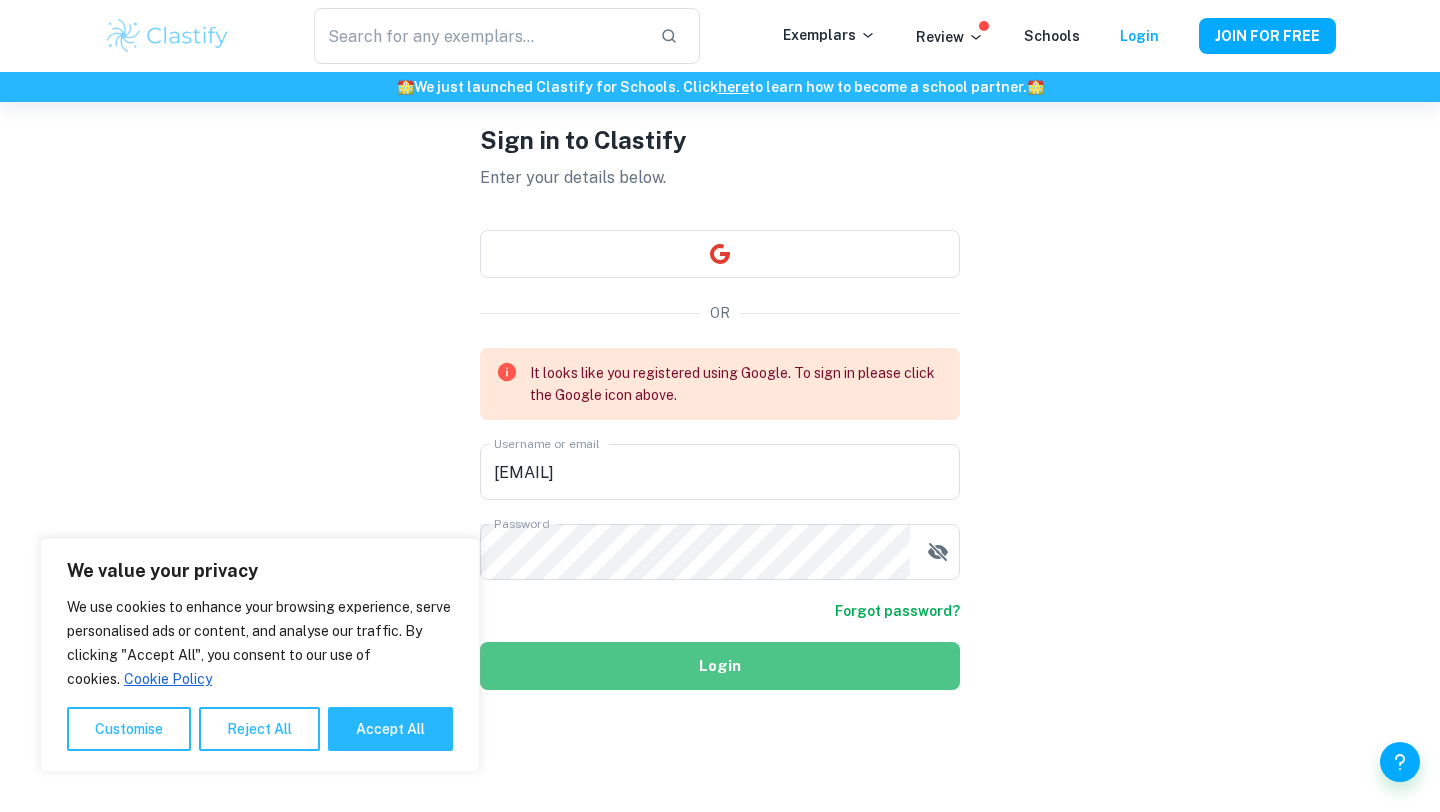 click on "Login" at bounding box center [720, 666] 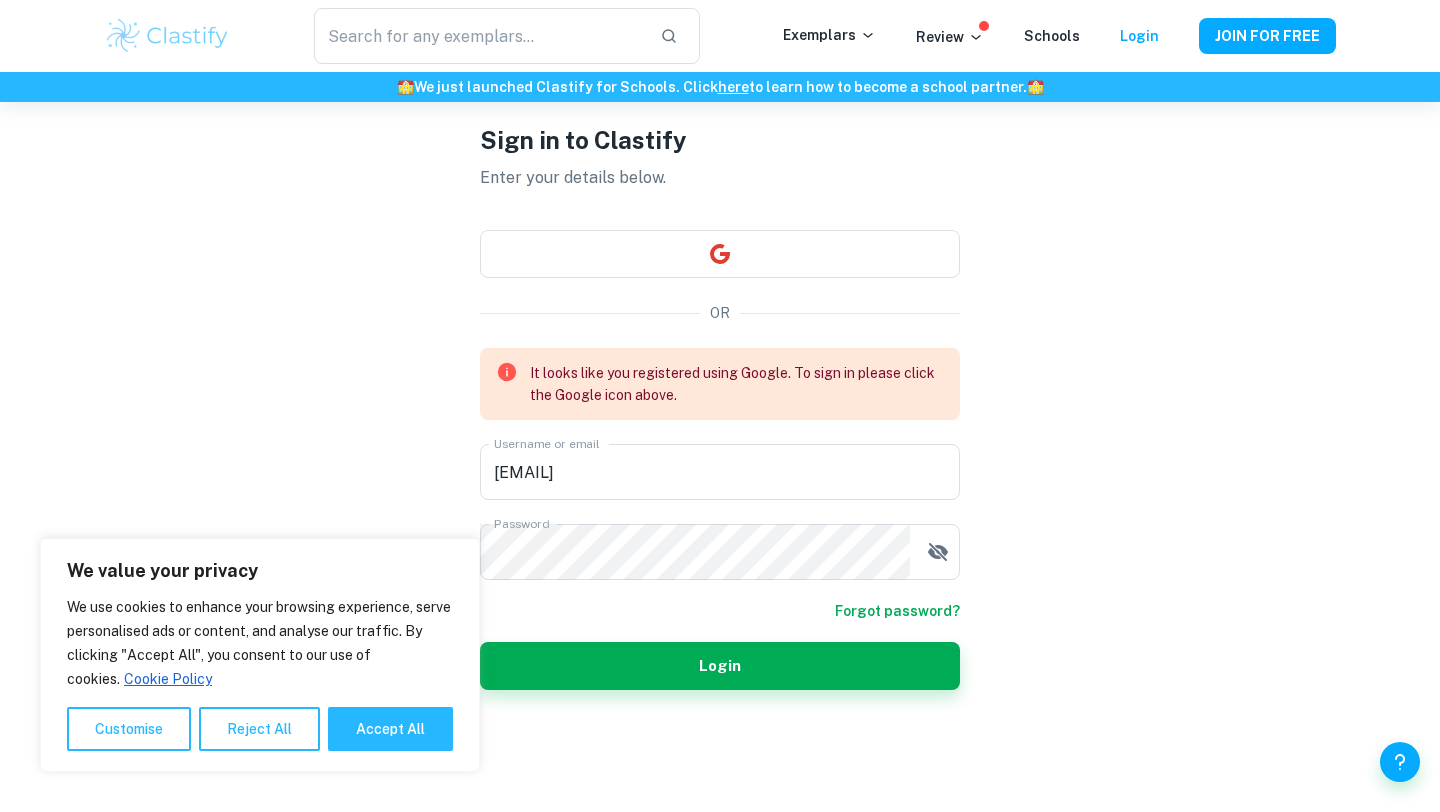 scroll, scrollTop: 118, scrollLeft: 0, axis: vertical 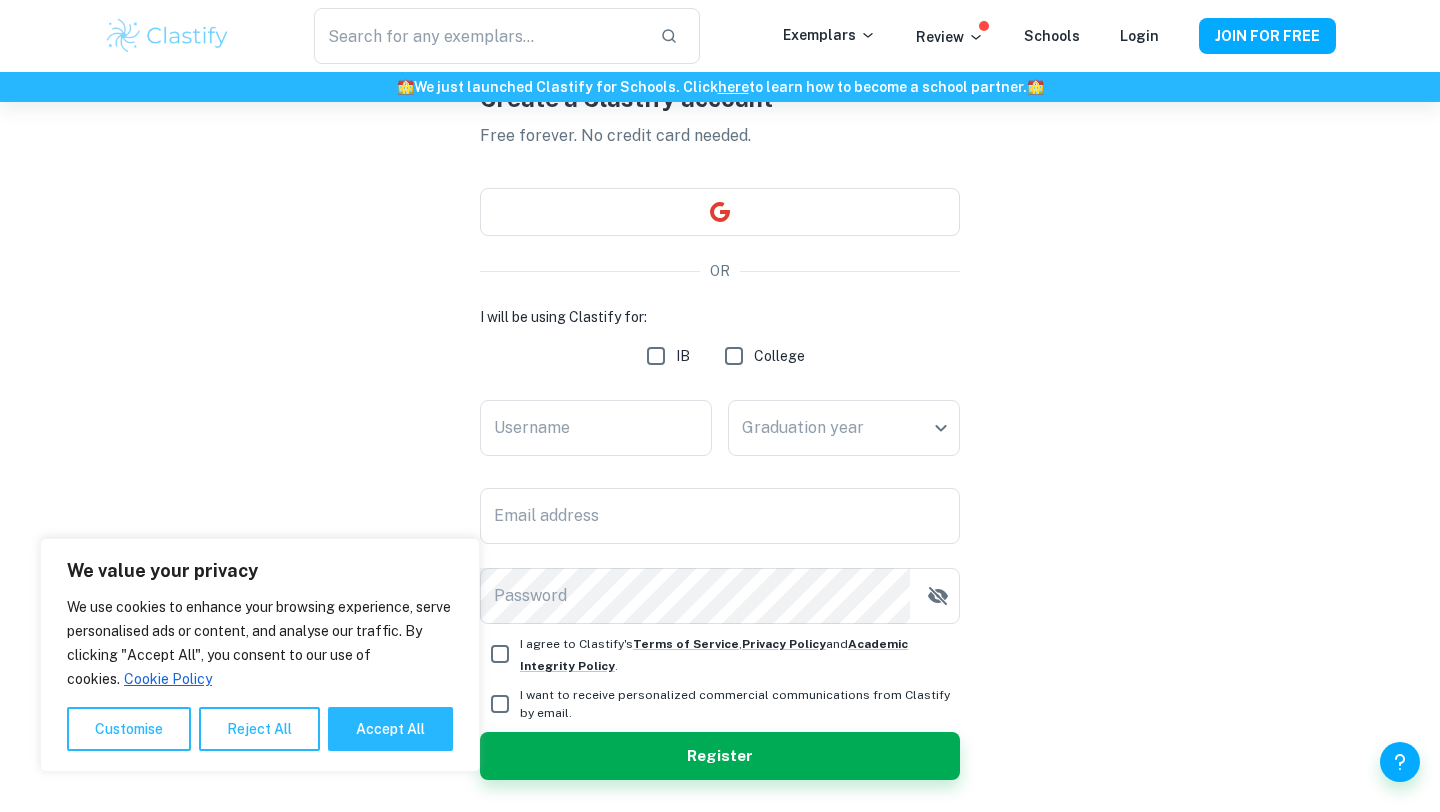 click on "IB" at bounding box center (656, 356) 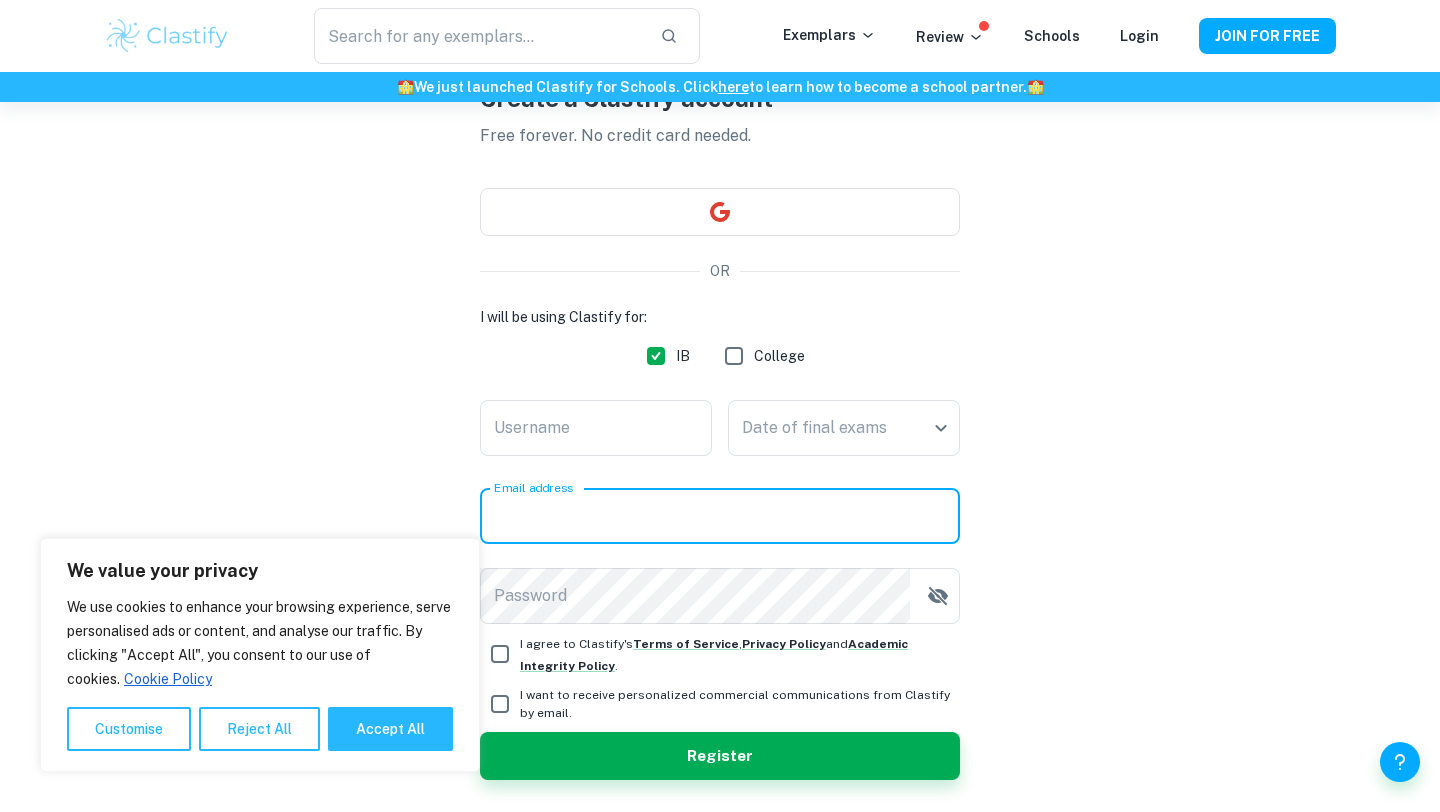 click on "Email address" at bounding box center [720, 516] 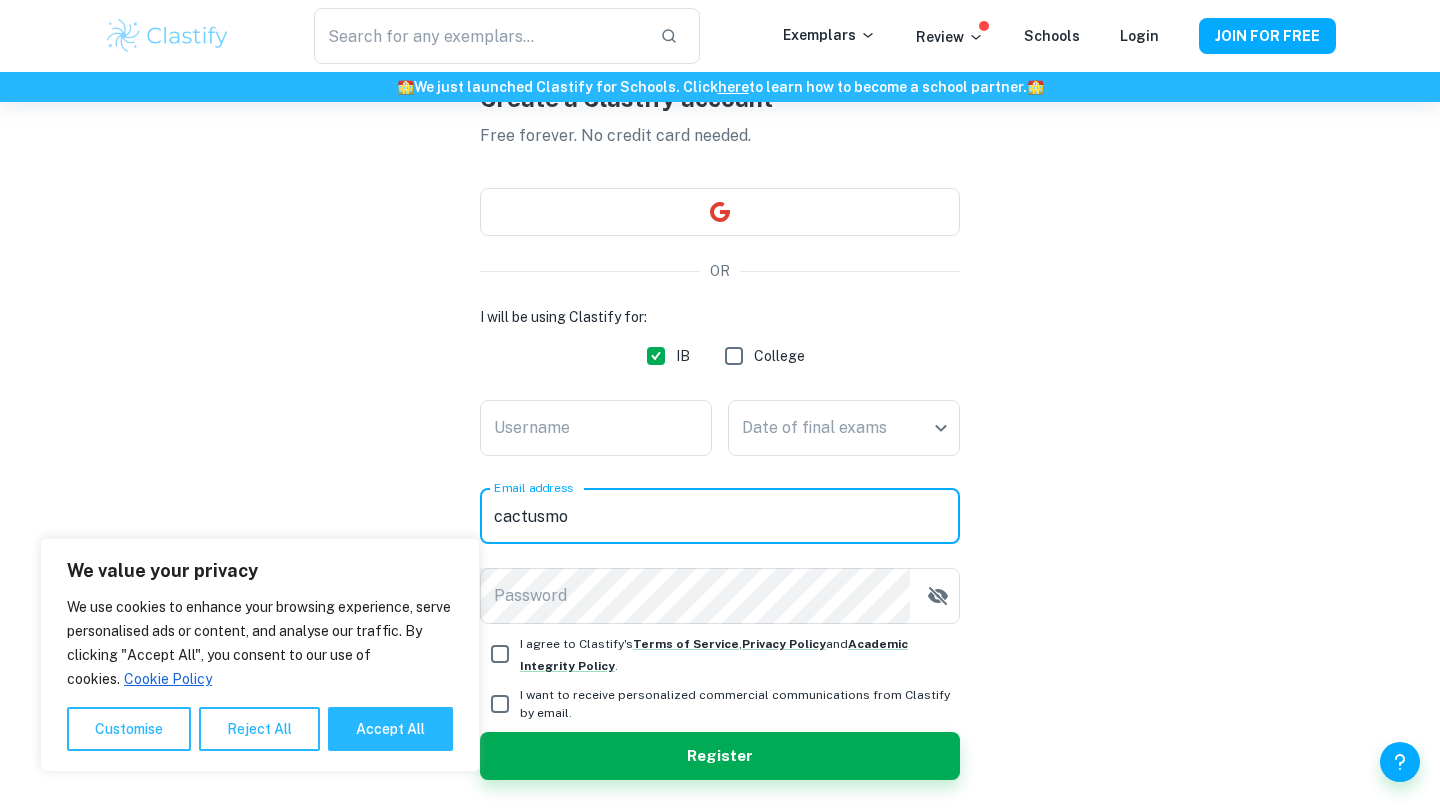 type on "[EMAIL]" 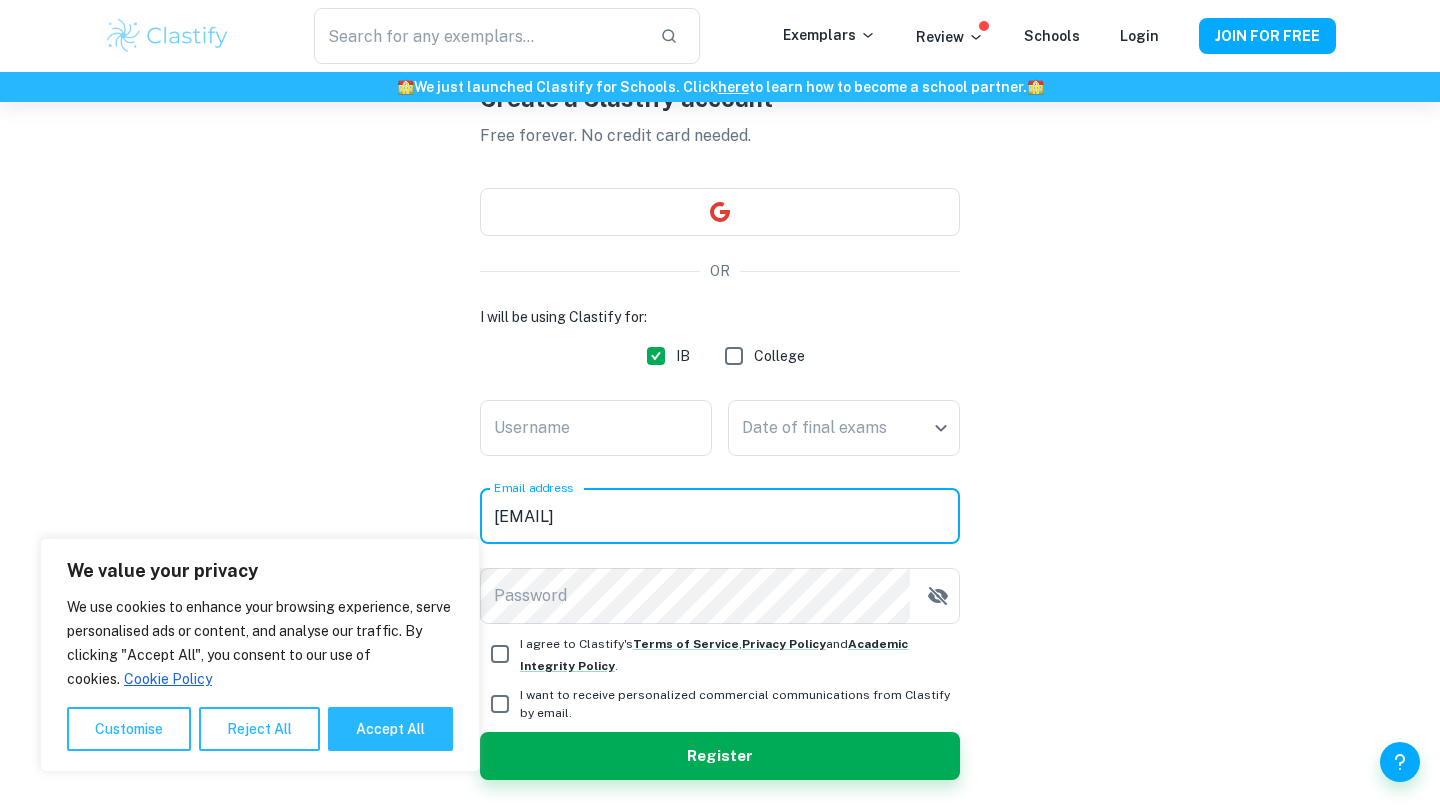 click on "Password Password" at bounding box center (720, 596) 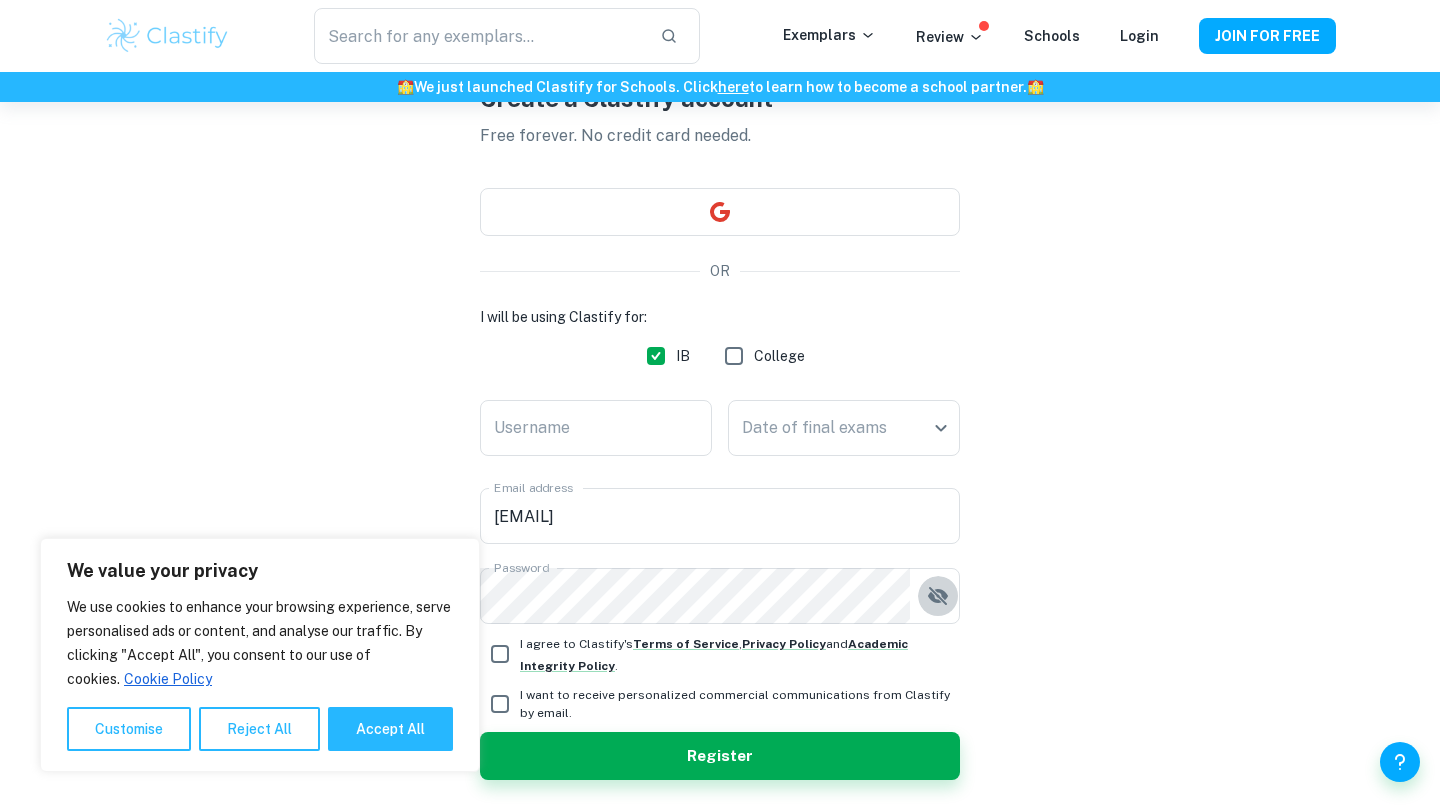 click on "I agree to Clastify's  Terms of Service ,  Privacy Policy  and  Academic Integrity Policy ." at bounding box center [500, 654] 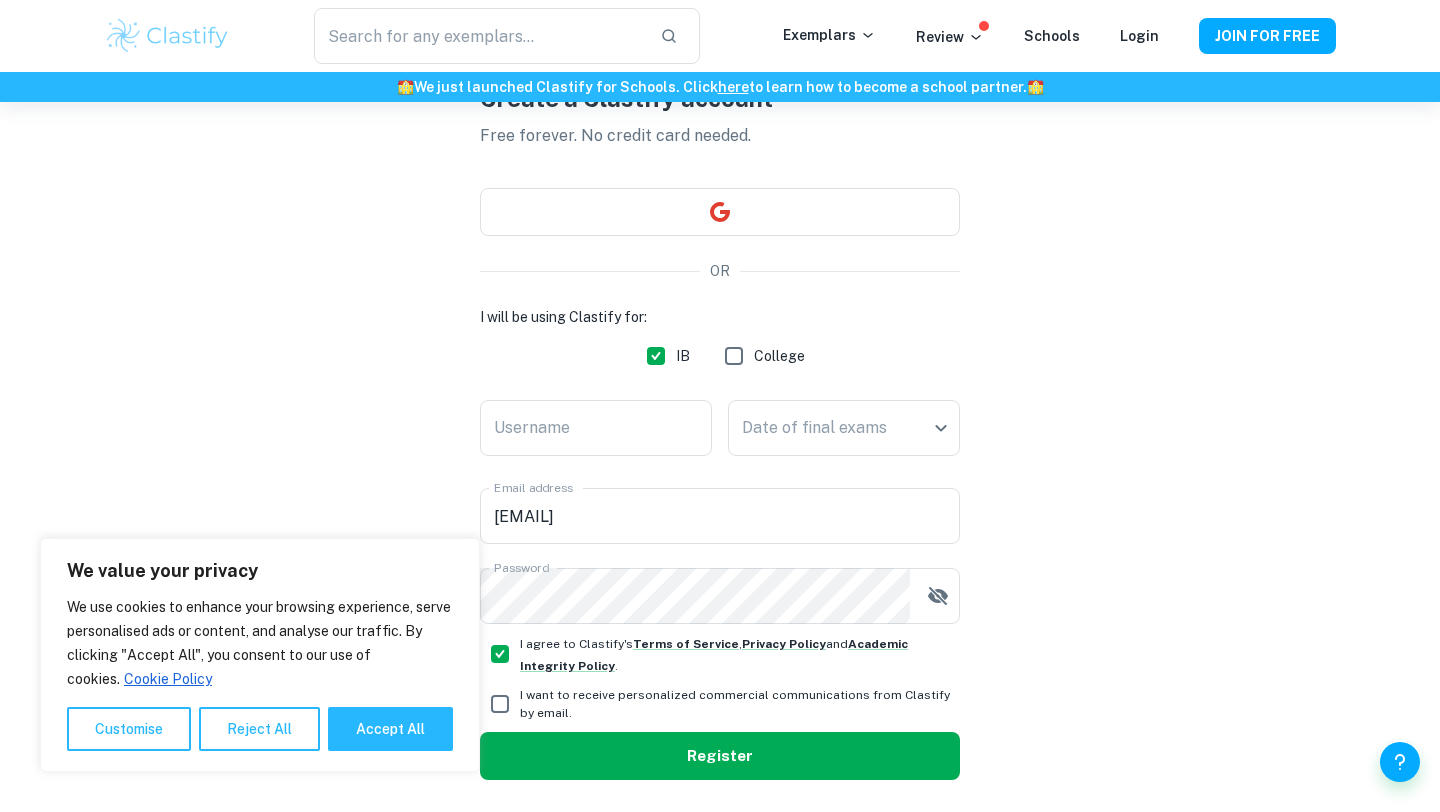 click on "Register" at bounding box center [720, 756] 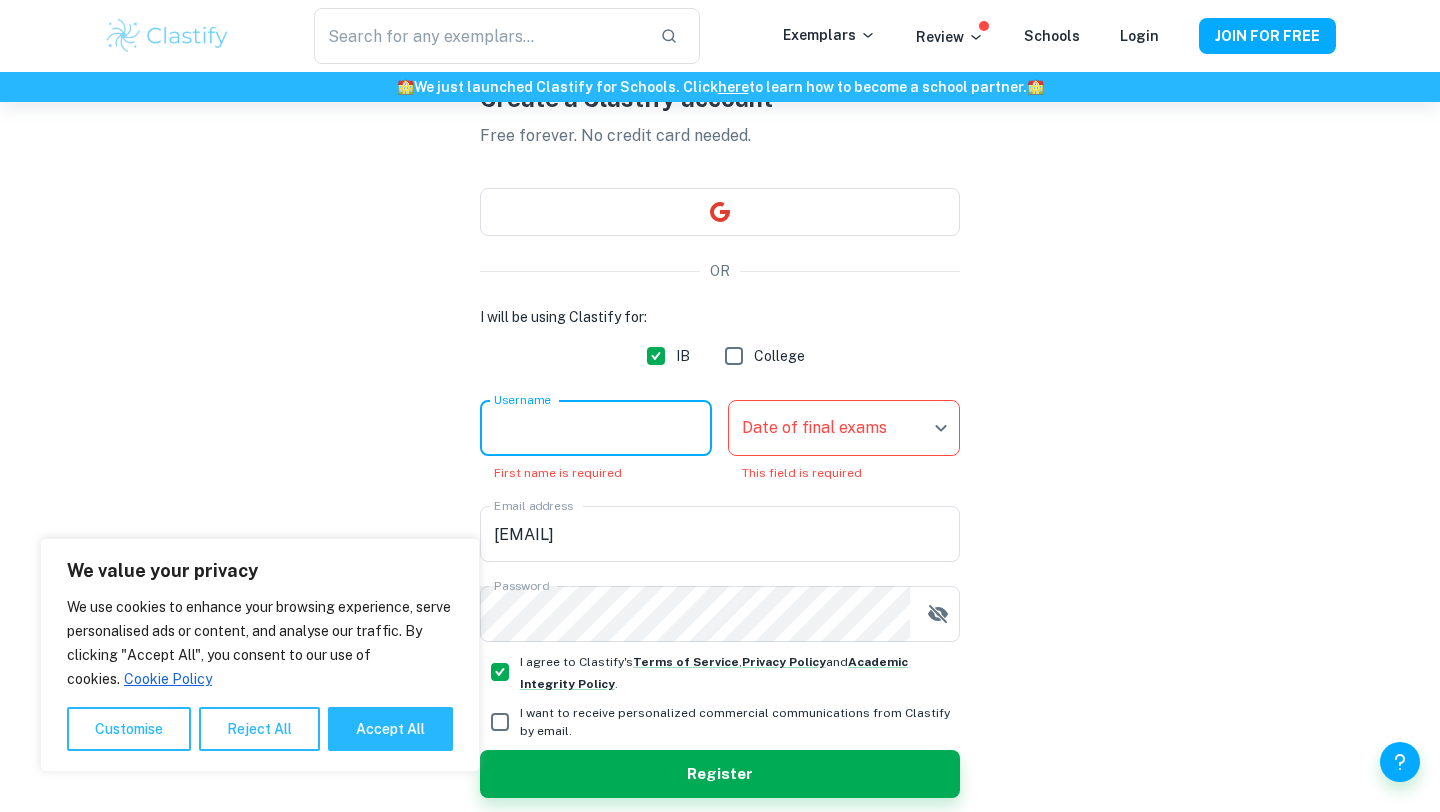 click on "Username" at bounding box center [596, 428] 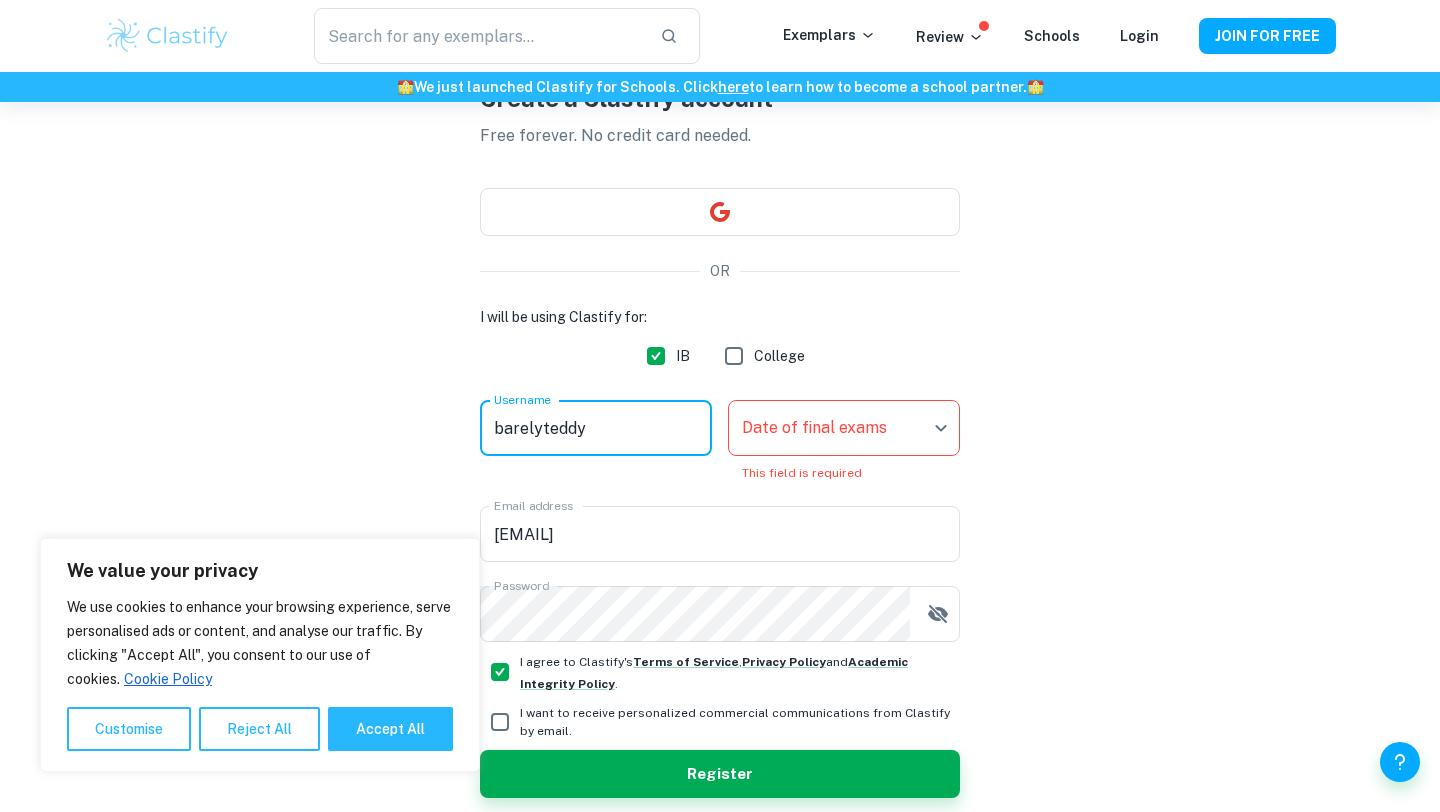 type on "barelyteddy" 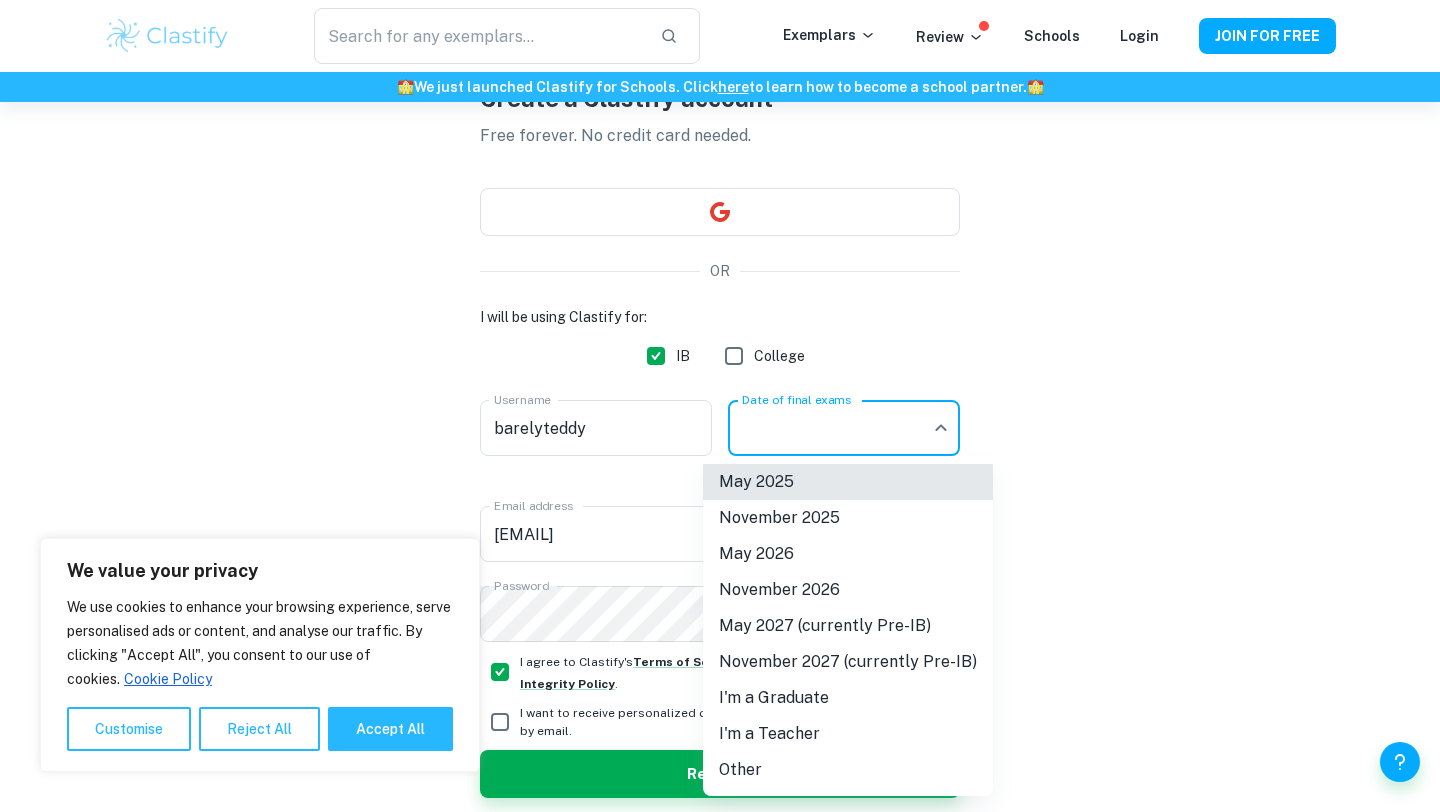click on "November 2026" at bounding box center [848, 590] 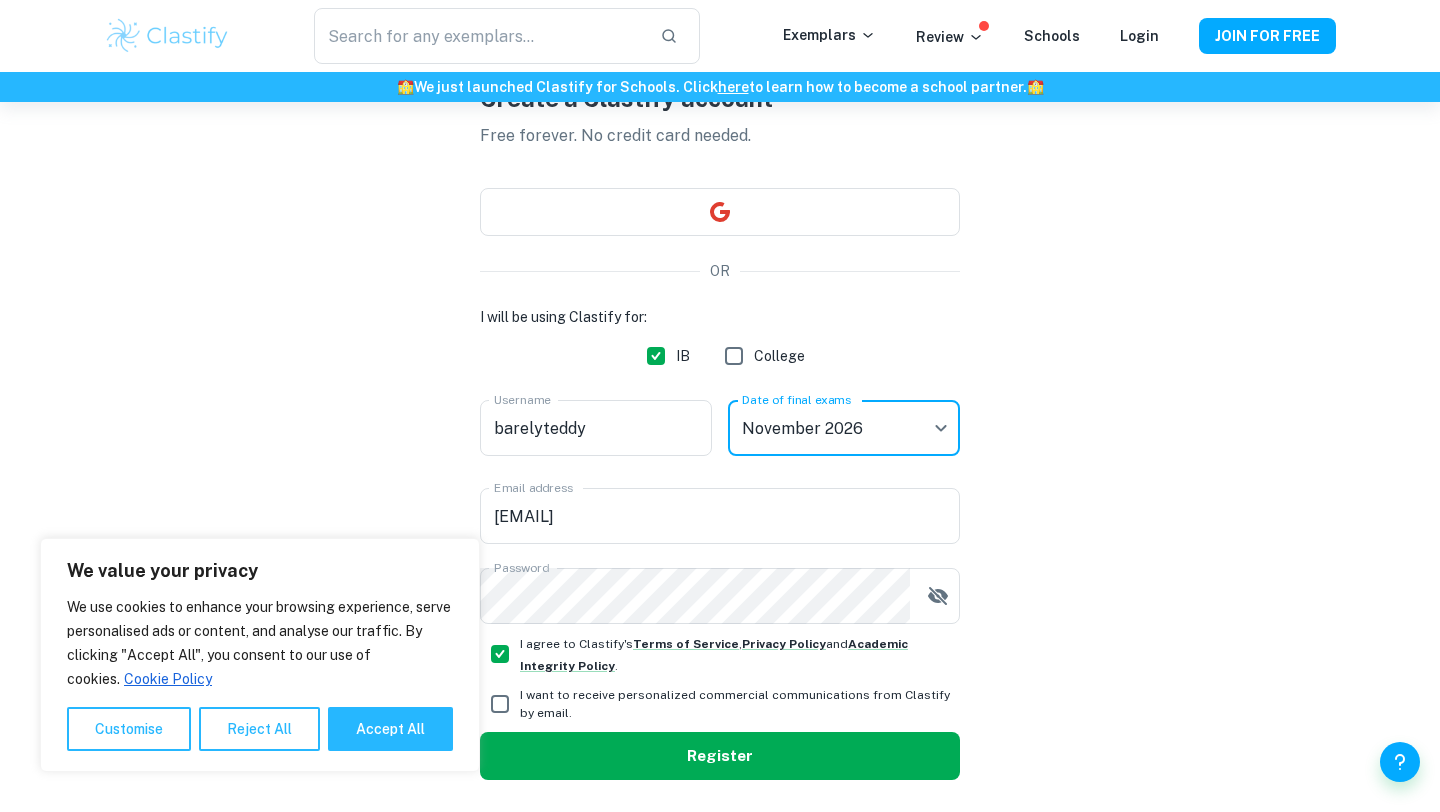 click on "Register" at bounding box center [720, 756] 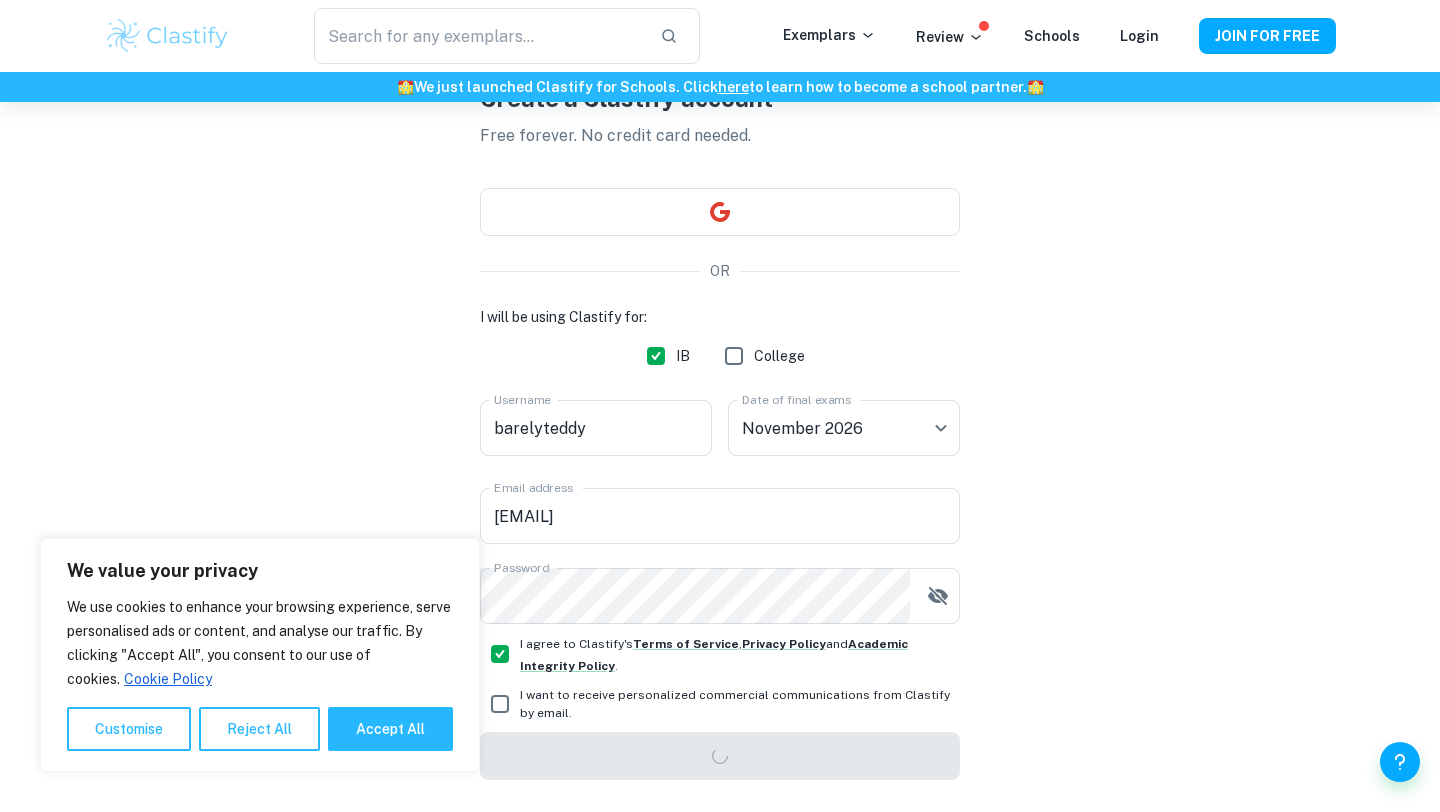 scroll, scrollTop: 102, scrollLeft: 0, axis: vertical 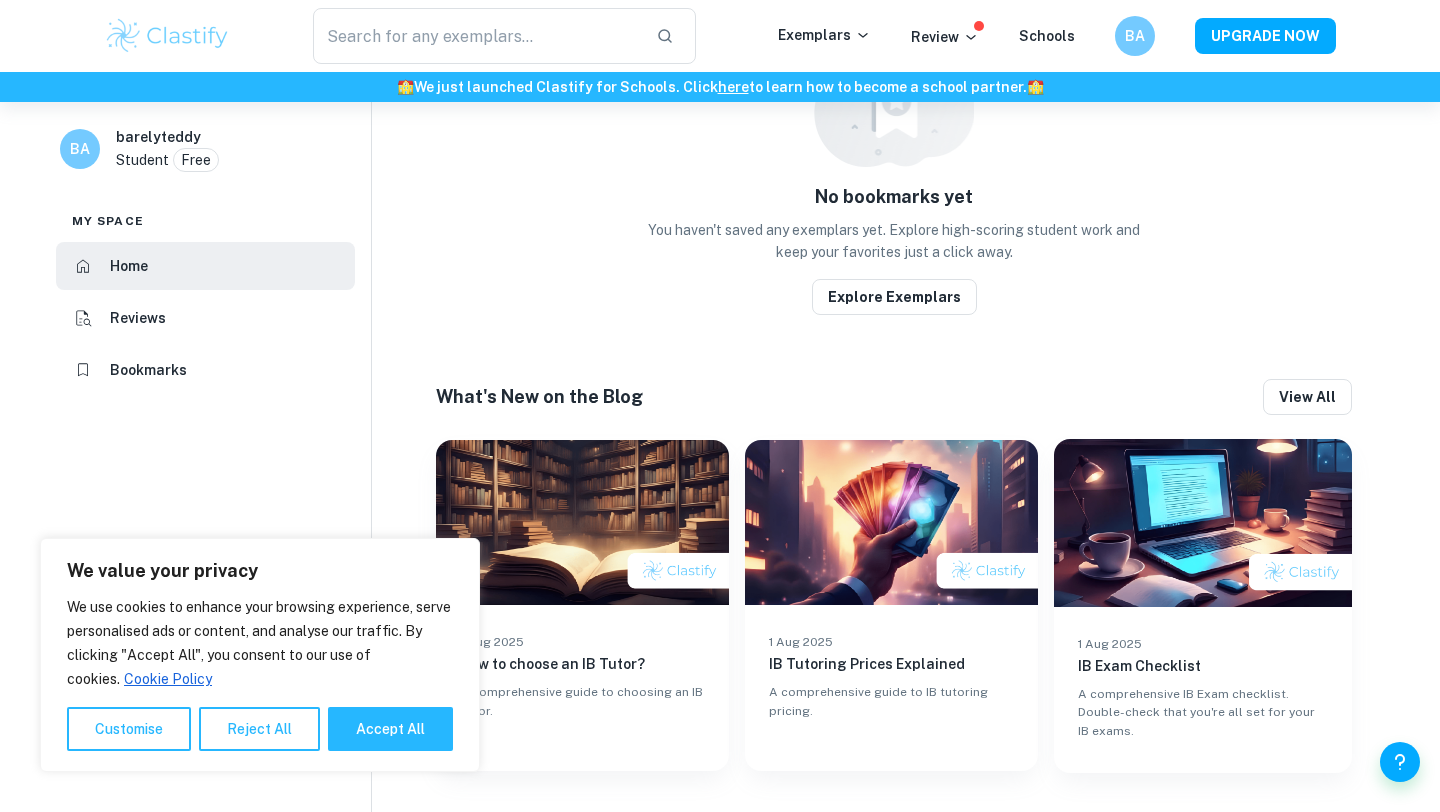 click on "You haven't saved any exemplars yet. Explore high-scoring student work and keep your favorites just a click away." at bounding box center (894, 241) 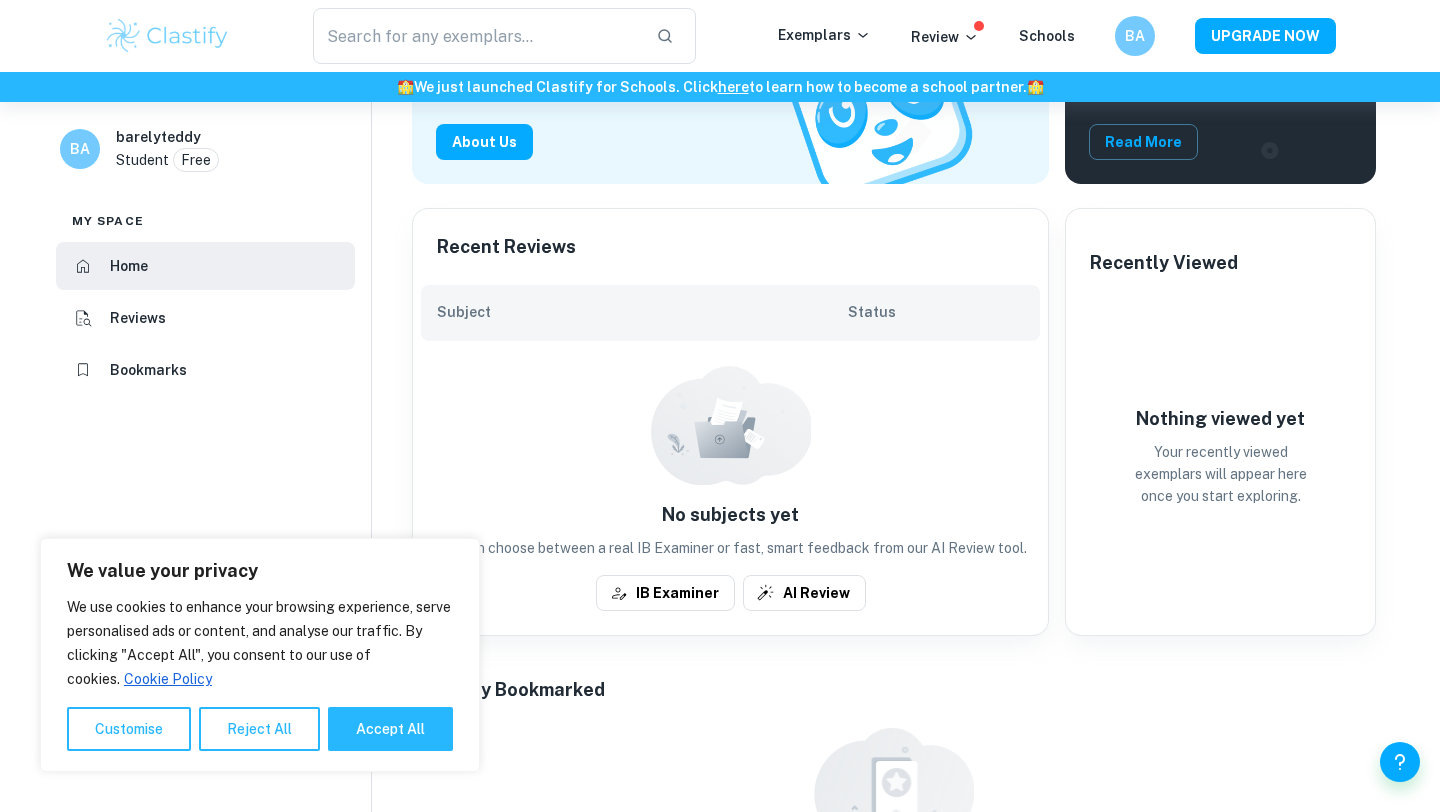 scroll, scrollTop: 398, scrollLeft: 0, axis: vertical 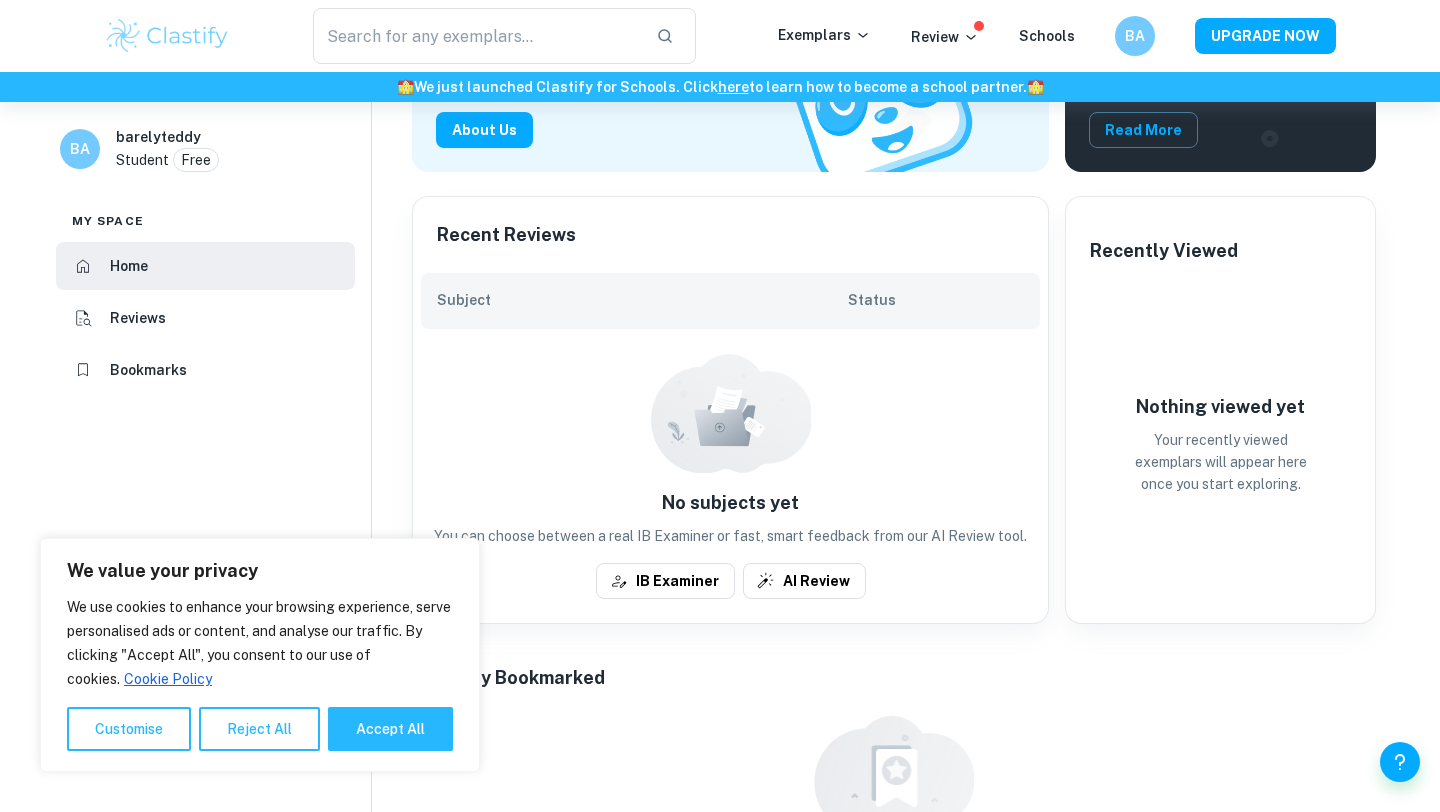 click on "No subjects yet You can choose between a real IB Examiner or fast, smart feedback from our AI Review tool. IB Examiner AI Review" at bounding box center [730, 476] 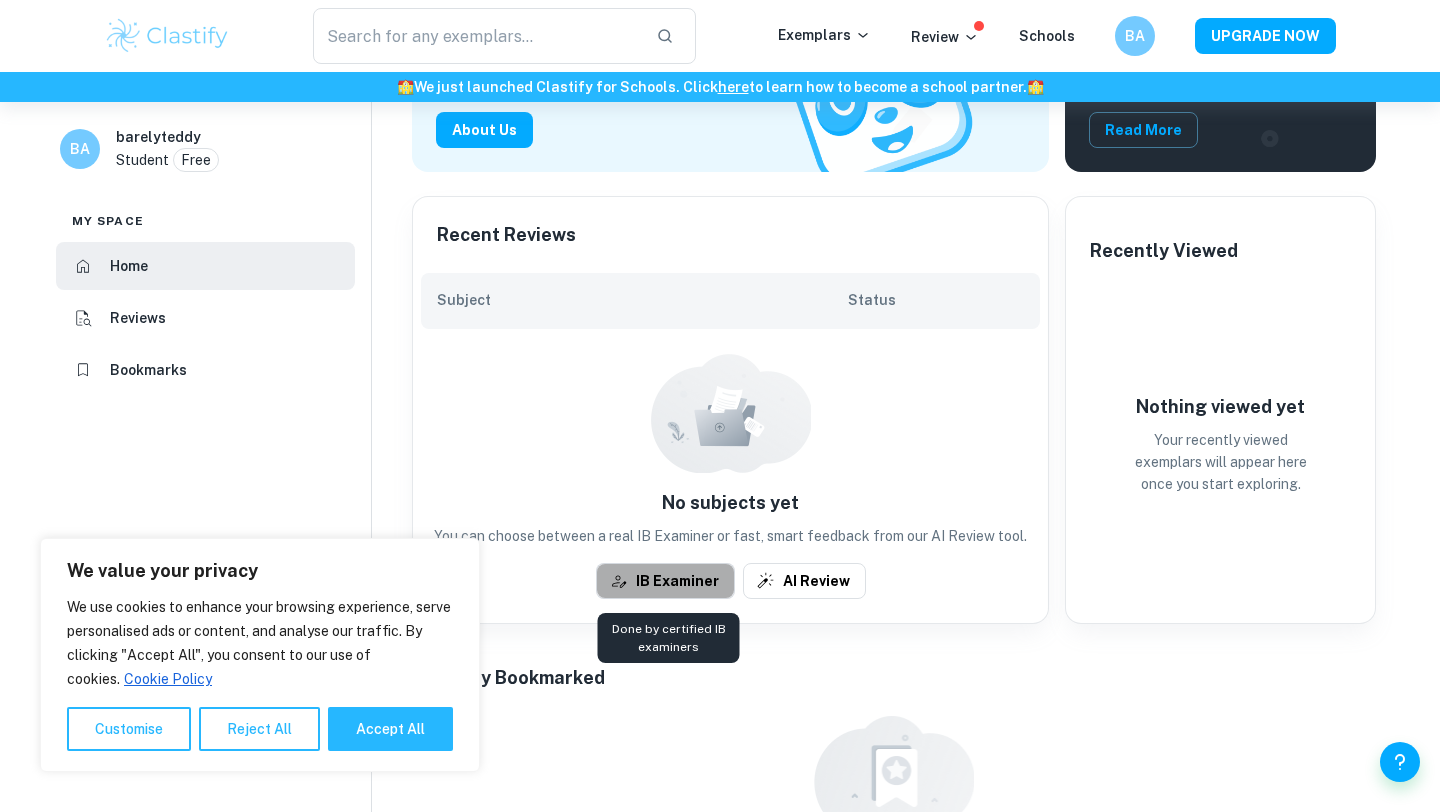click on "IB Examiner" at bounding box center [665, 581] 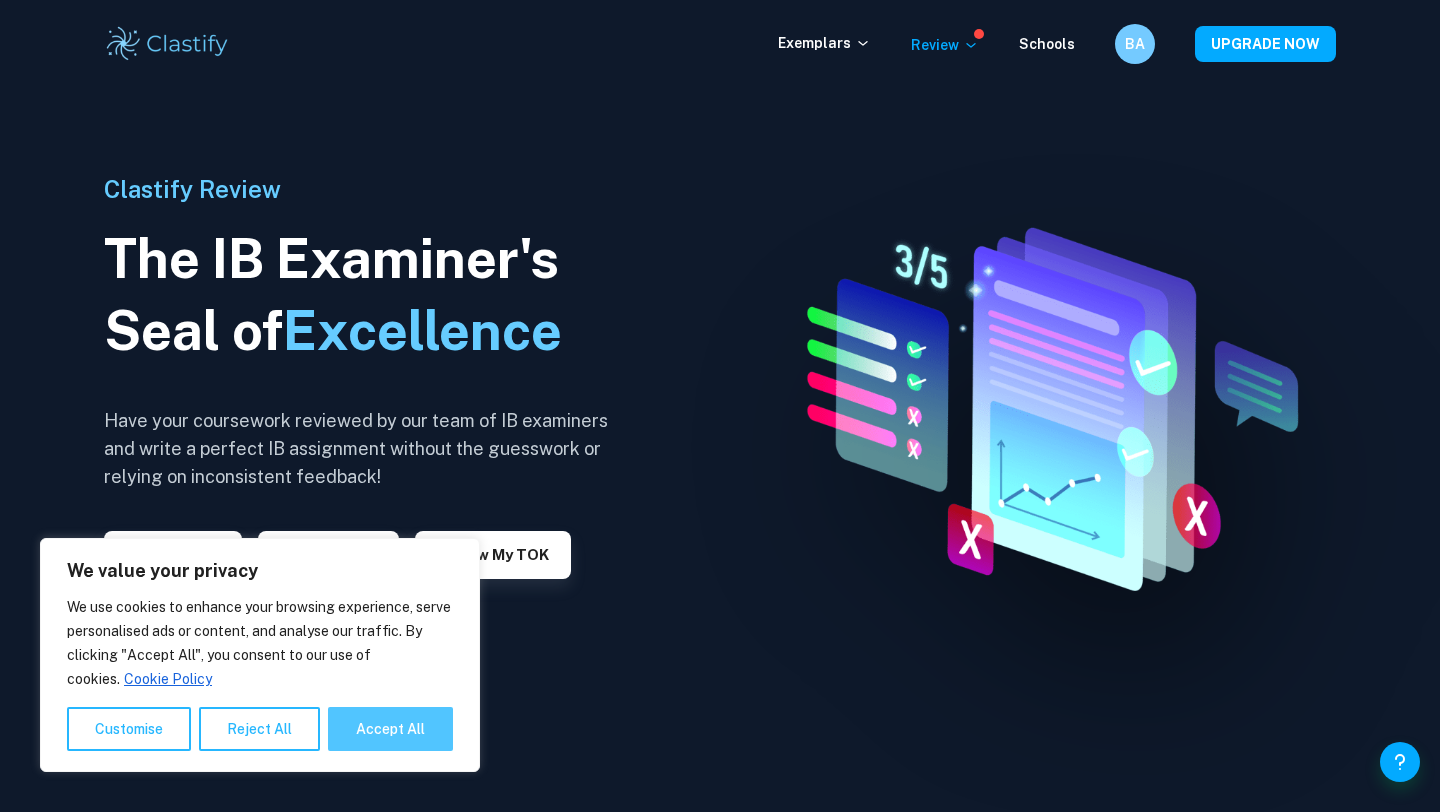 click on "Accept All" at bounding box center [390, 729] 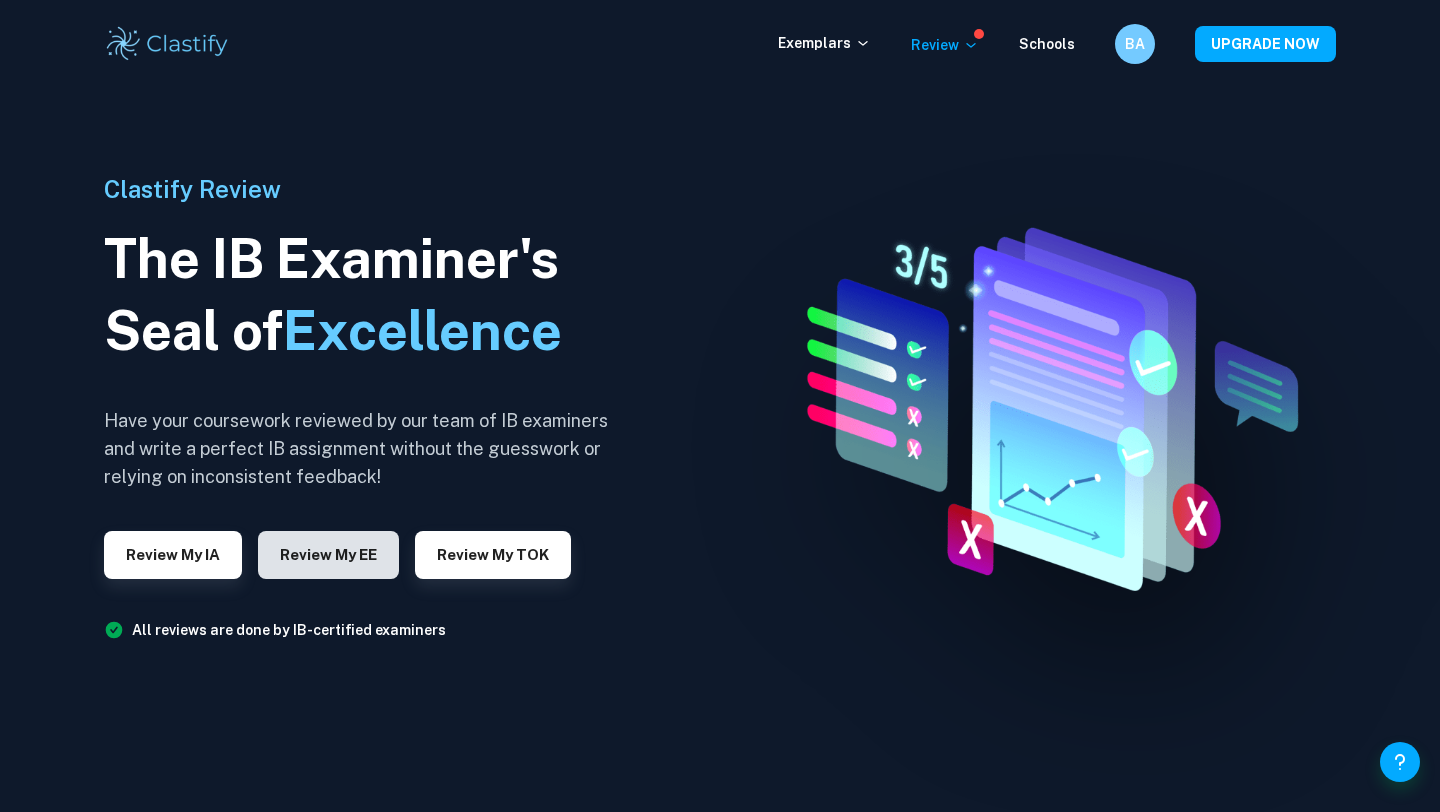 click on "Review my EE" at bounding box center [328, 555] 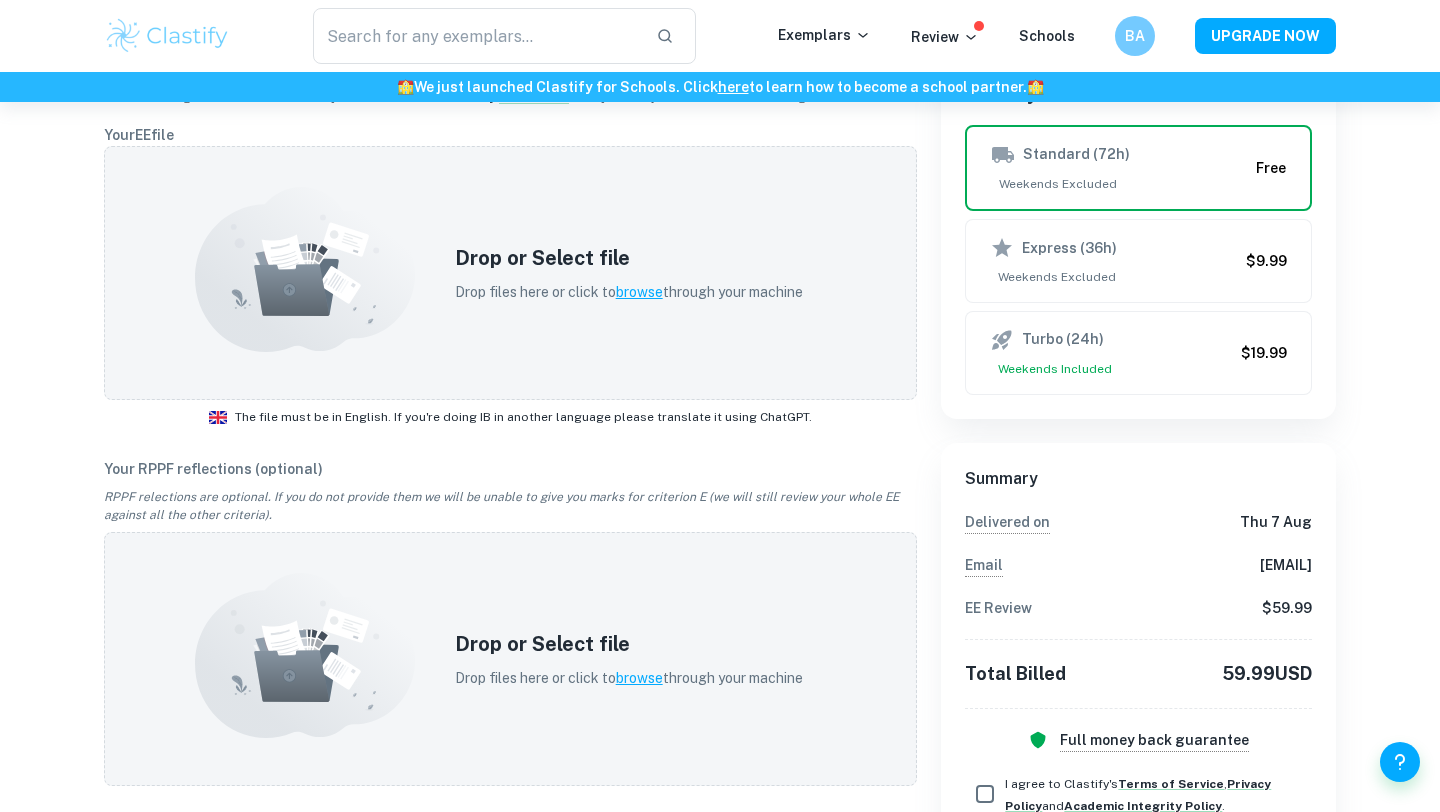 scroll, scrollTop: 429, scrollLeft: 0, axis: vertical 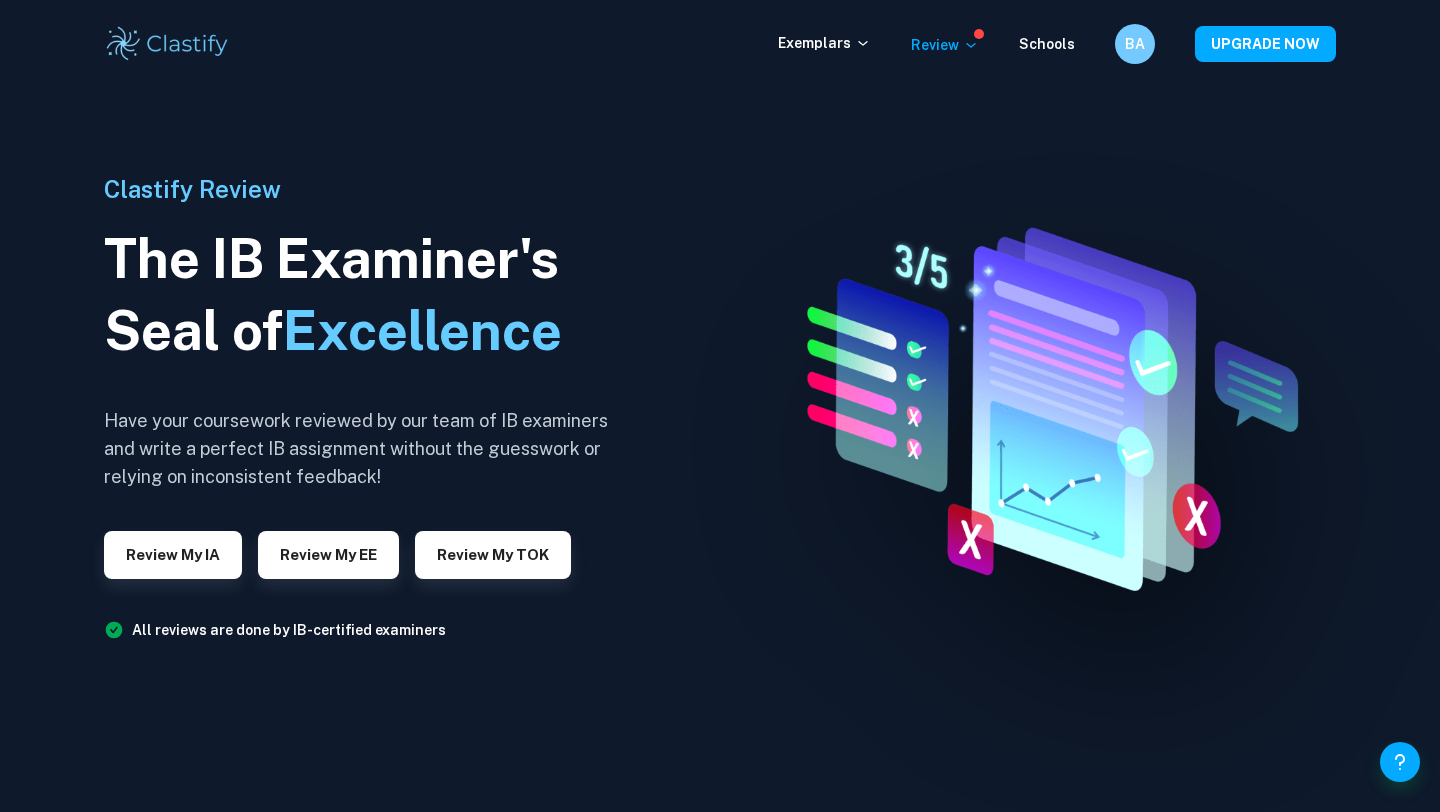click on "Clastify Review The IB Examiner's  Seal of  Excellence Have your coursework reviewed by our team of IB examiners and write a perfect IB assignment without the guesswork or relying on inconsistent feedback! Review my IA Review my EE Review my TOK All reviews are done by IB-certified examiners" at bounding box center (364, 406) 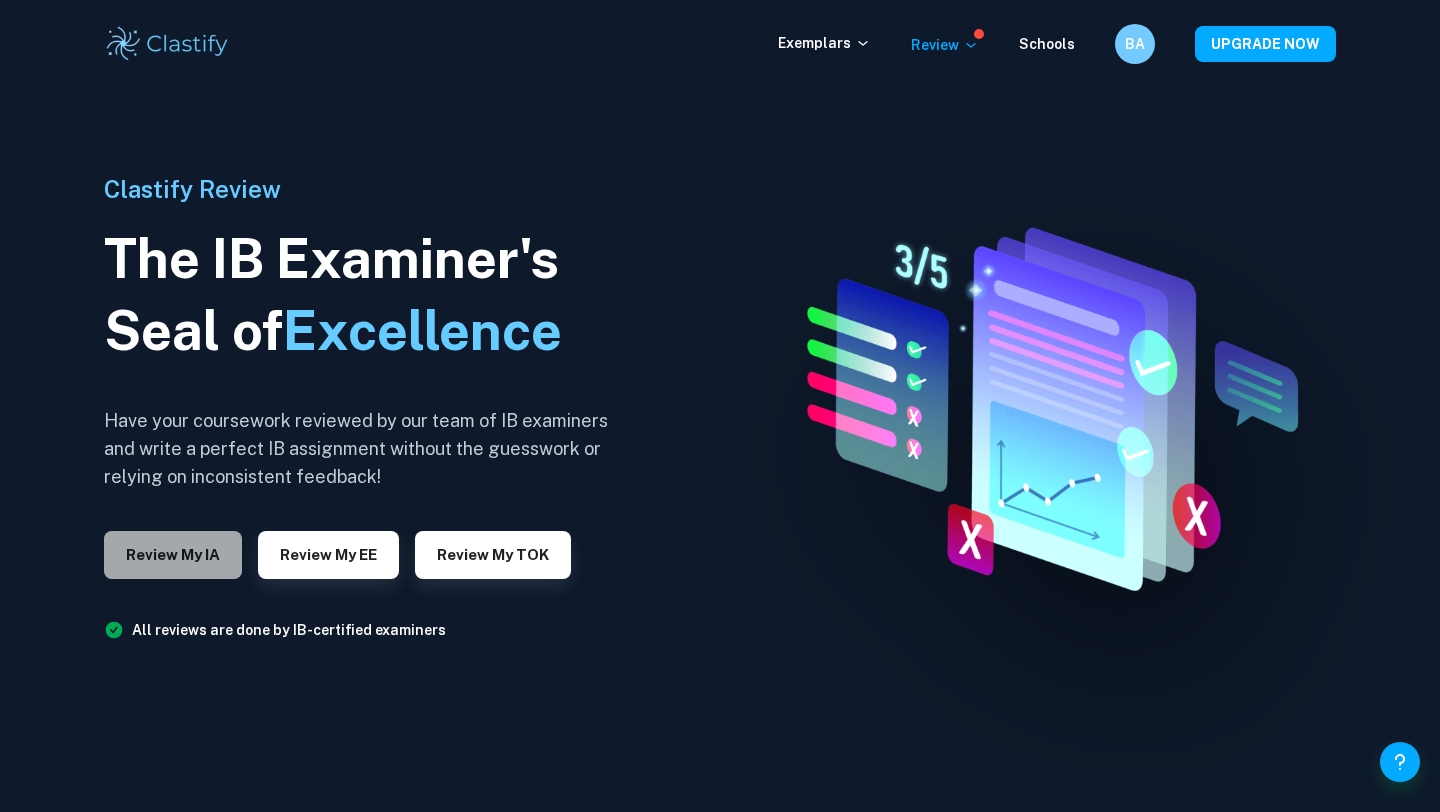 click on "Review my IA" at bounding box center [173, 555] 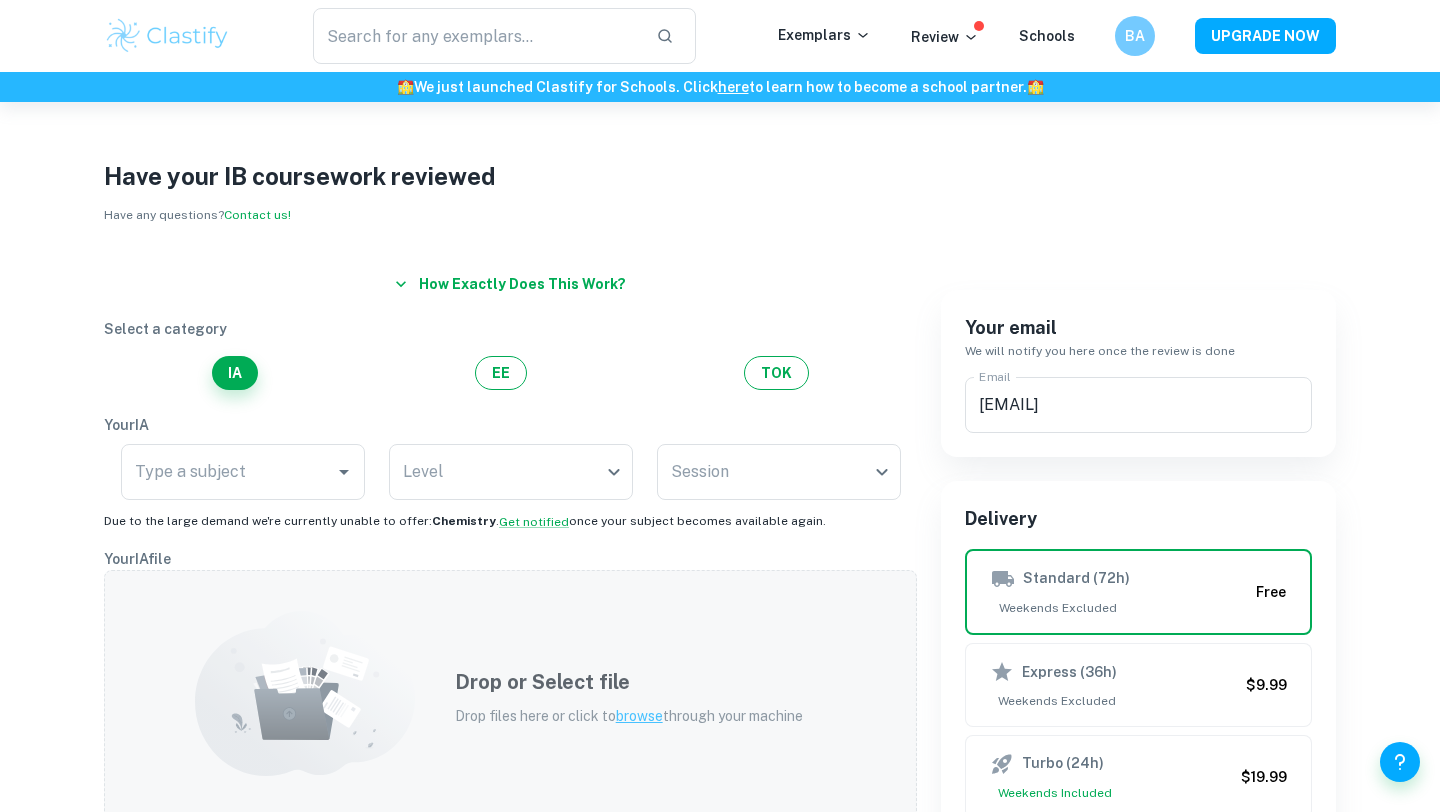 scroll, scrollTop: 4, scrollLeft: 0, axis: vertical 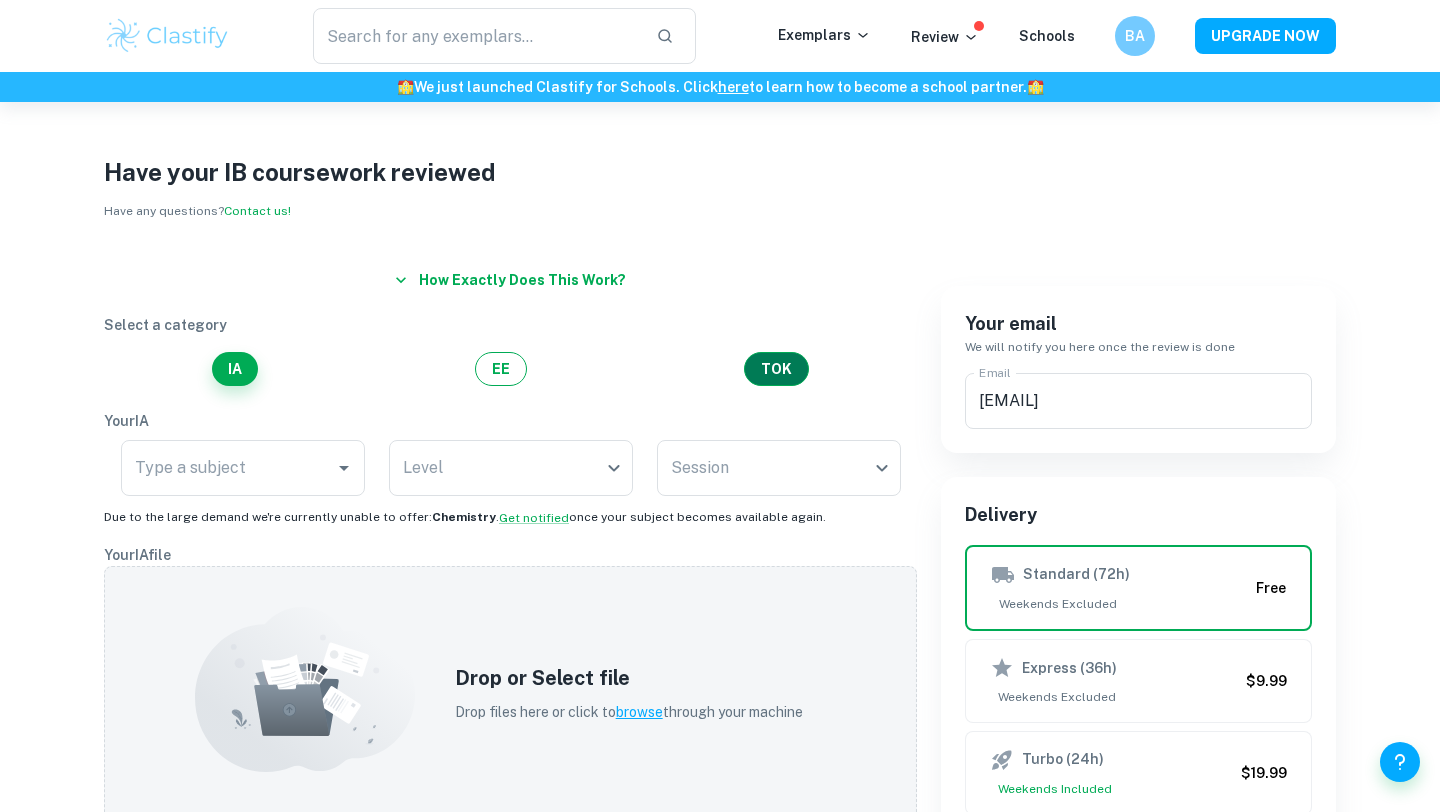 click on "TOK" at bounding box center [776, 369] 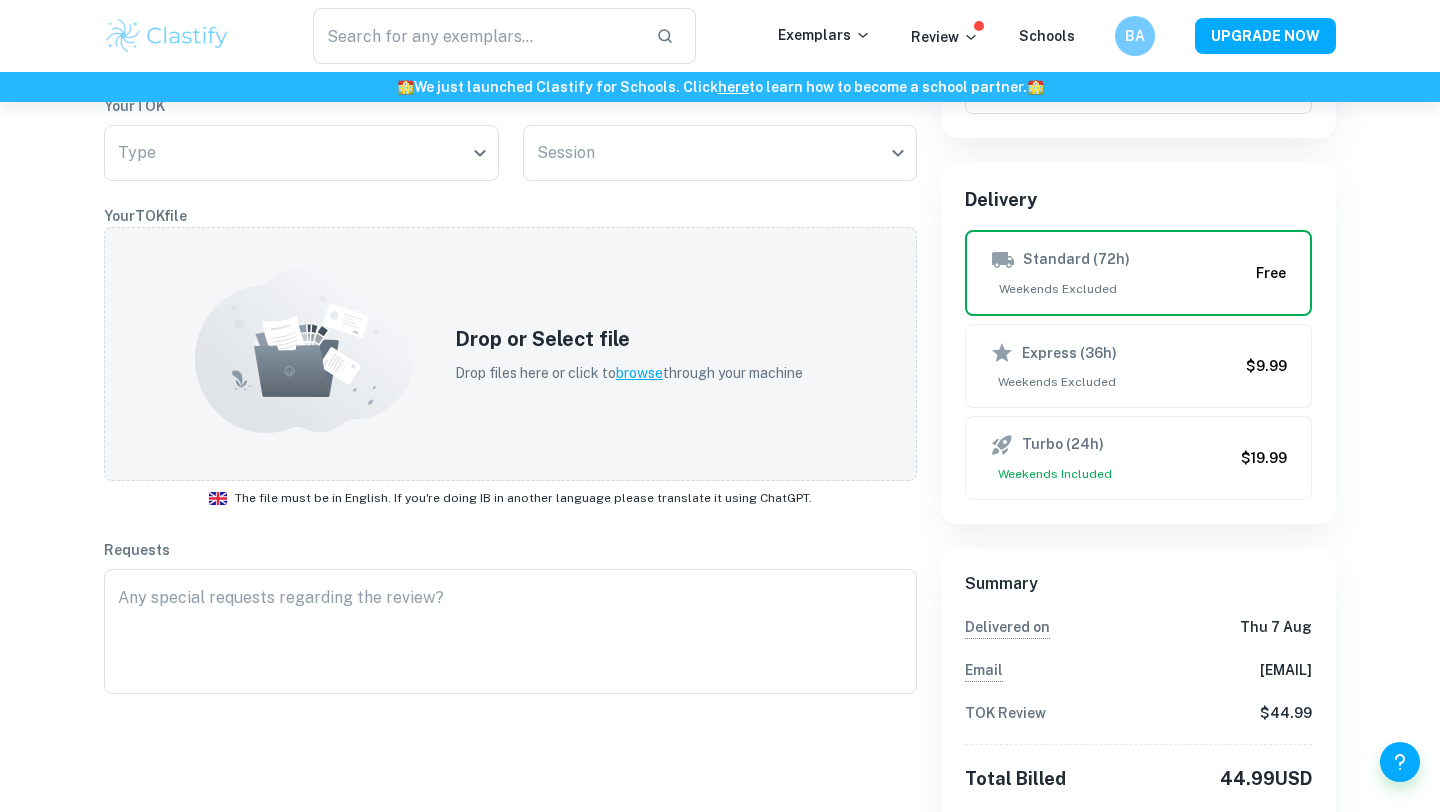 scroll, scrollTop: 316, scrollLeft: 0, axis: vertical 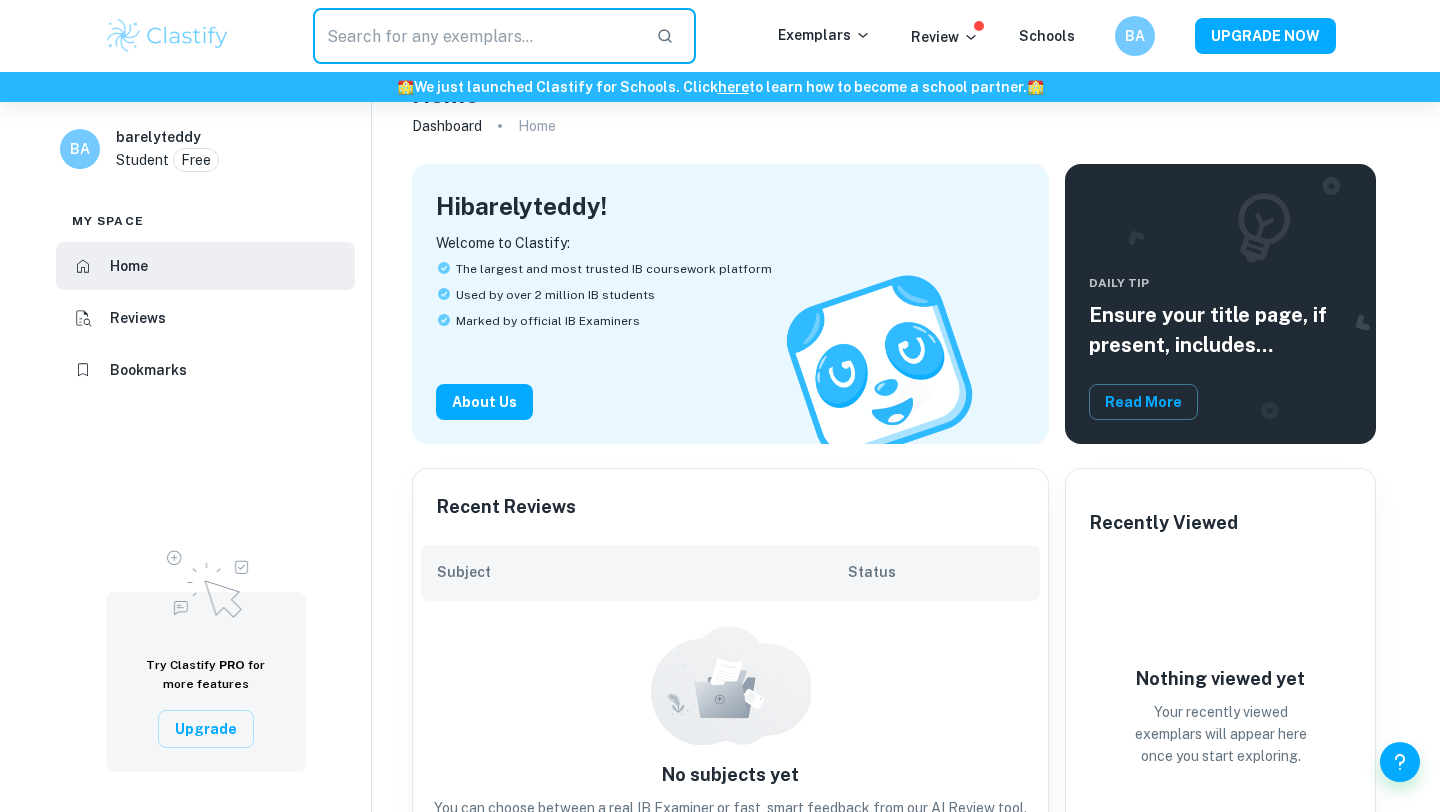 click at bounding box center [476, 36] 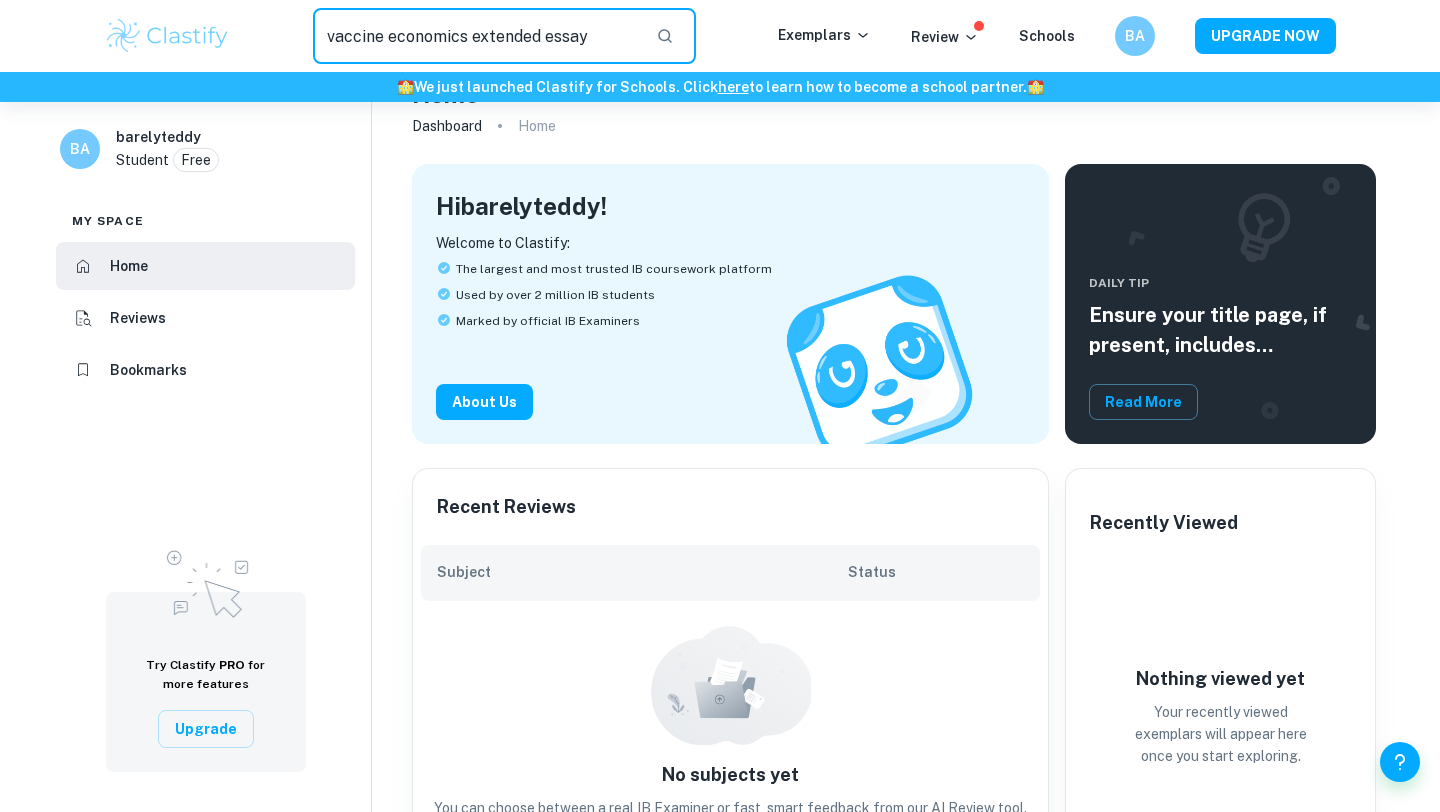 type on "vaccine economics extended essay" 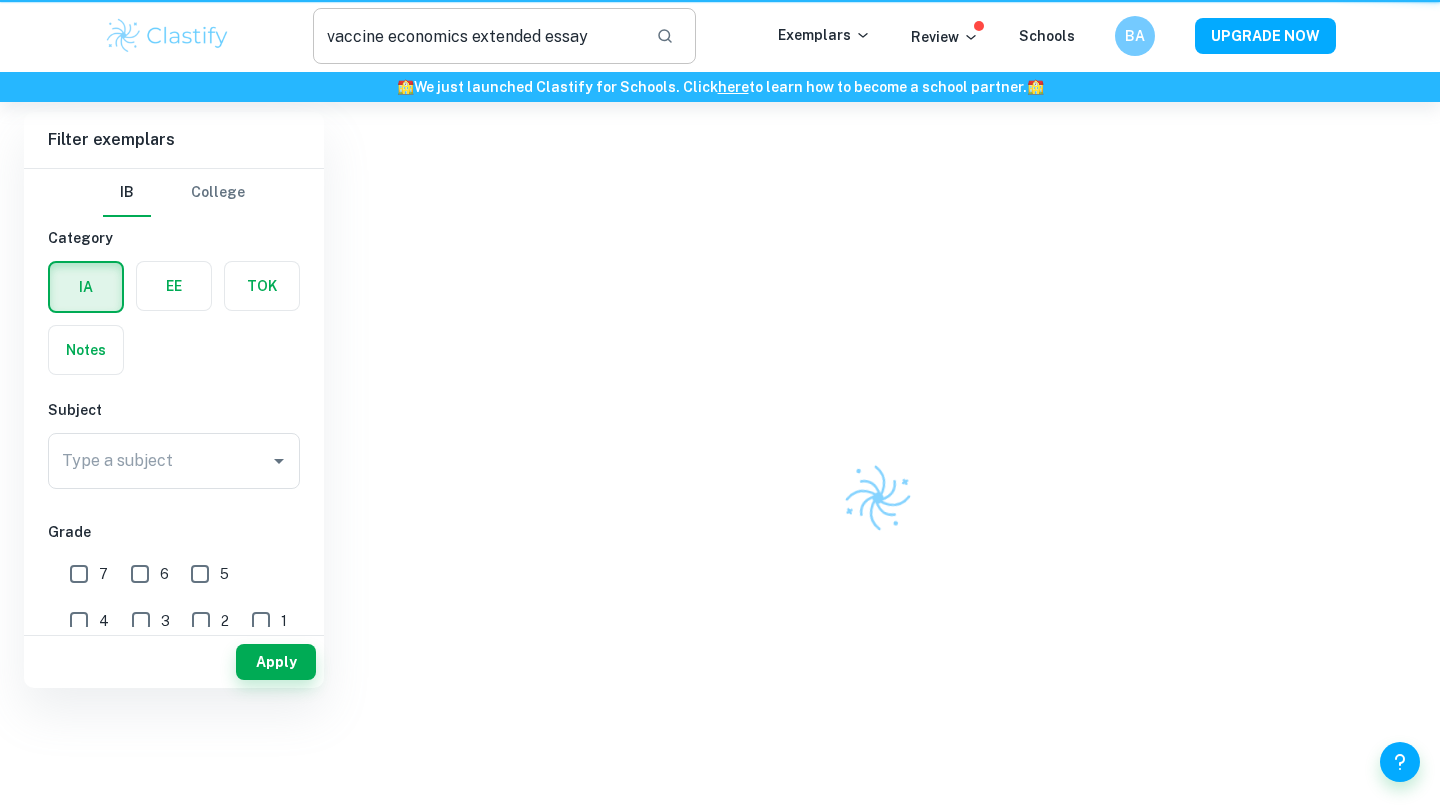 scroll, scrollTop: 0, scrollLeft: 0, axis: both 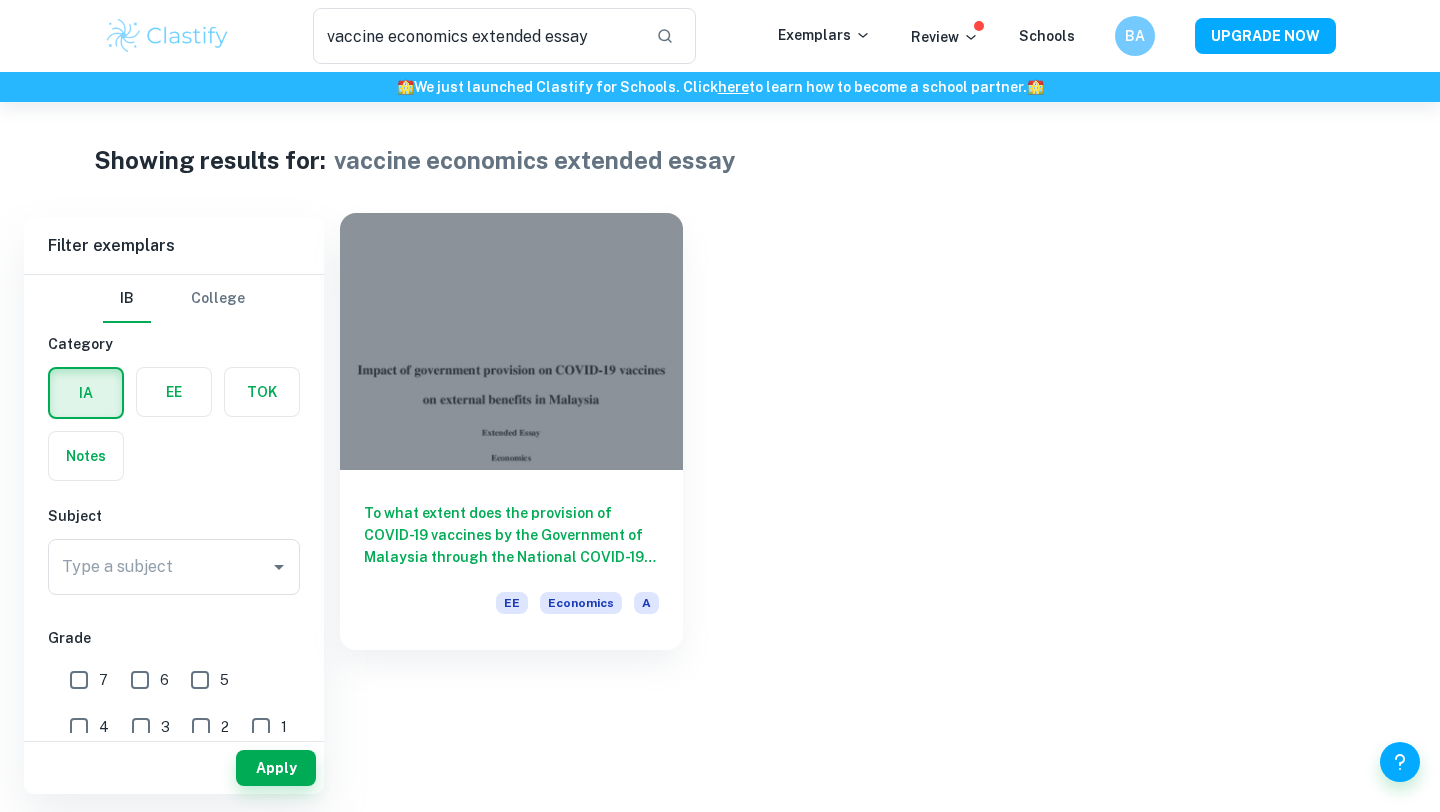 click on "To what extent does the provision of COVID-19 vaccines by the Government of Malaysia through the National COVID-19 Immunisation Programme (NCIP) effective to recover the GDP and reduce the unemployment rate in Malaysia? EE Economics A" at bounding box center (511, 560) 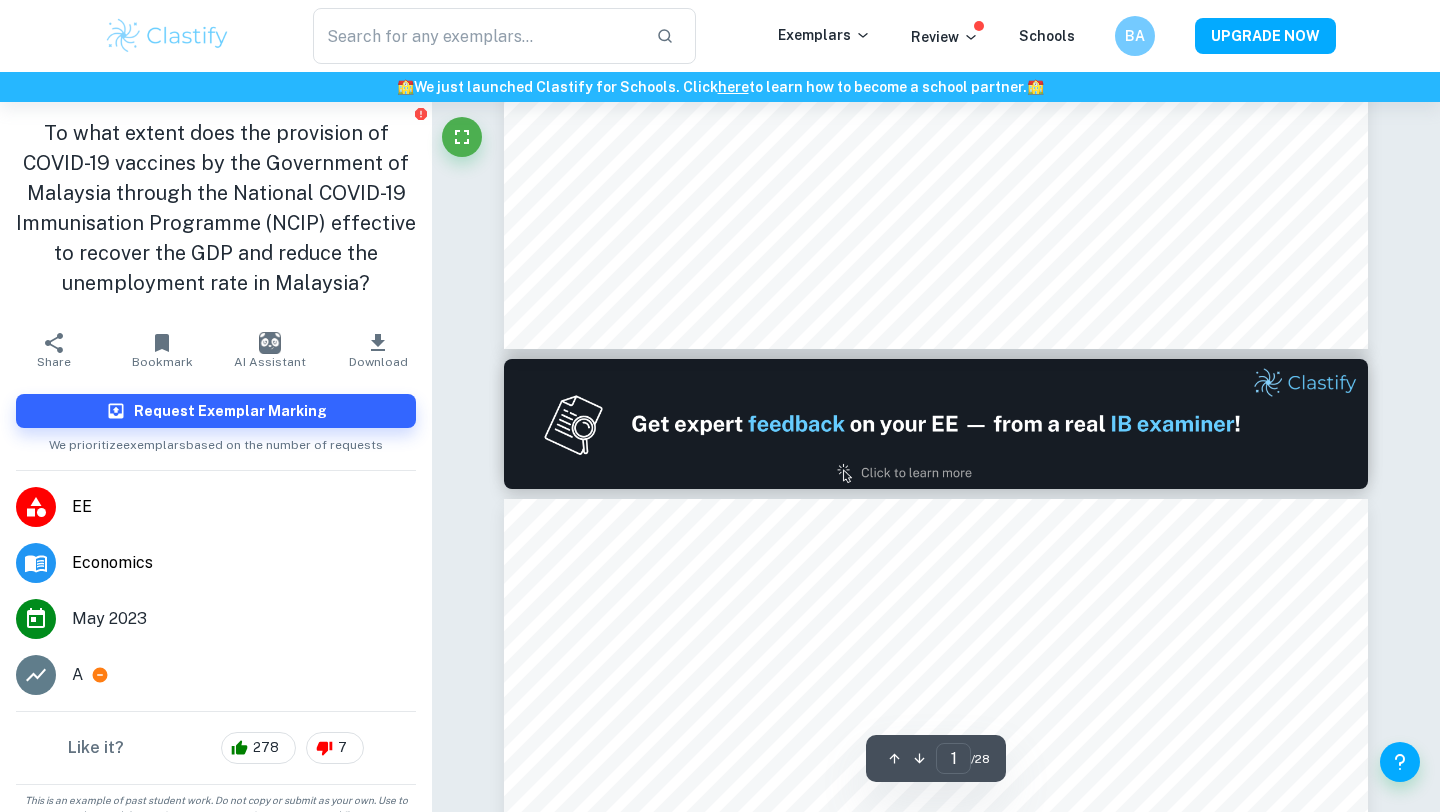 scroll, scrollTop: 1030, scrollLeft: 0, axis: vertical 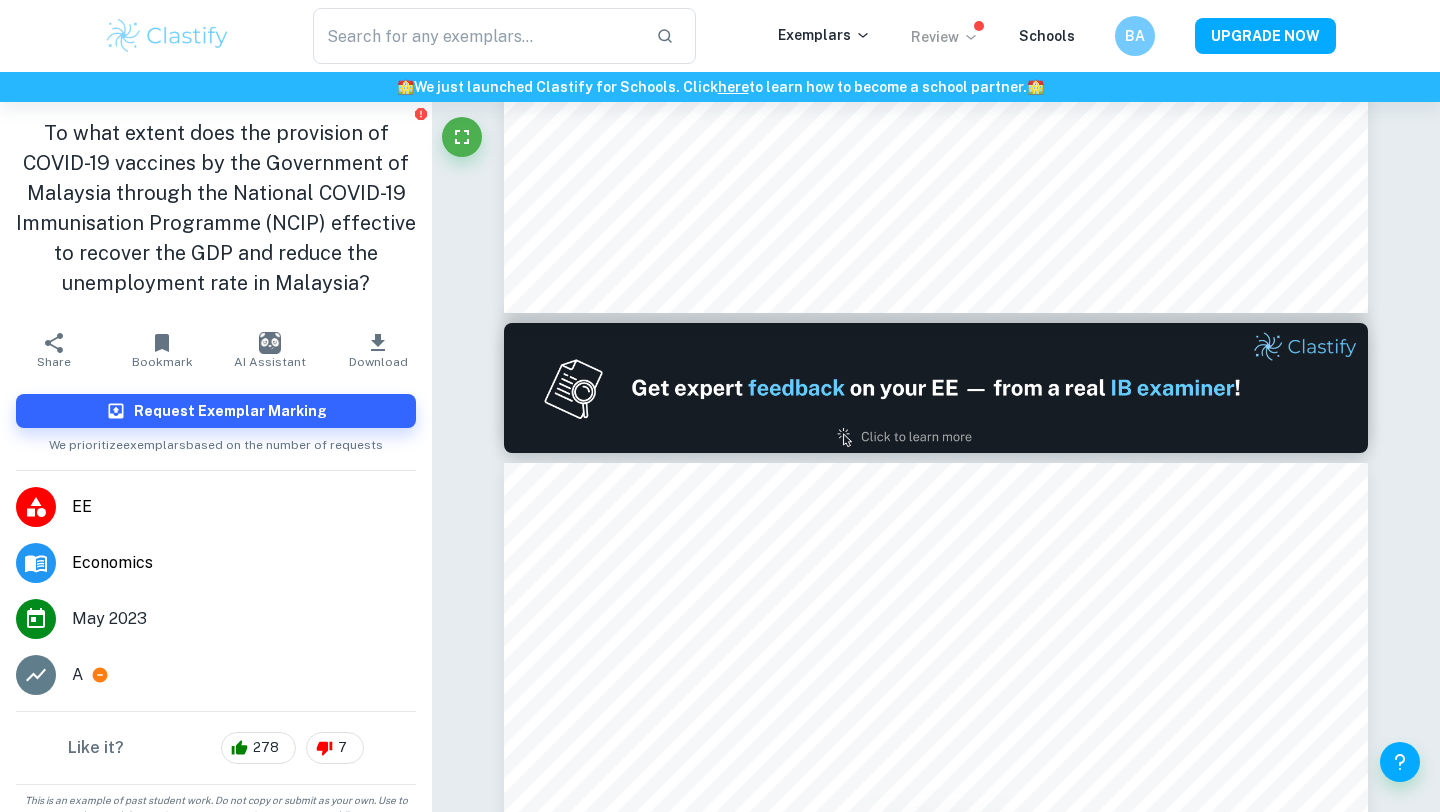 click 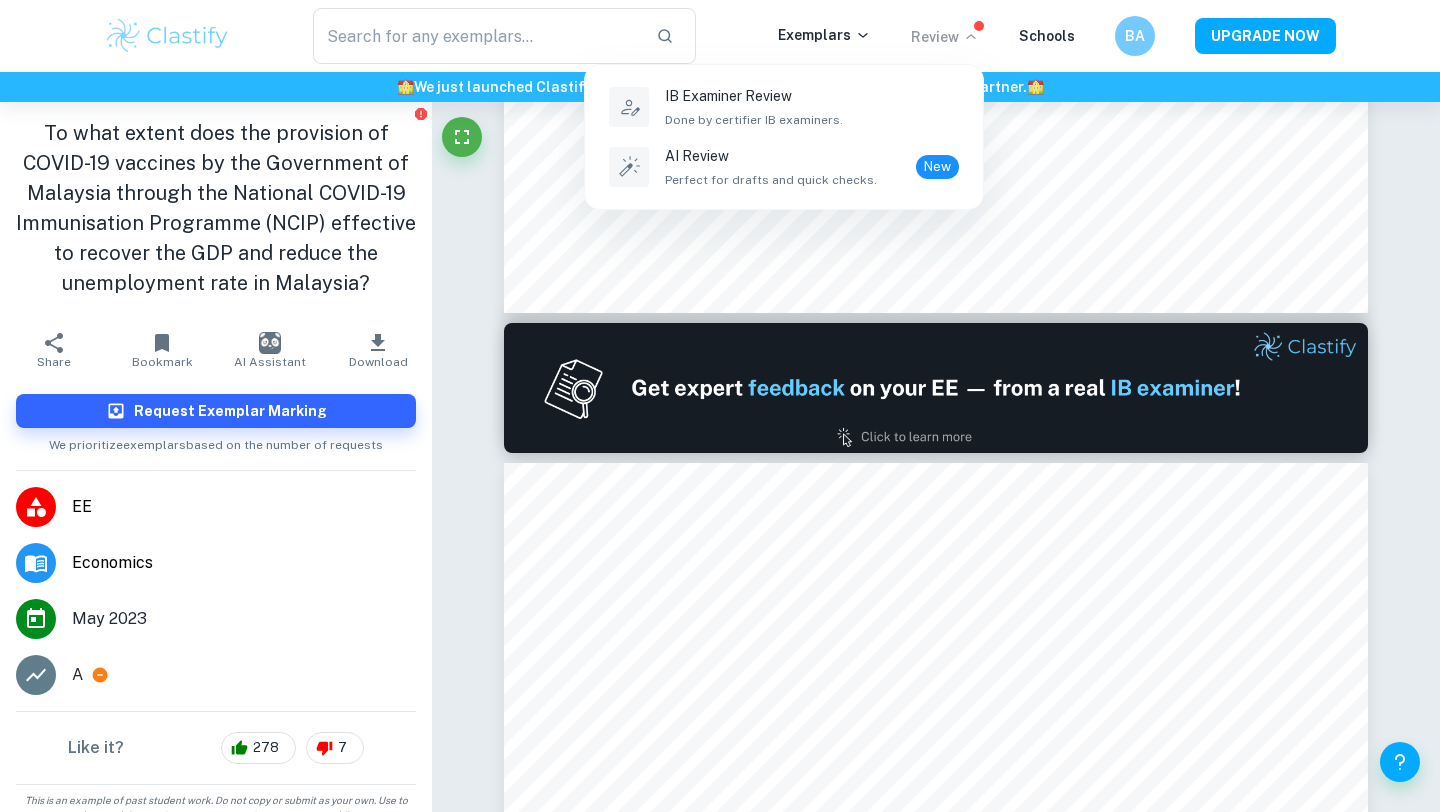 click at bounding box center [720, 406] 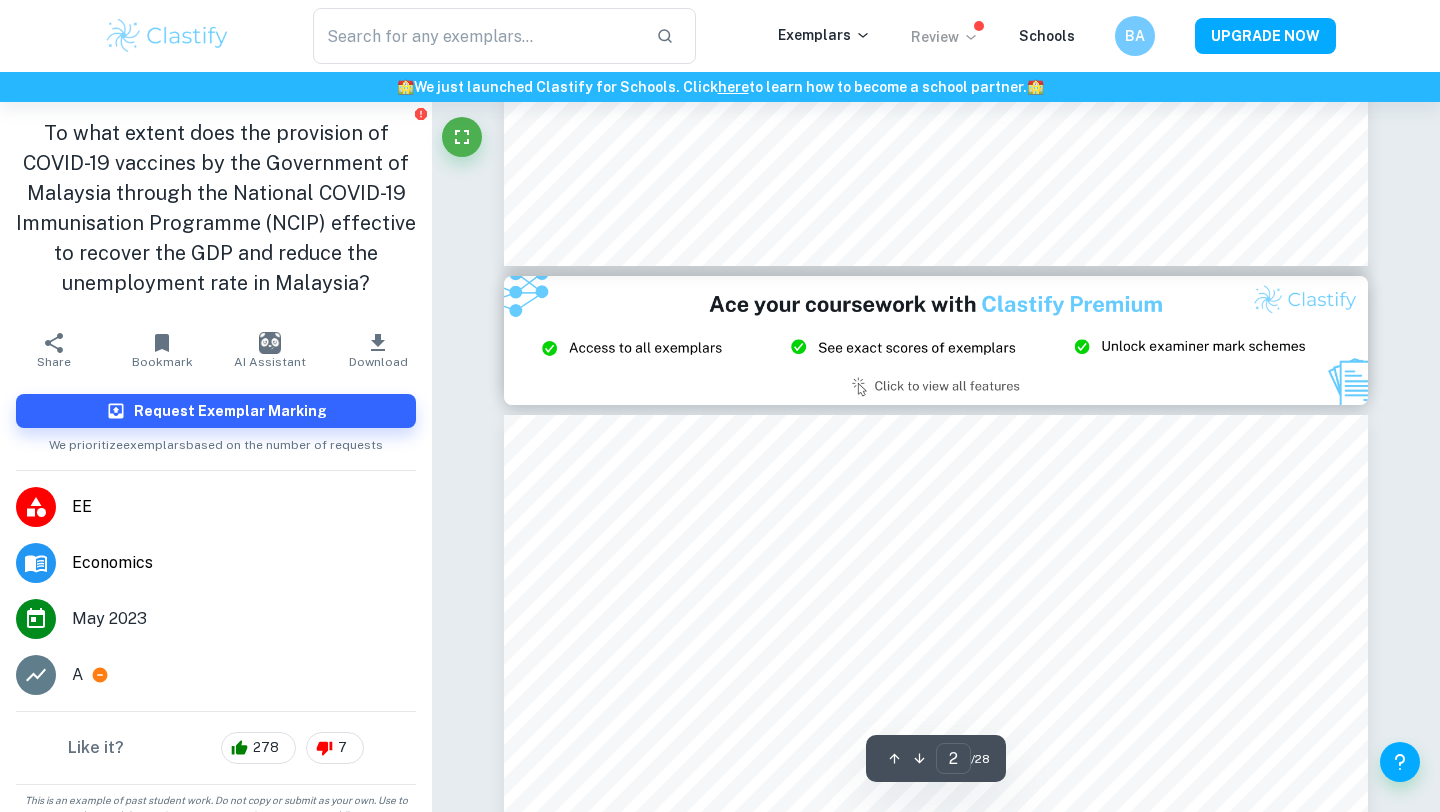 type on "3" 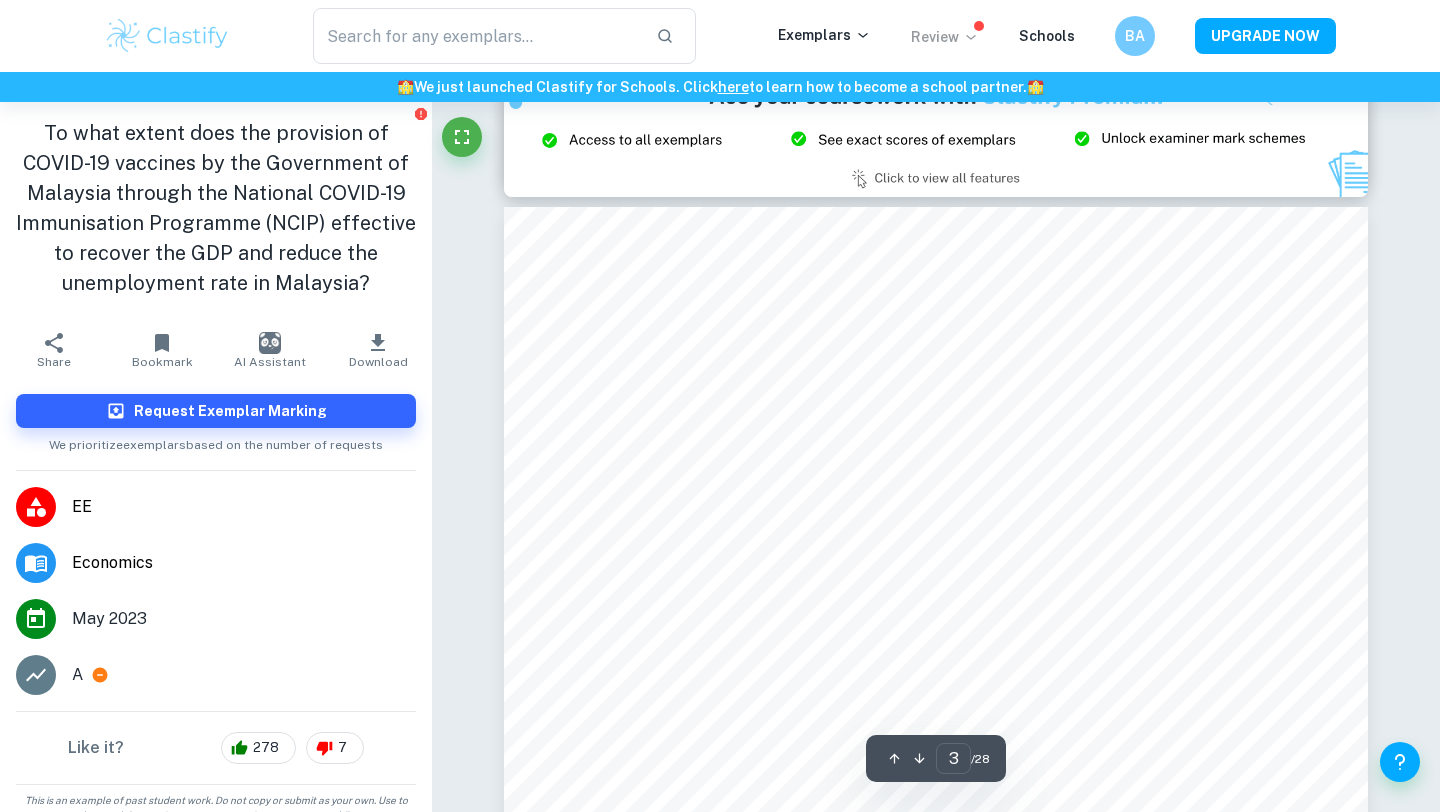 scroll, scrollTop: 2657, scrollLeft: 0, axis: vertical 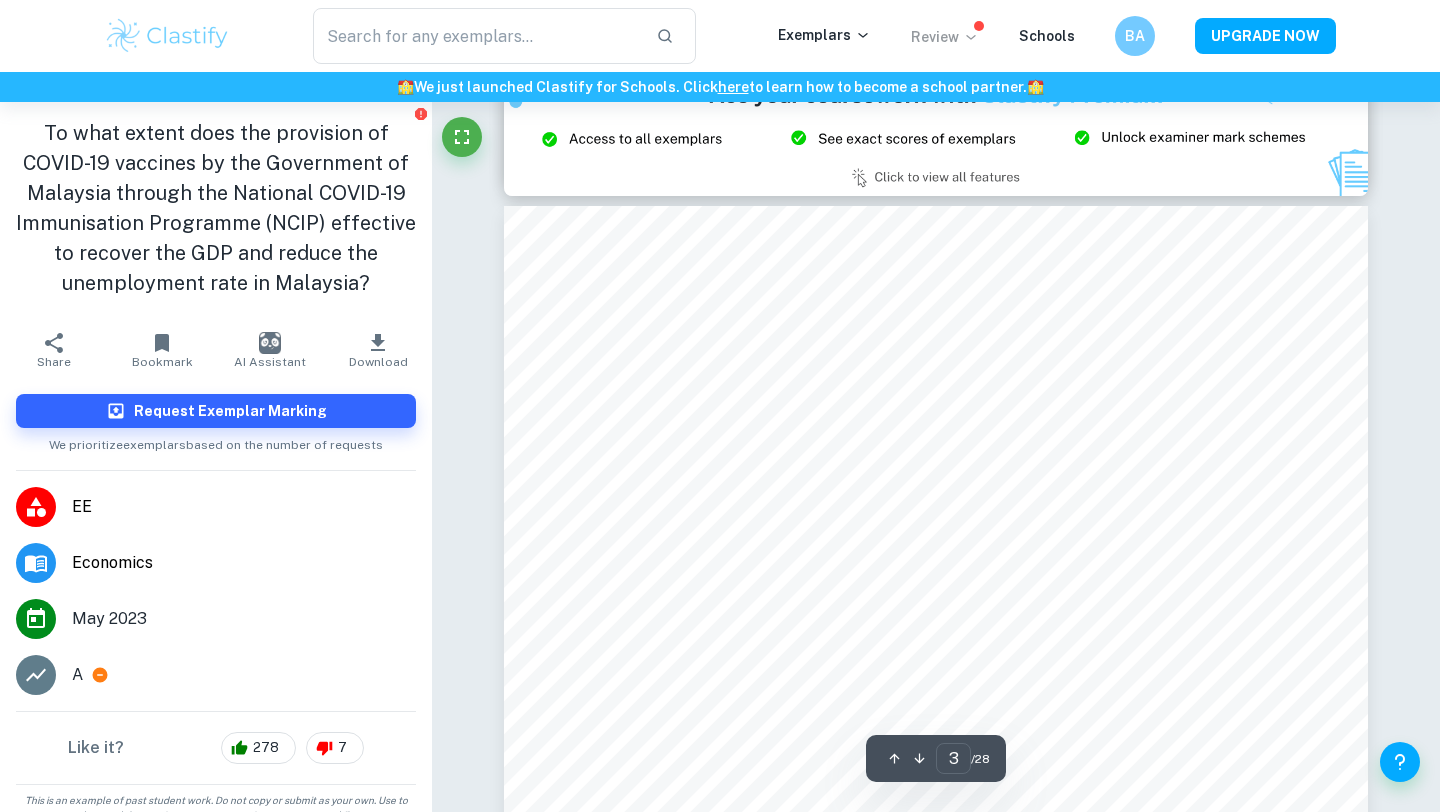 click 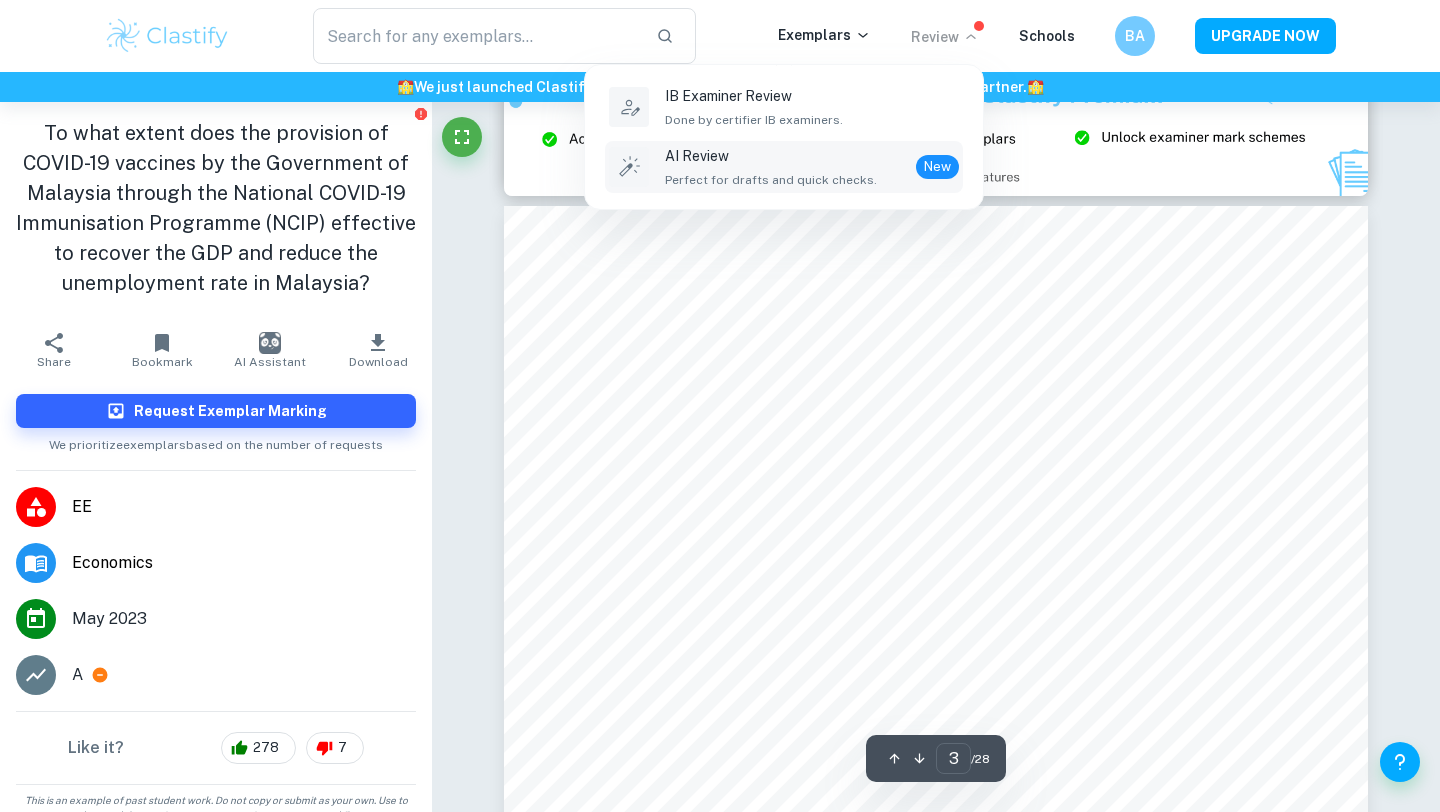 click on "AI Review Perfect for drafts and quick checks. New" at bounding box center [812, 167] 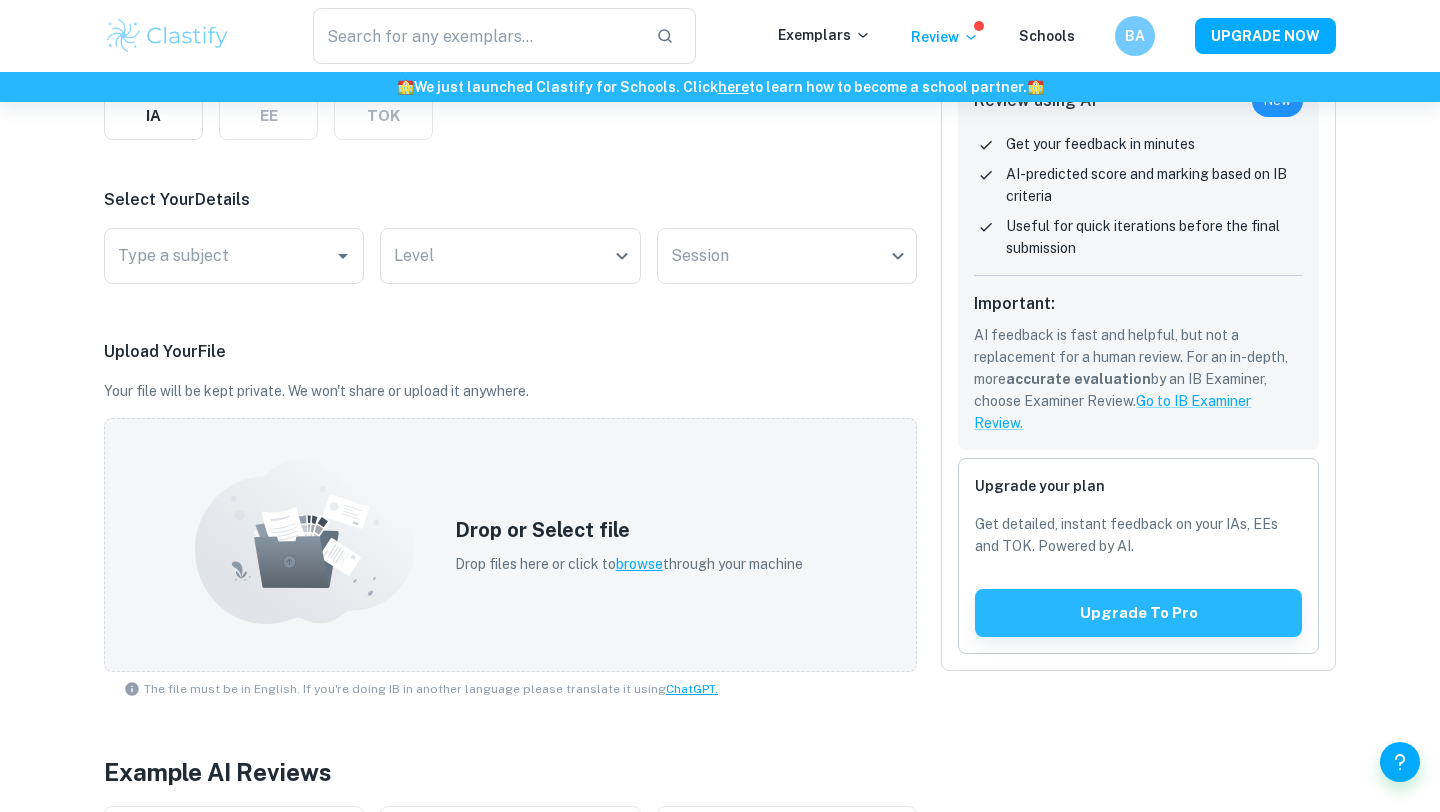 scroll, scrollTop: 0, scrollLeft: 0, axis: both 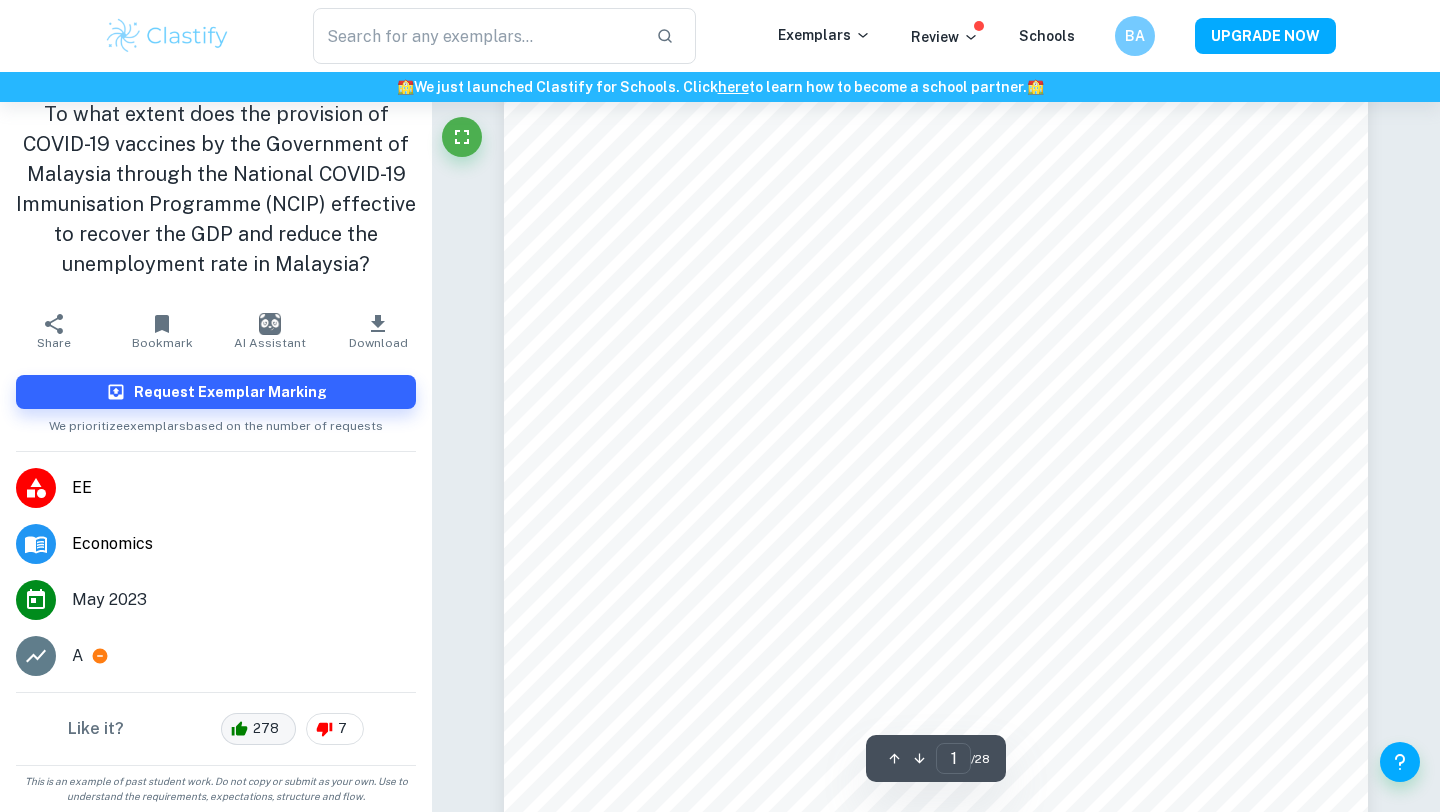 click on "278" at bounding box center (266, 729) 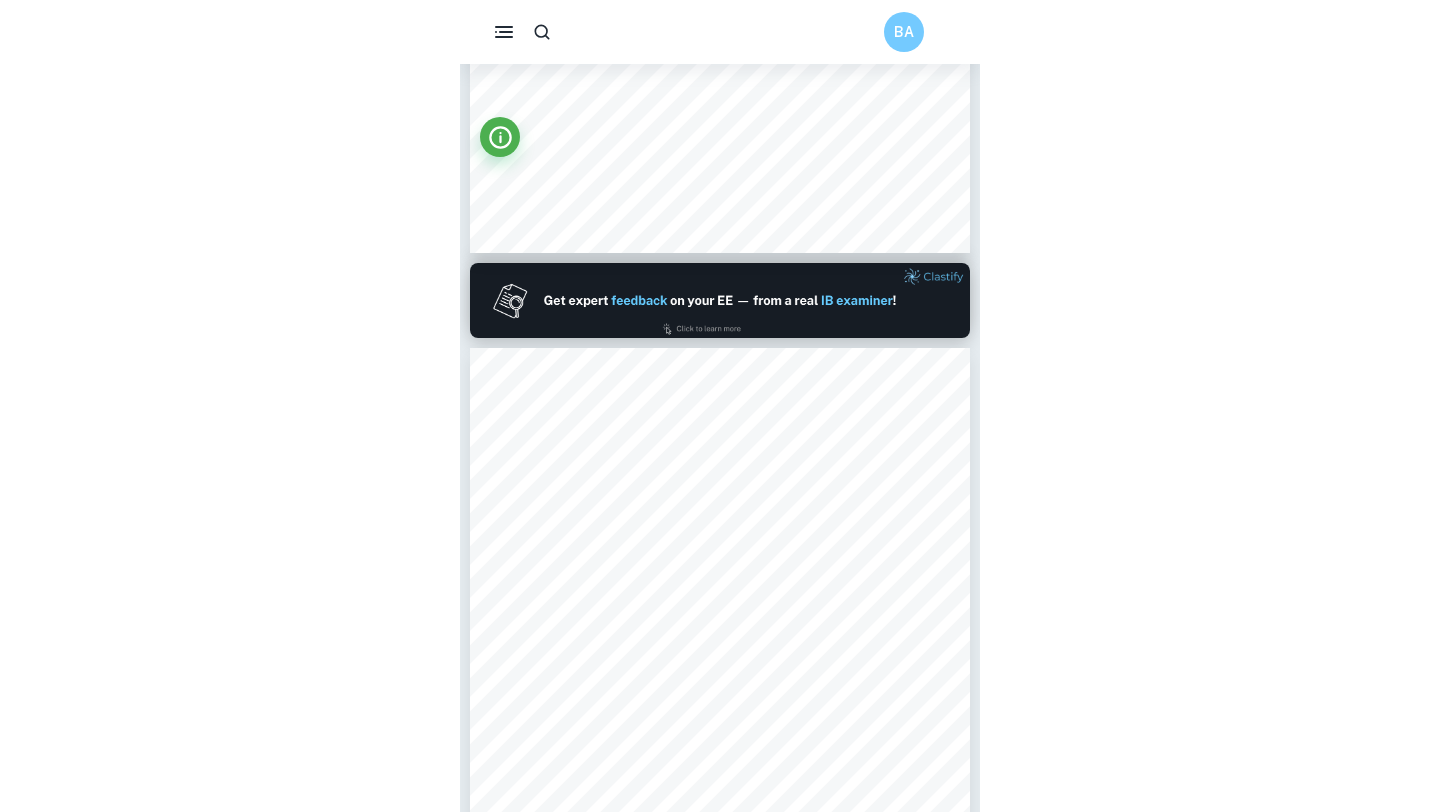 scroll, scrollTop: 537, scrollLeft: 0, axis: vertical 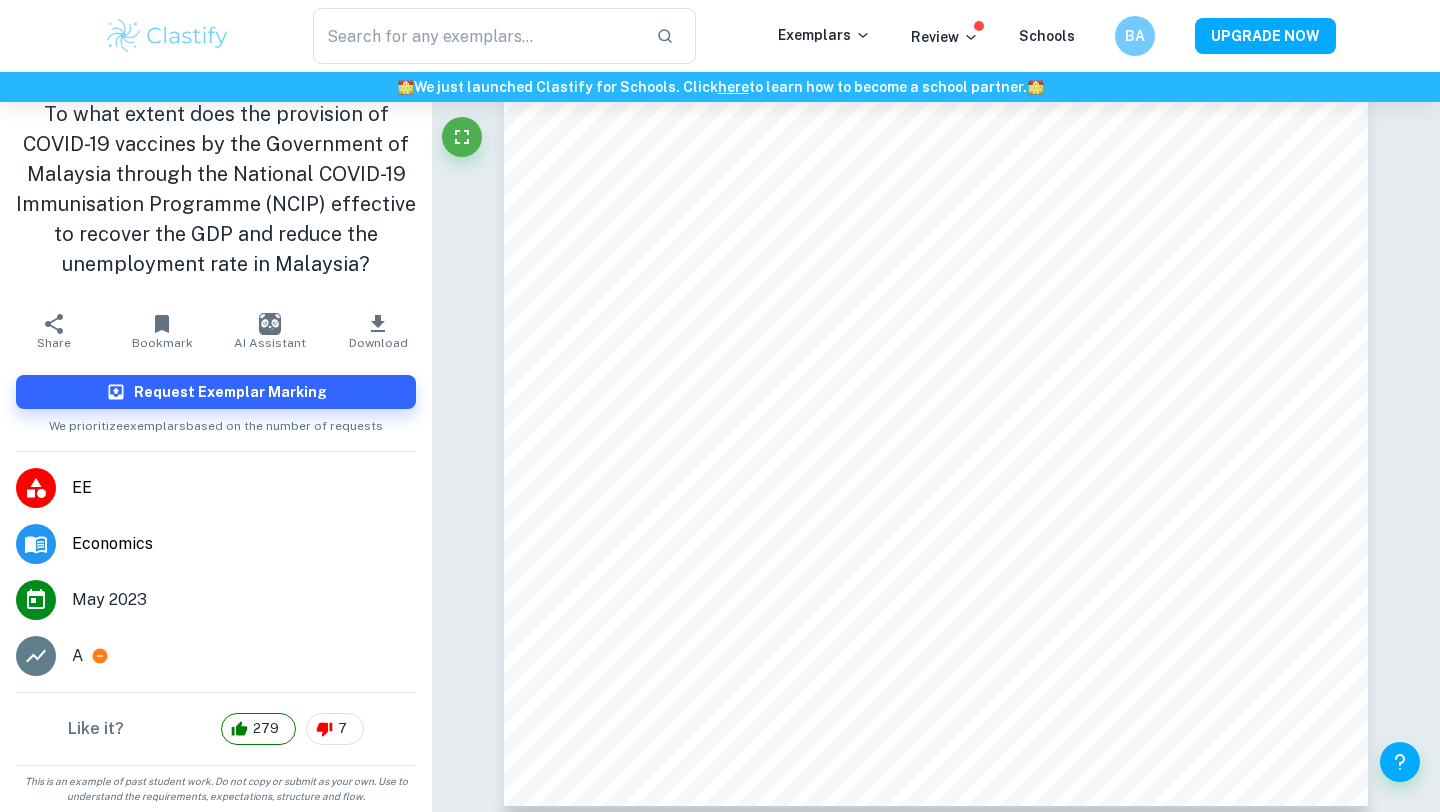 type on "1" 